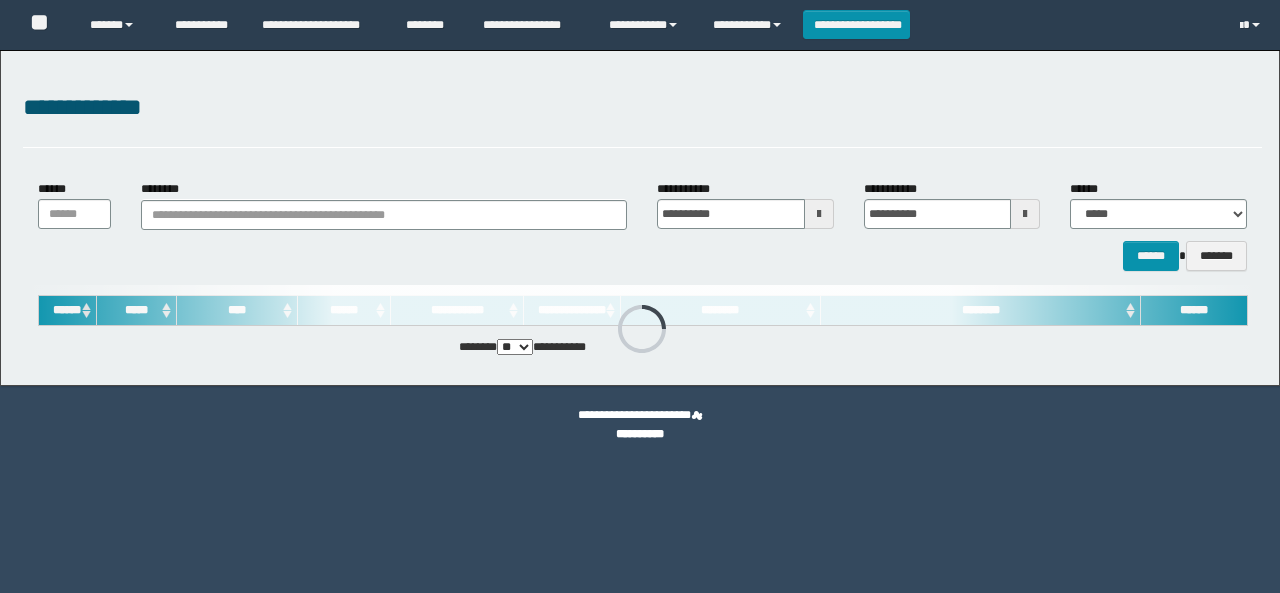 scroll, scrollTop: 0, scrollLeft: 0, axis: both 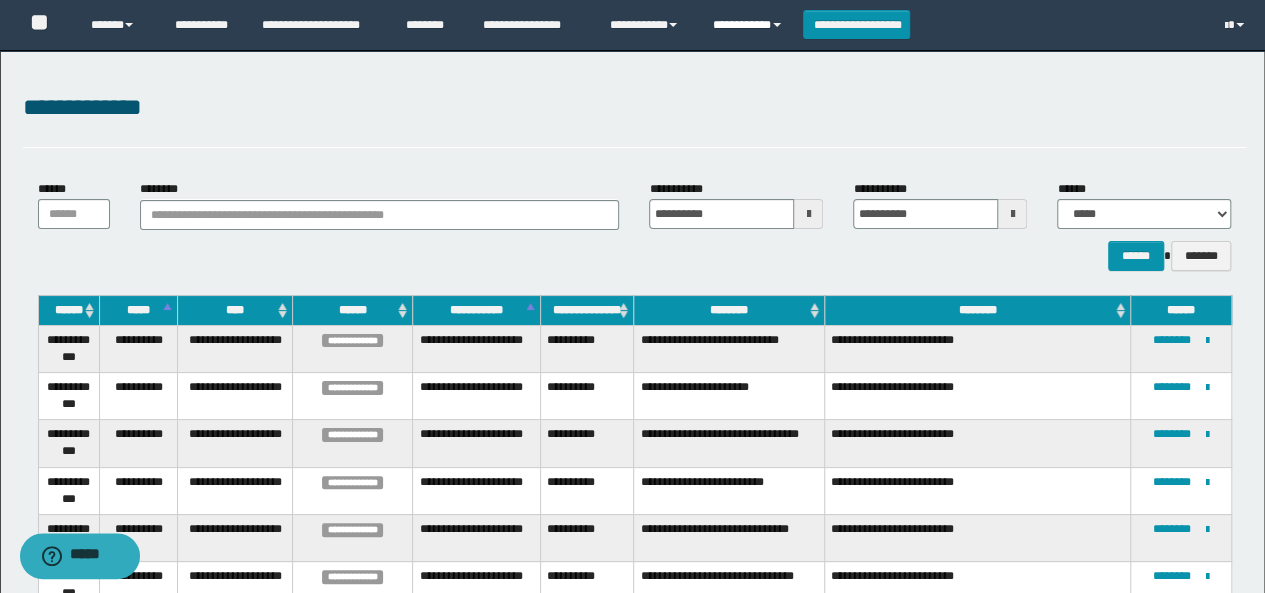 click on "**********" at bounding box center (750, 25) 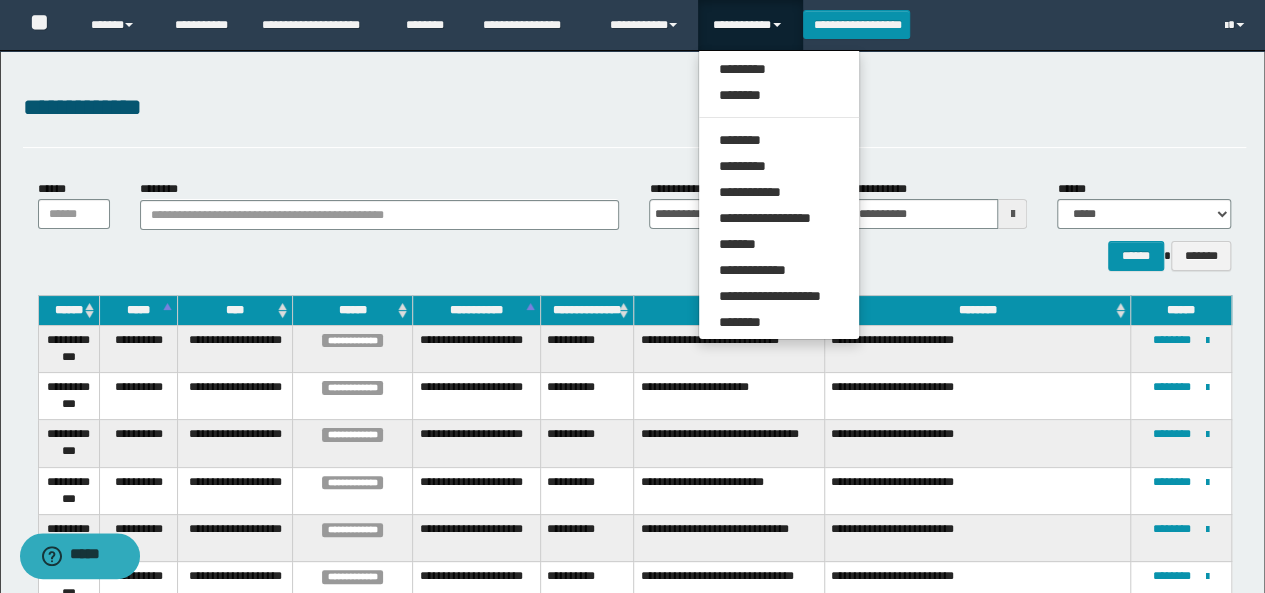 drag, startPoint x: 739, startPoint y: 54, endPoint x: 738, endPoint y: 67, distance: 13.038404 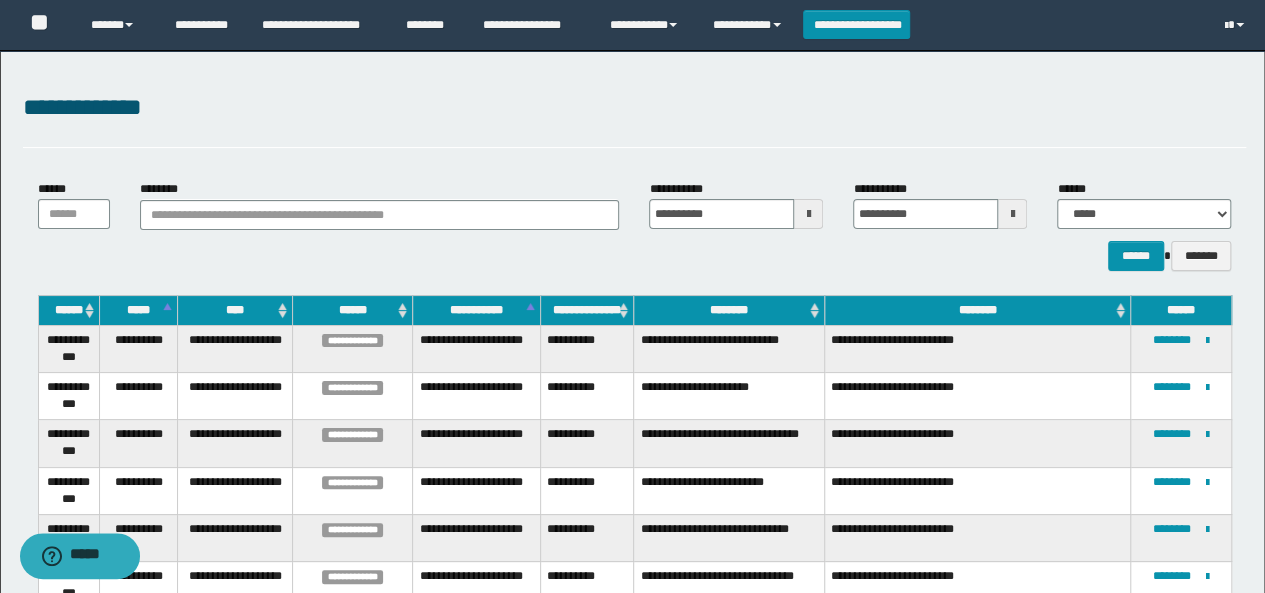 click on "**********" at bounding box center (632, 719) 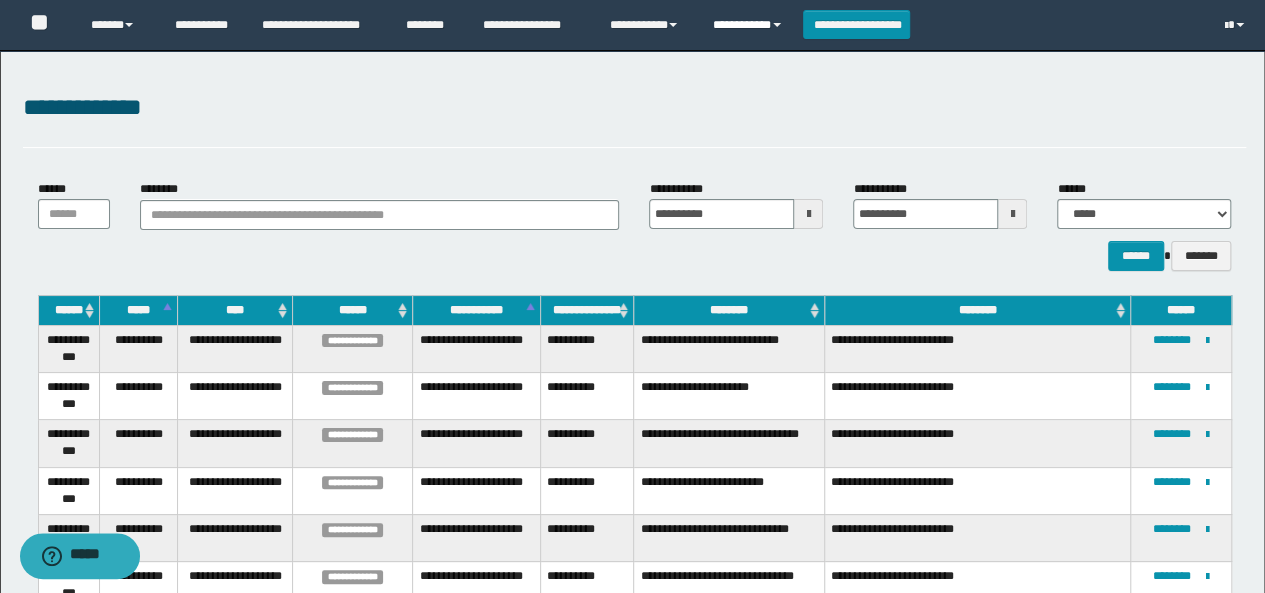 click on "**********" at bounding box center (750, 25) 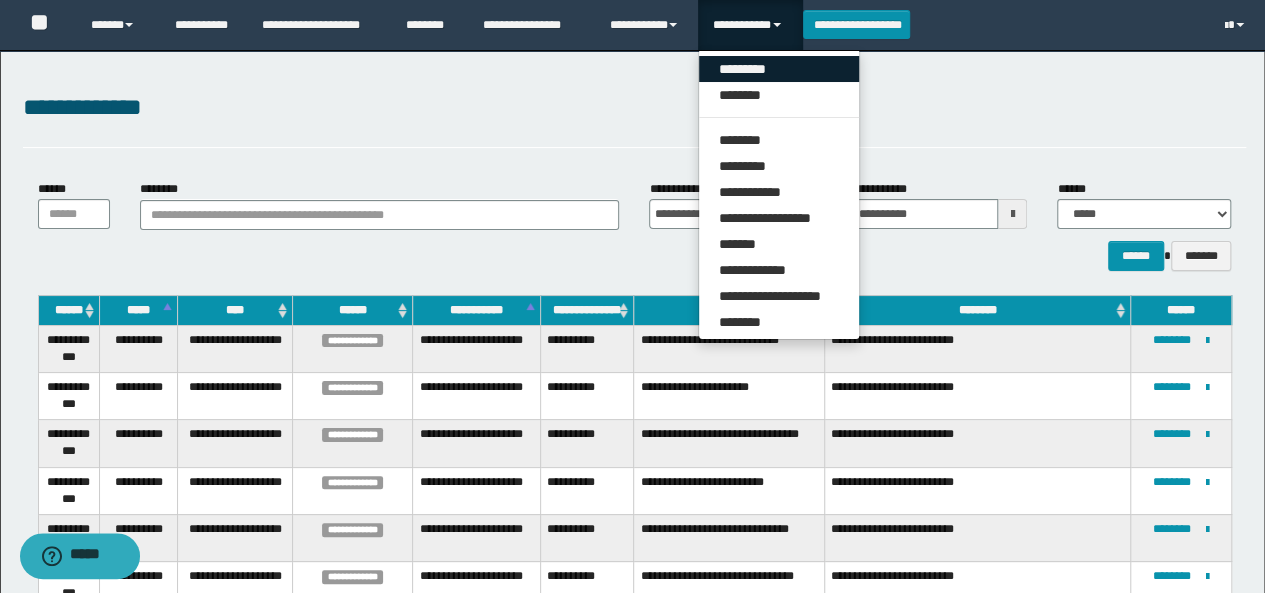 click on "*********" at bounding box center (779, 69) 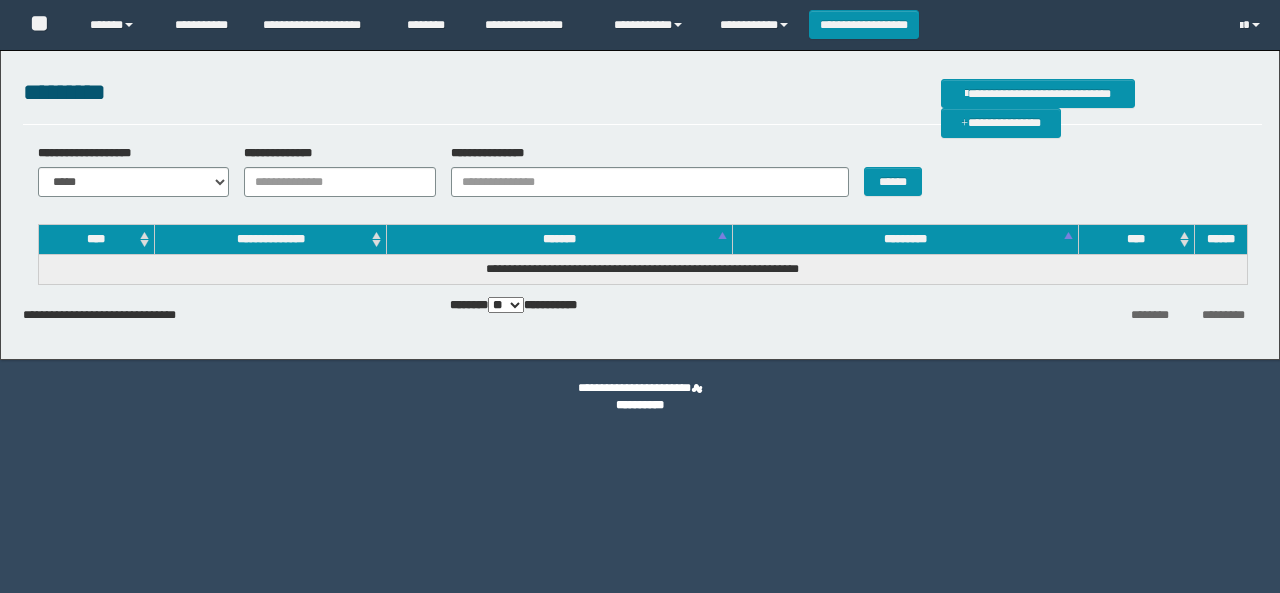 scroll, scrollTop: 0, scrollLeft: 0, axis: both 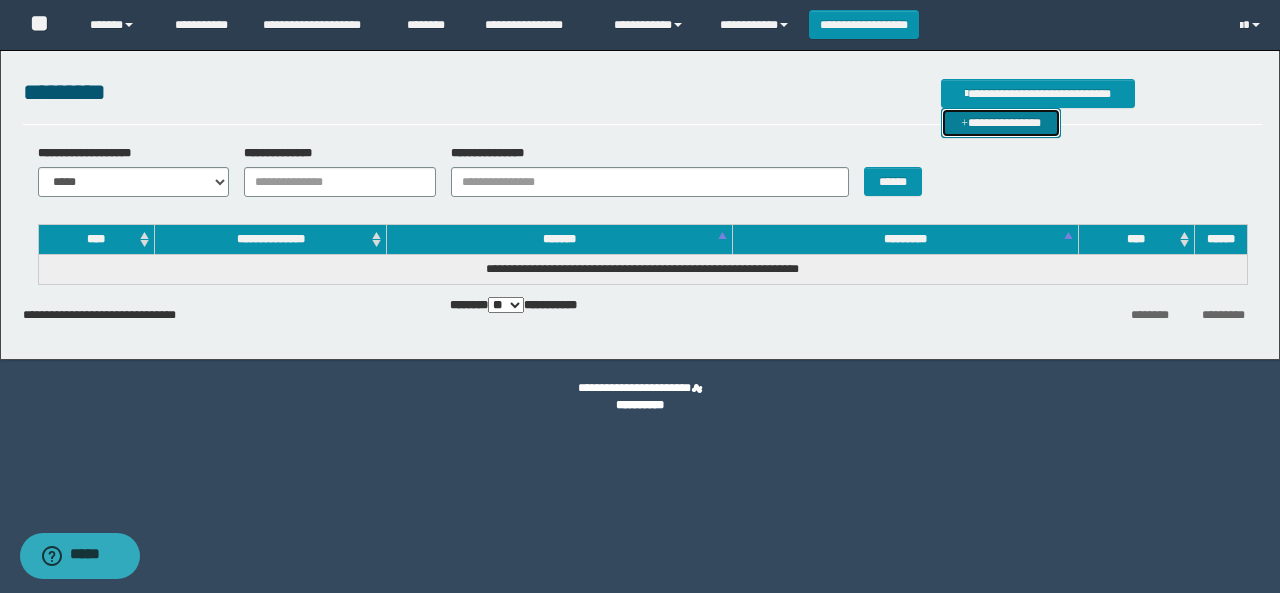 click on "**********" at bounding box center [1001, 122] 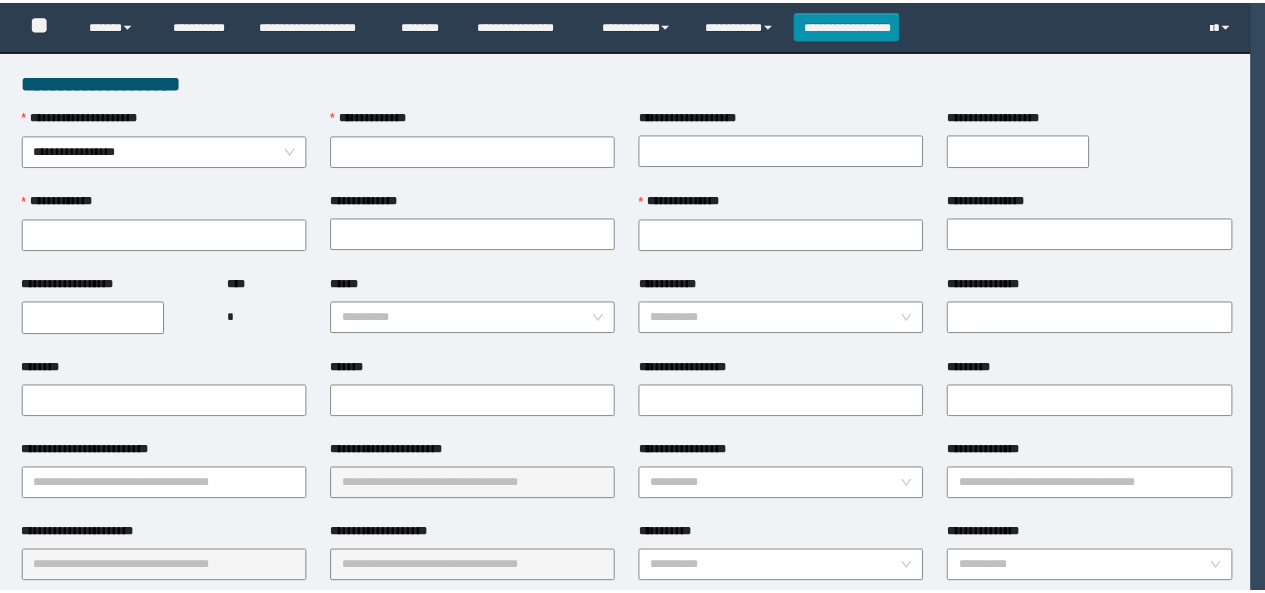 scroll, scrollTop: 0, scrollLeft: 0, axis: both 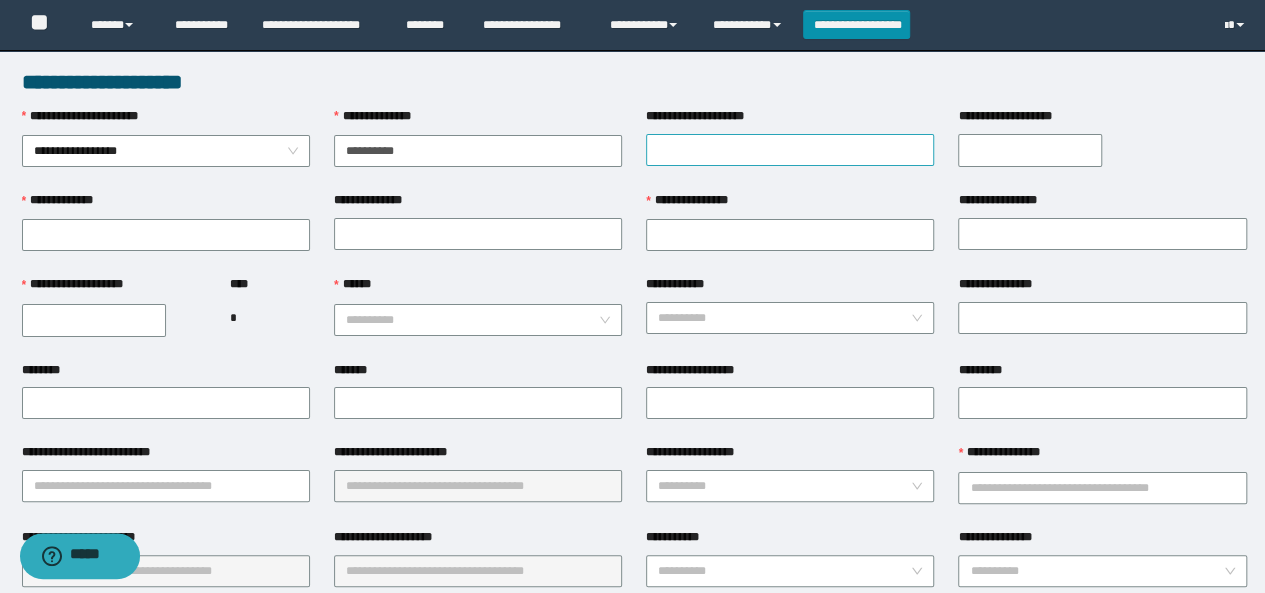 type on "**********" 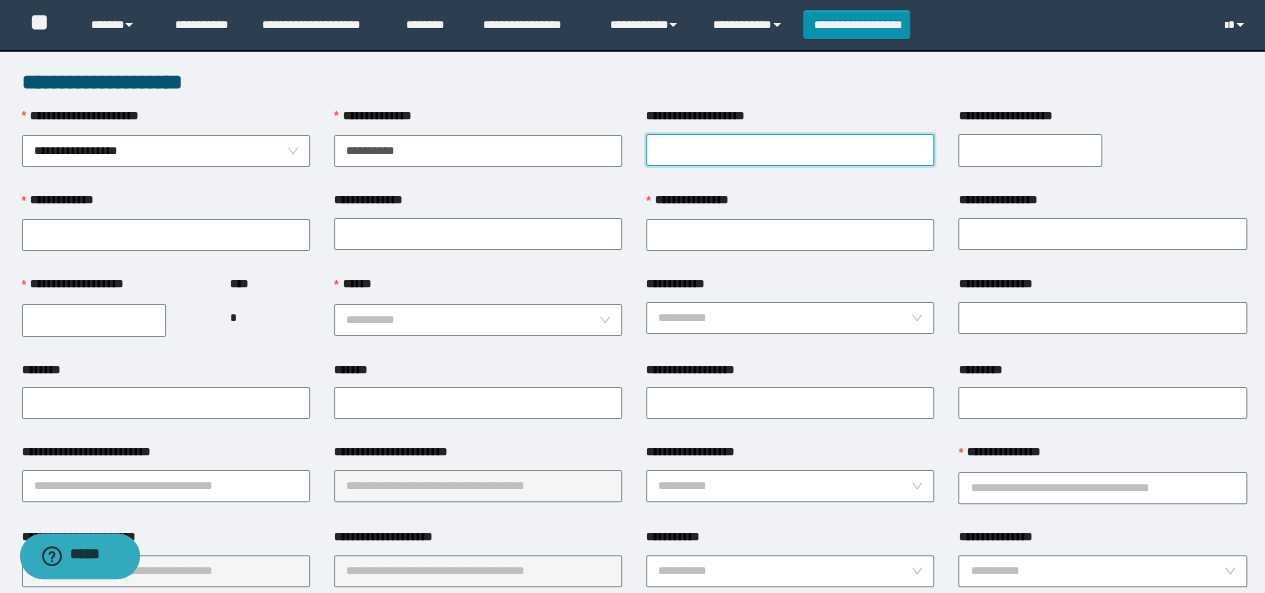 click on "**********" at bounding box center (790, 150) 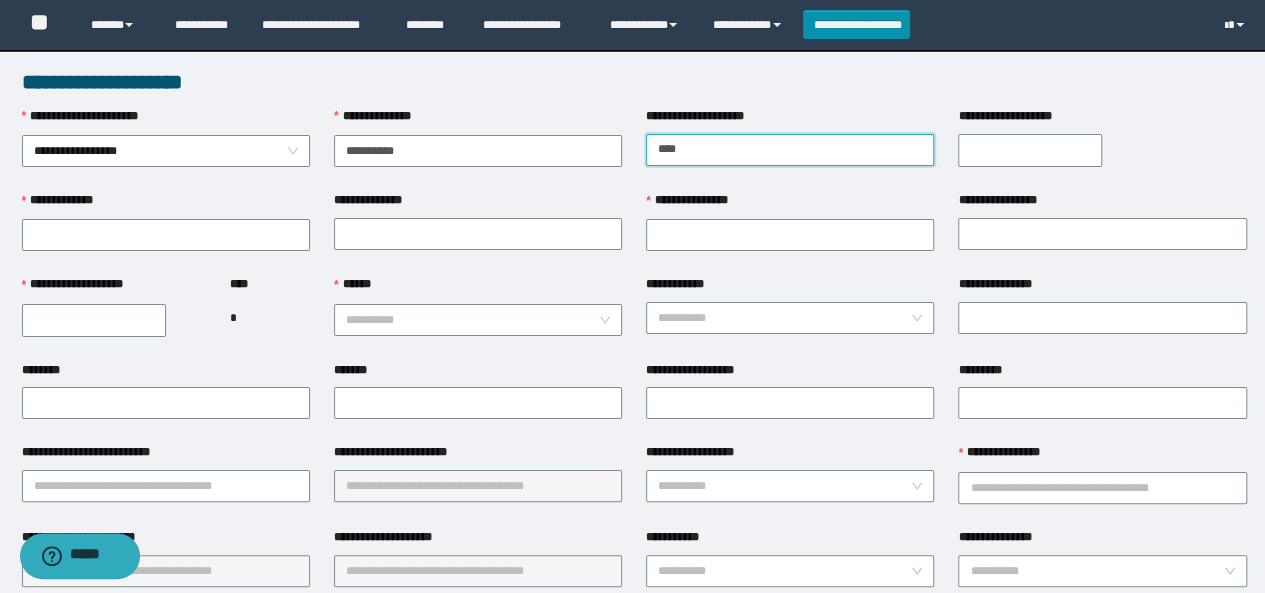 type on "**********" 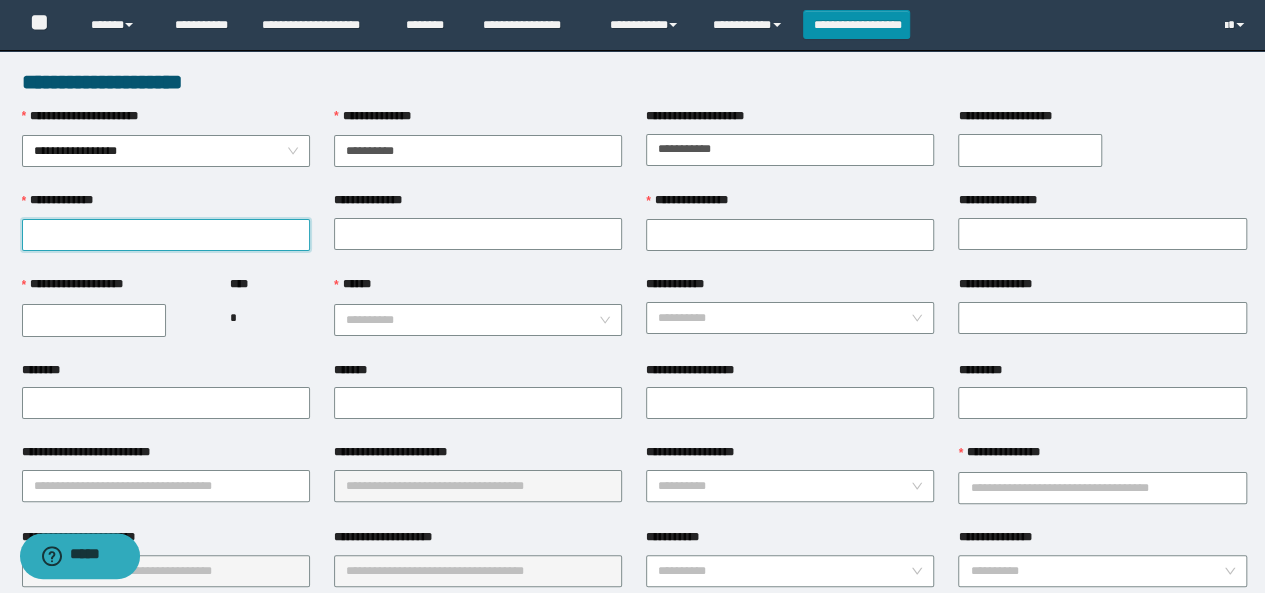 click on "**********" at bounding box center [166, 235] 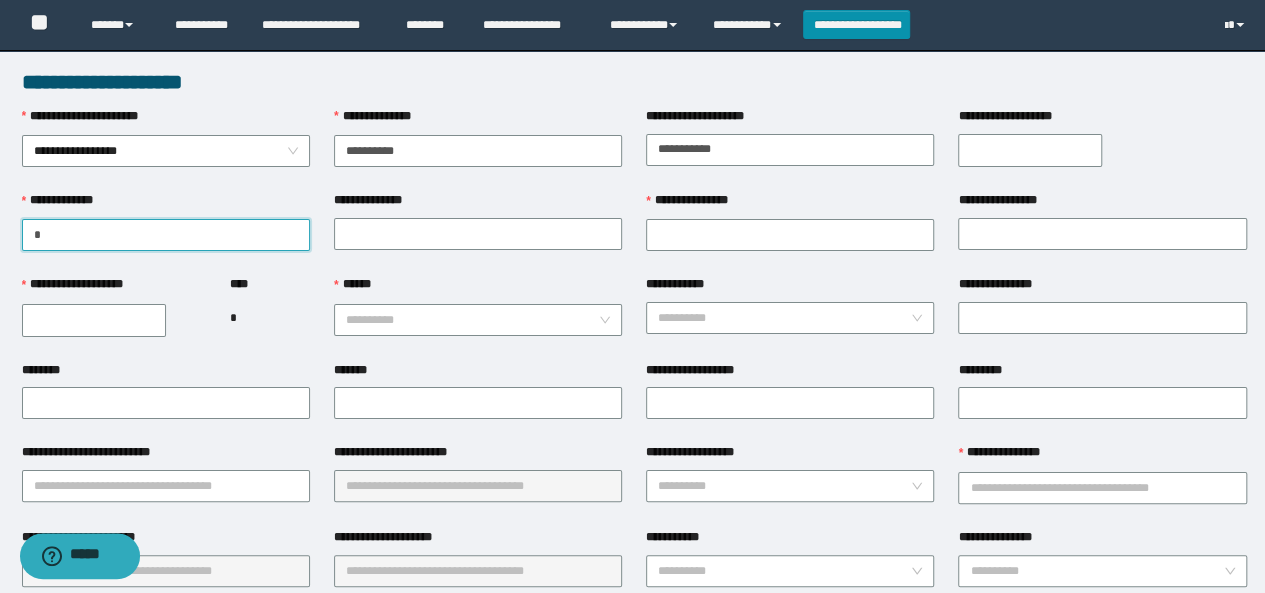 type on "***" 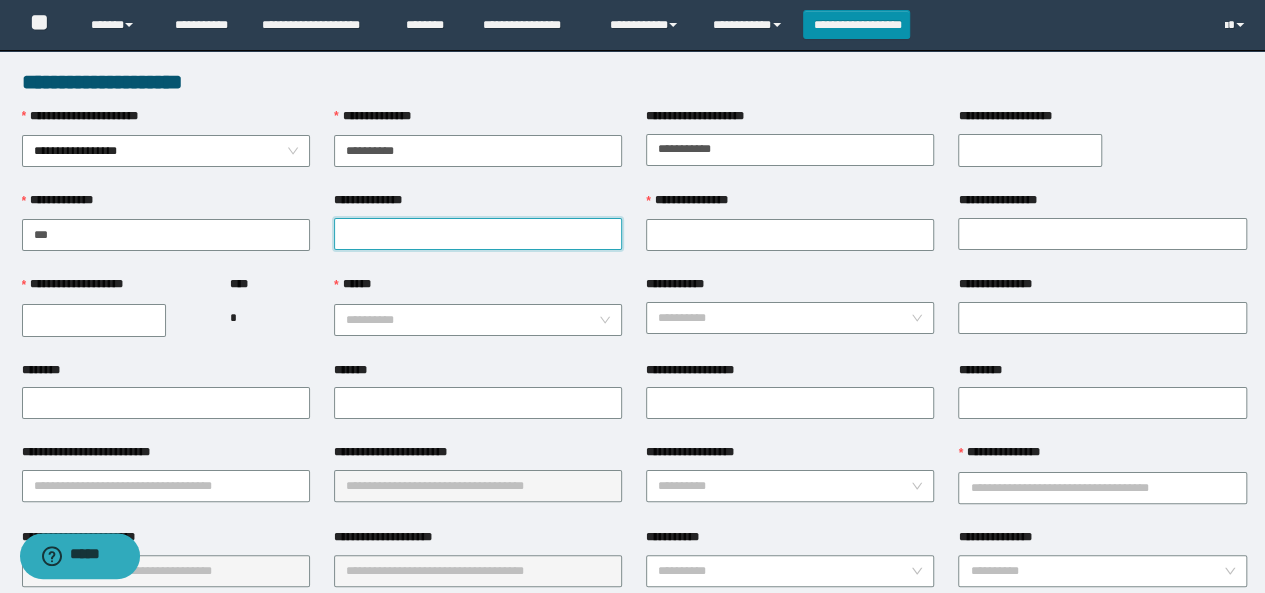 click on "**********" at bounding box center (478, 234) 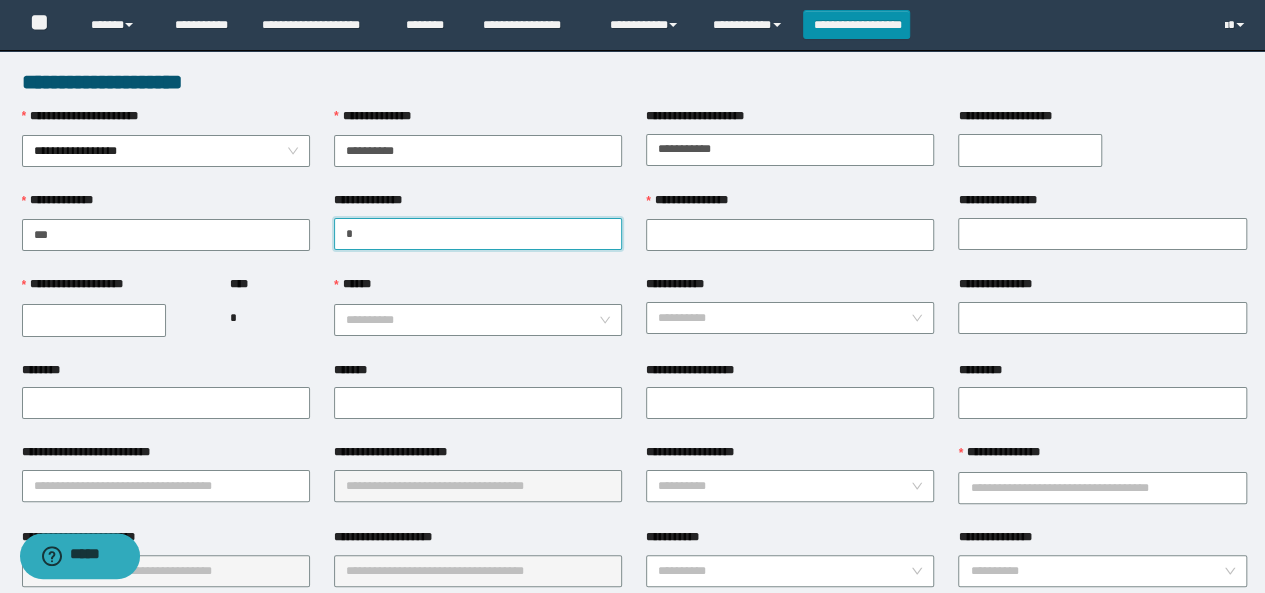 type on "******" 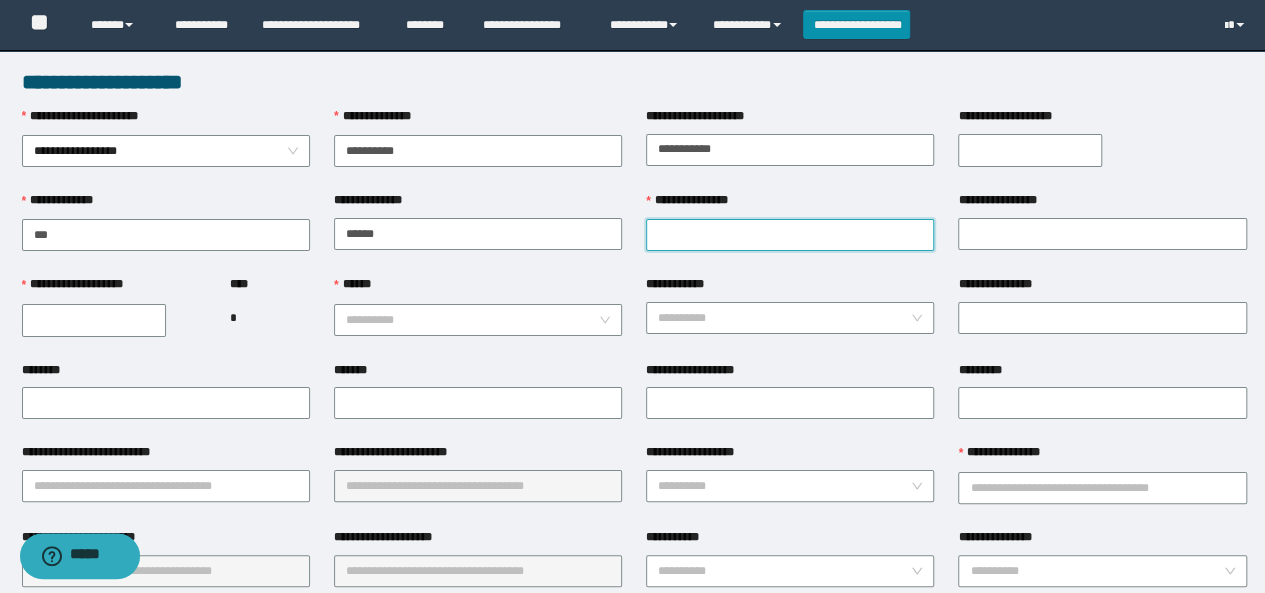 click on "**********" at bounding box center [790, 235] 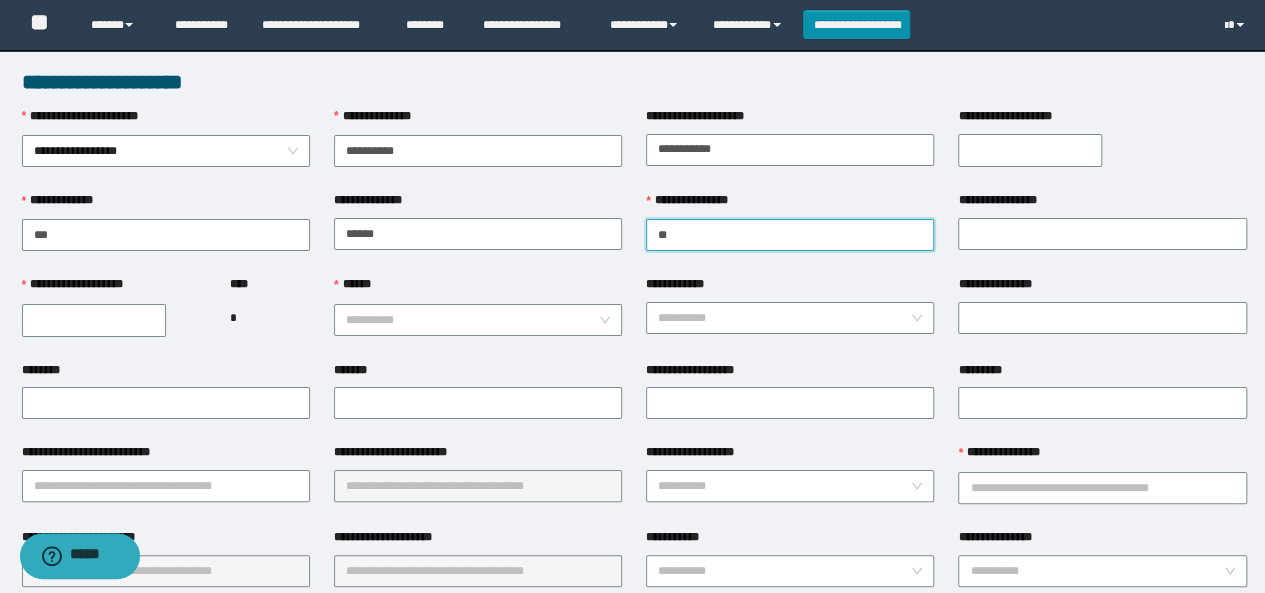type on "*********" 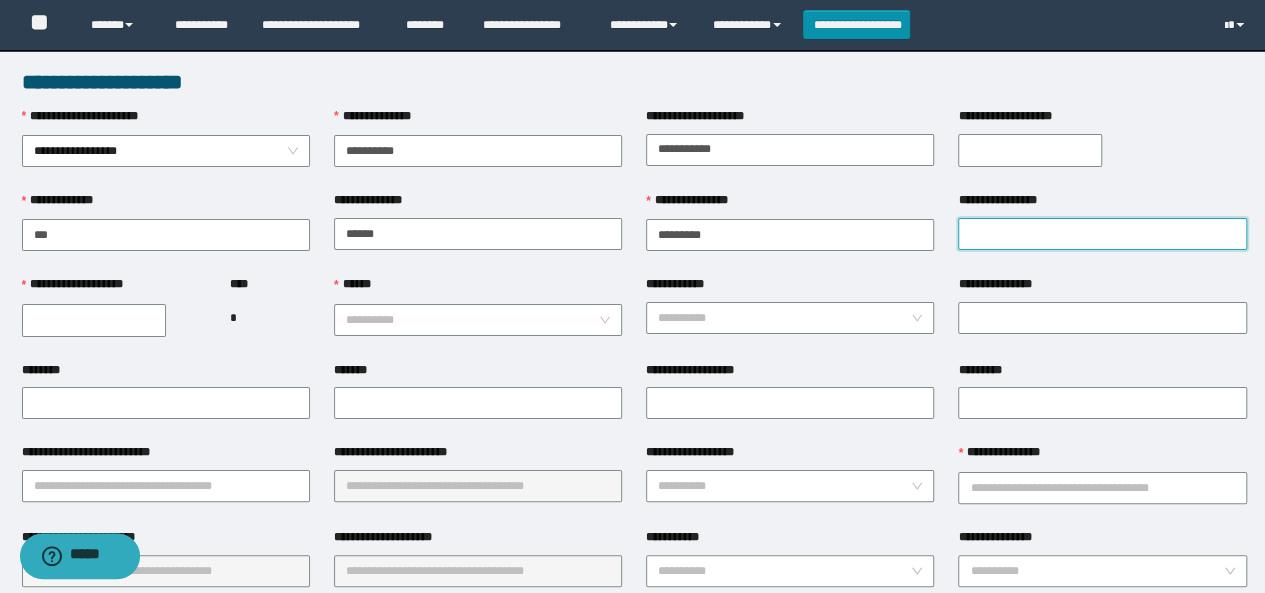 click on "**********" at bounding box center [1102, 234] 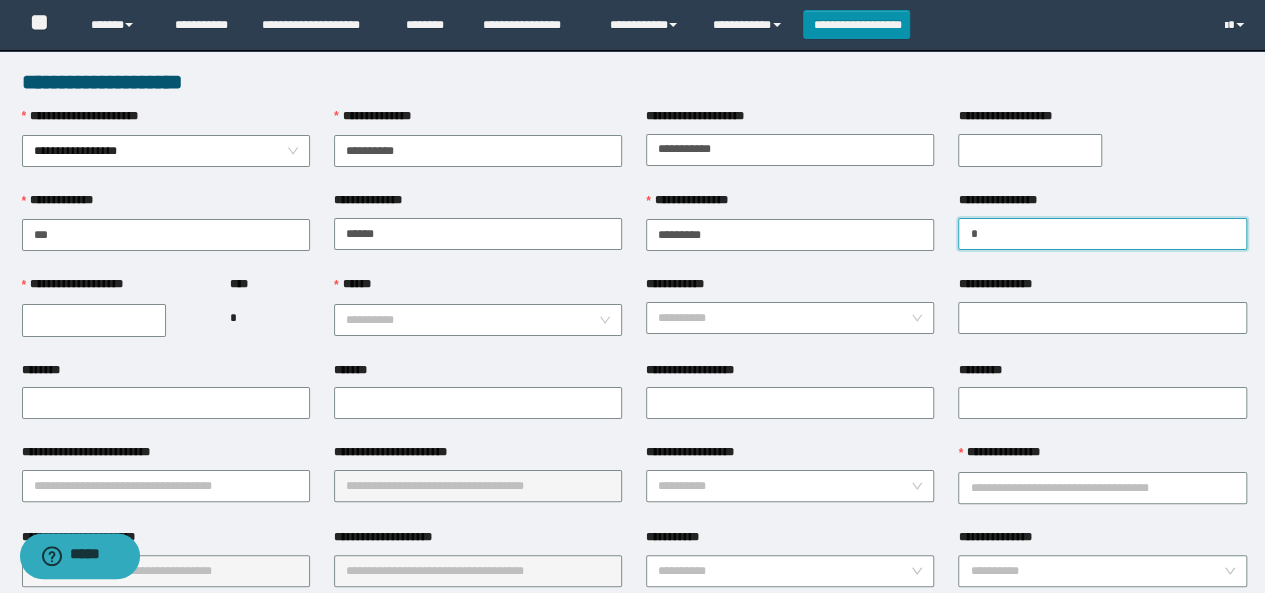 type on "*******" 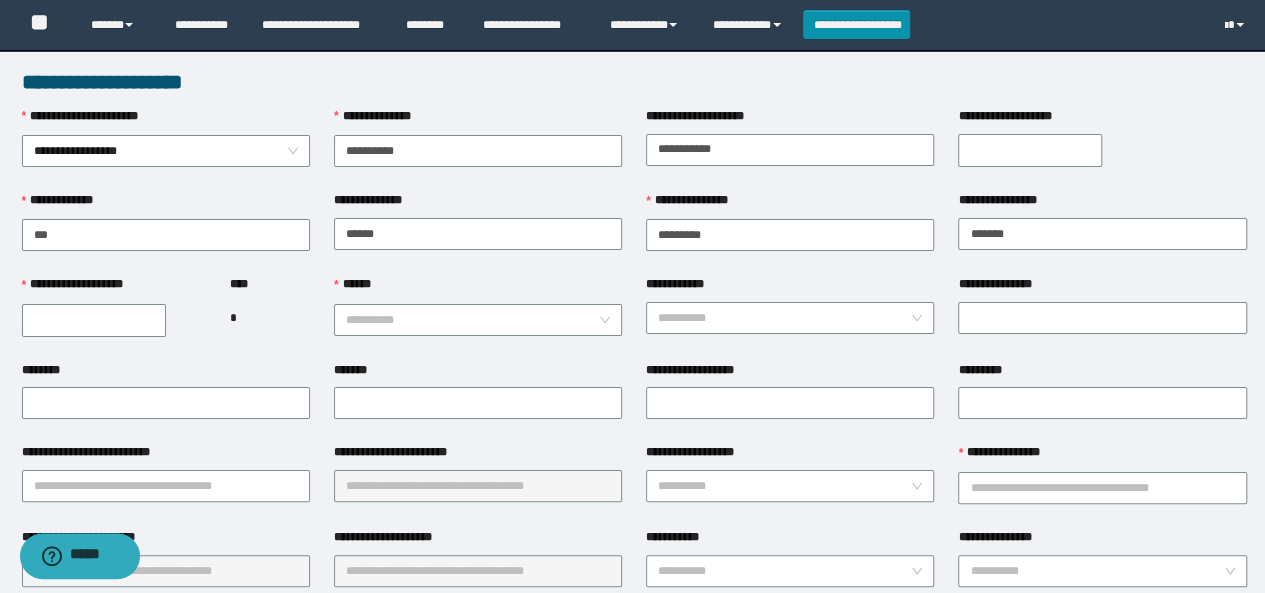 click on "**********" at bounding box center (94, 320) 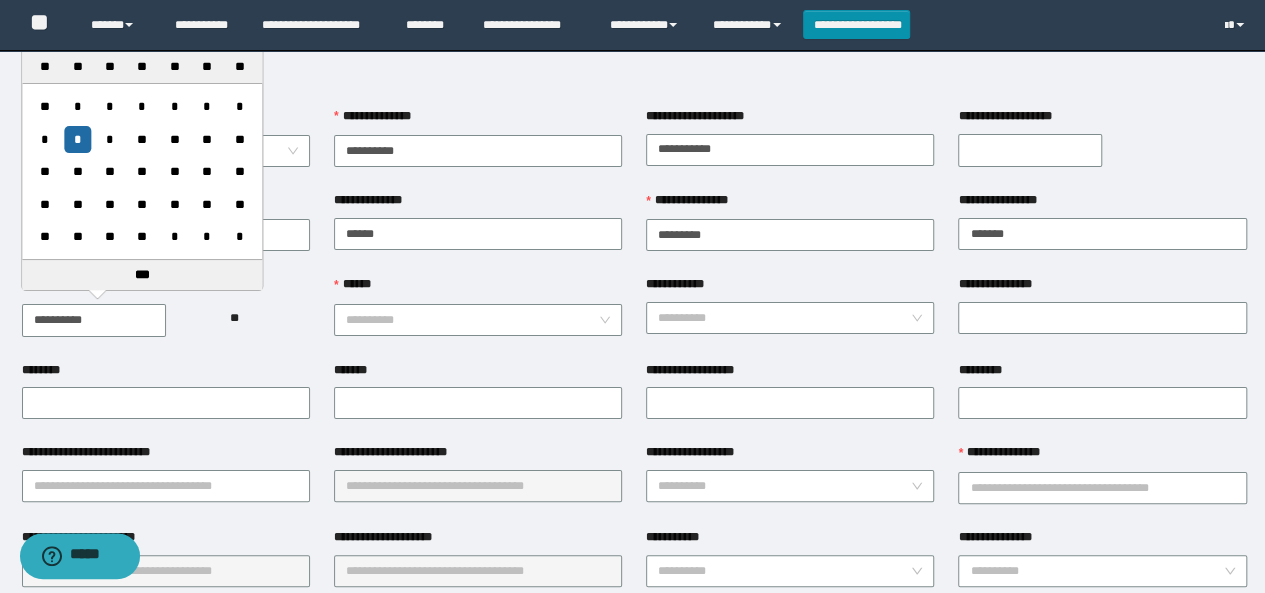 type on "**********" 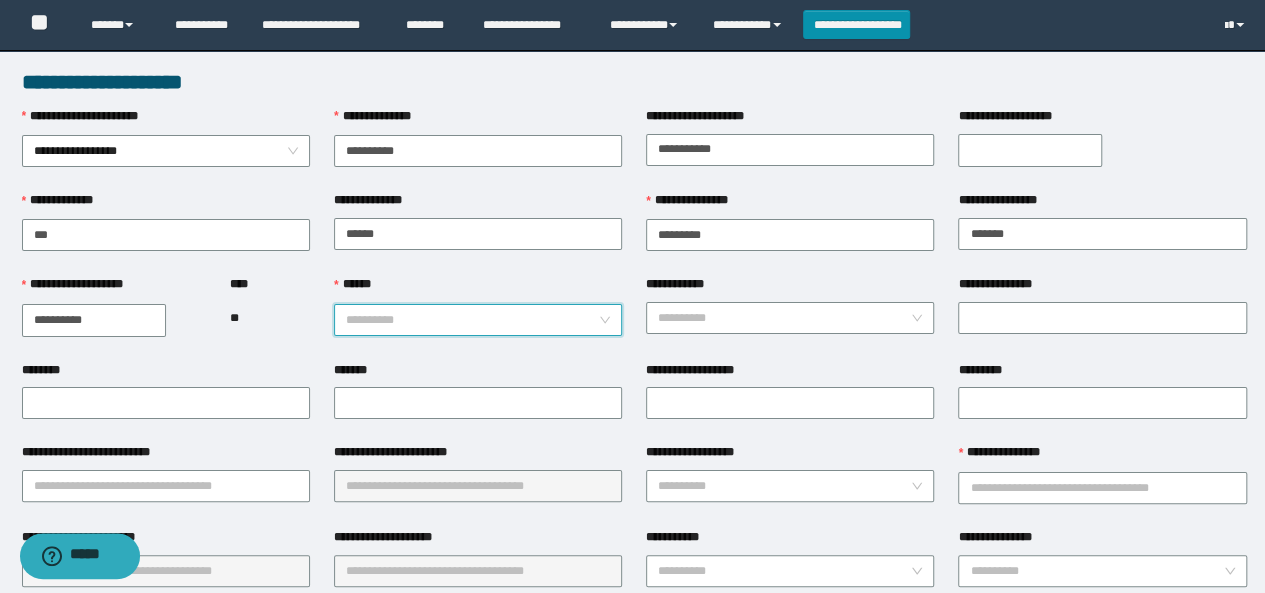 click on "******" at bounding box center [472, 320] 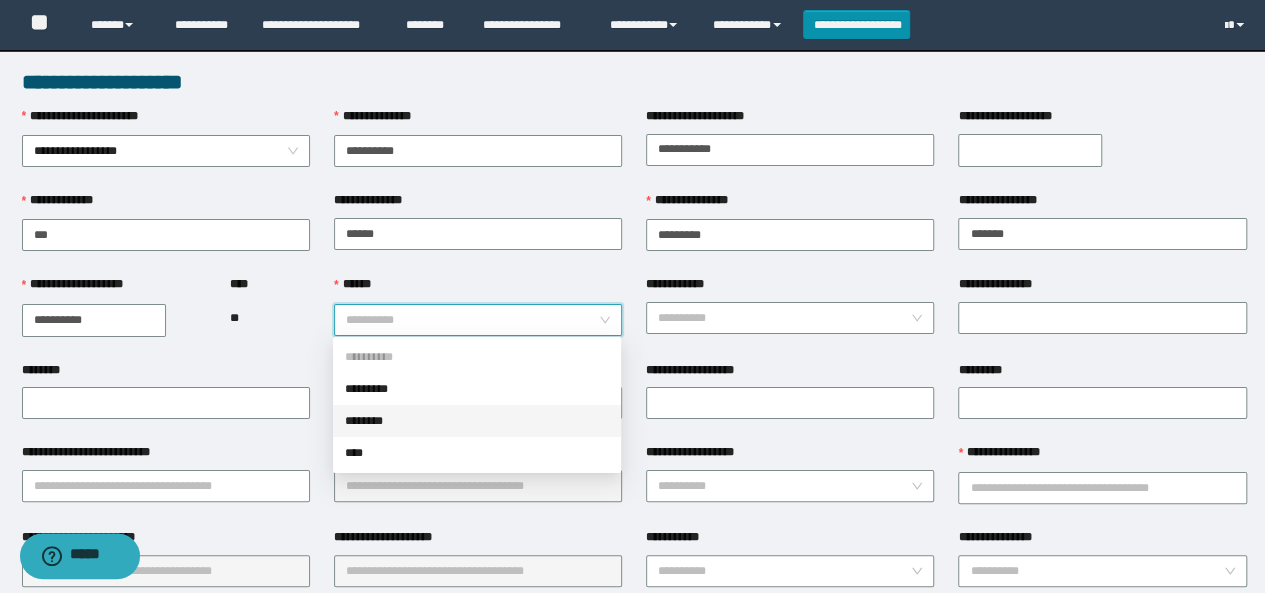 click on "********" at bounding box center [477, 421] 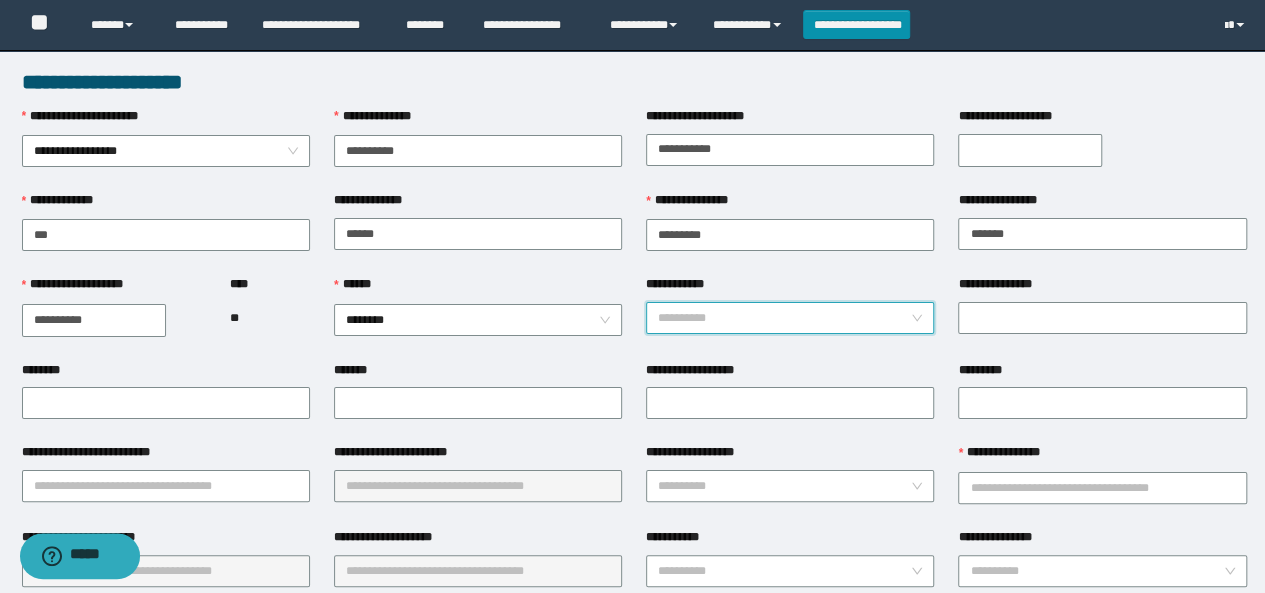 click on "**********" at bounding box center (784, 318) 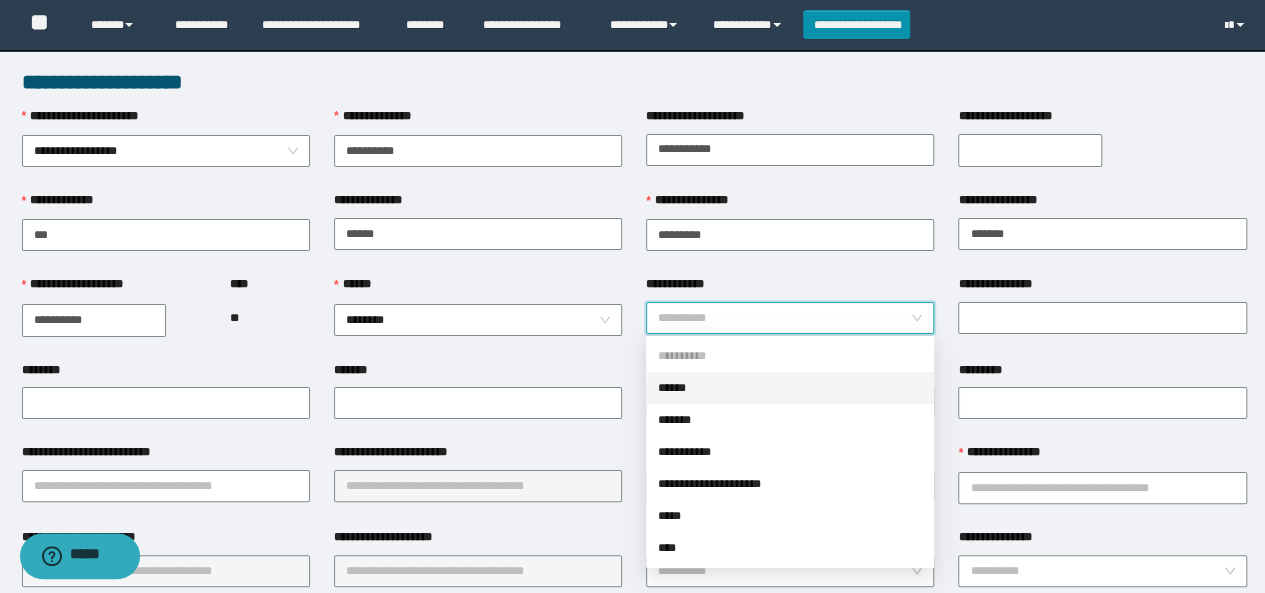 click on "******" at bounding box center (790, 388) 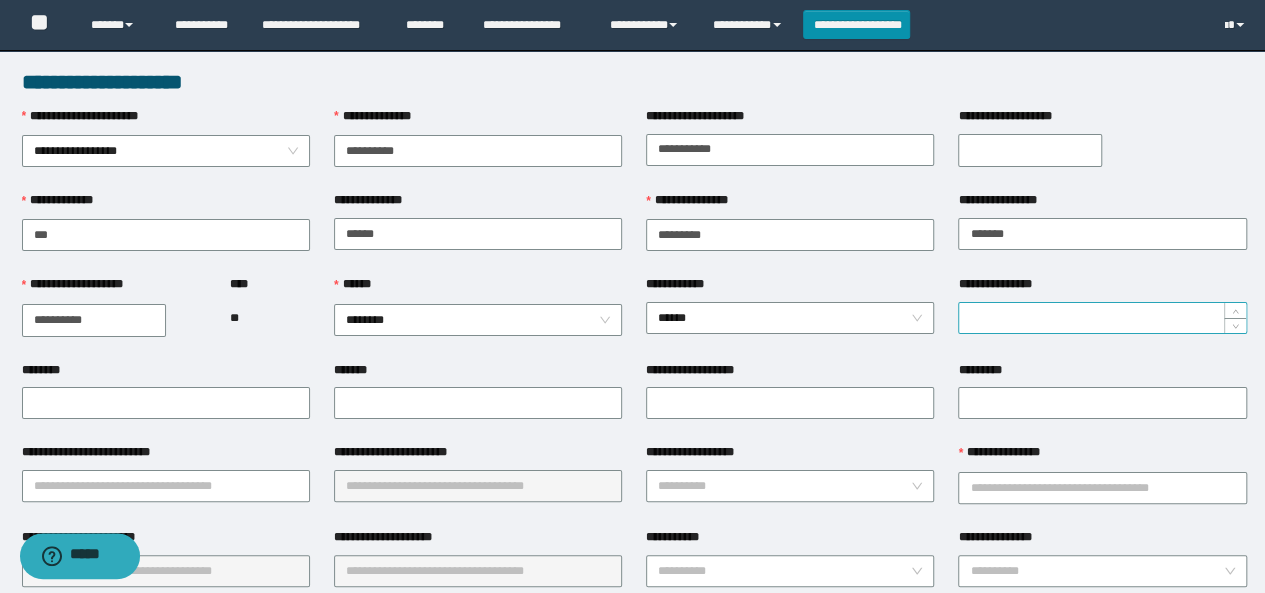 click at bounding box center (1102, 318) 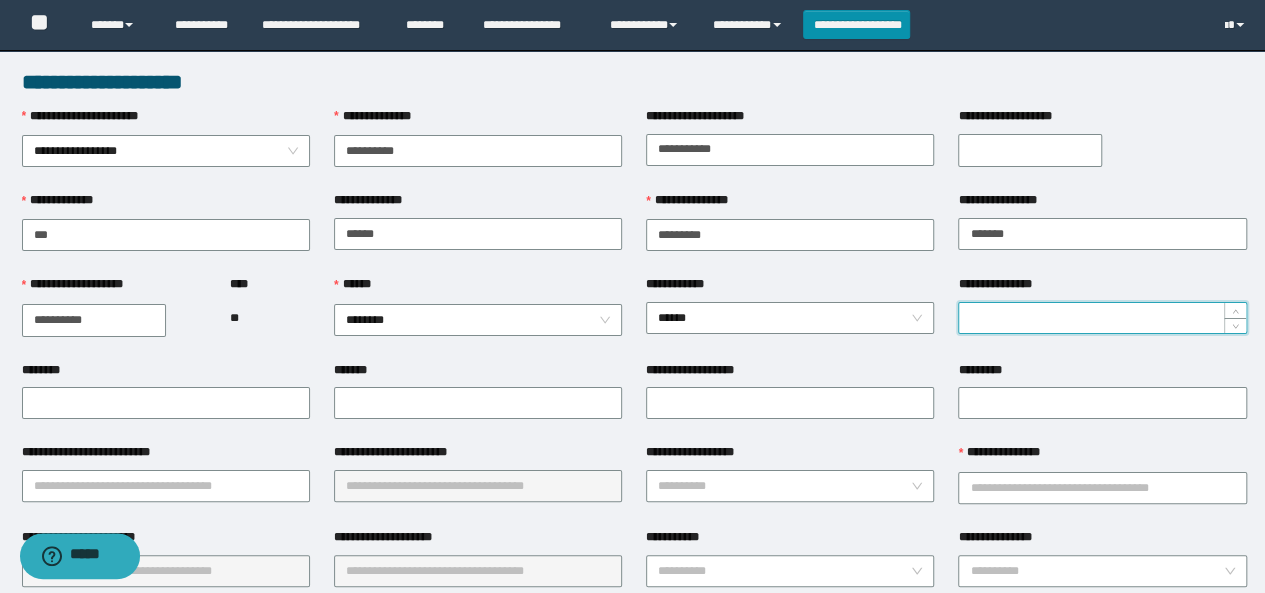 click on "**********" at bounding box center [1102, 318] 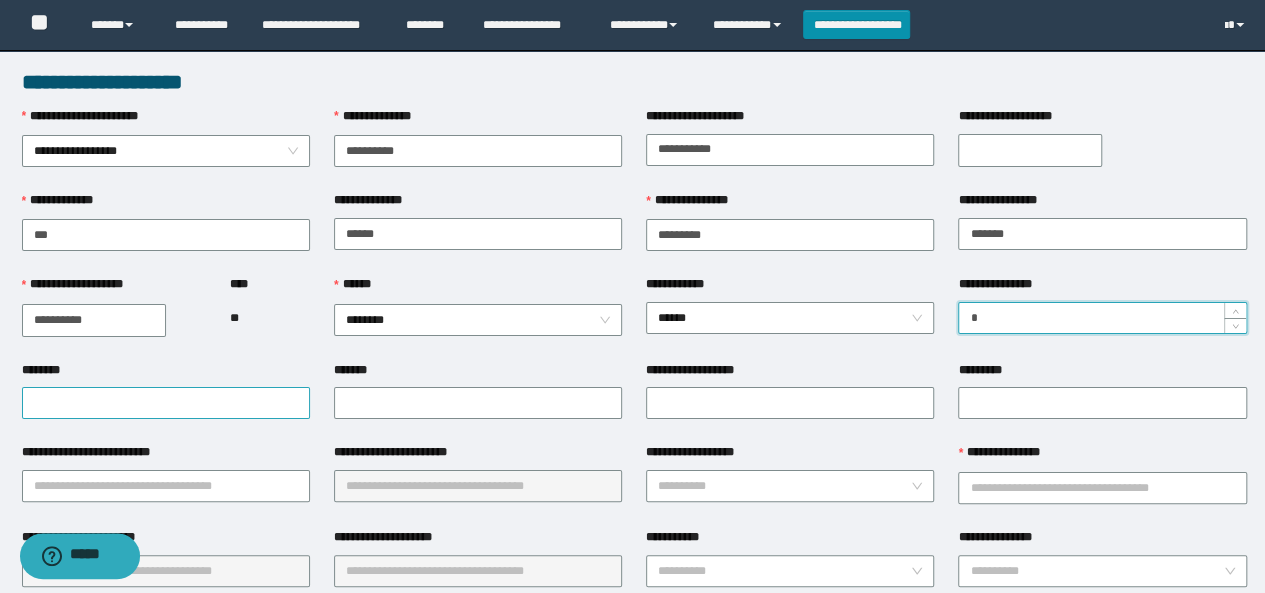 type on "*" 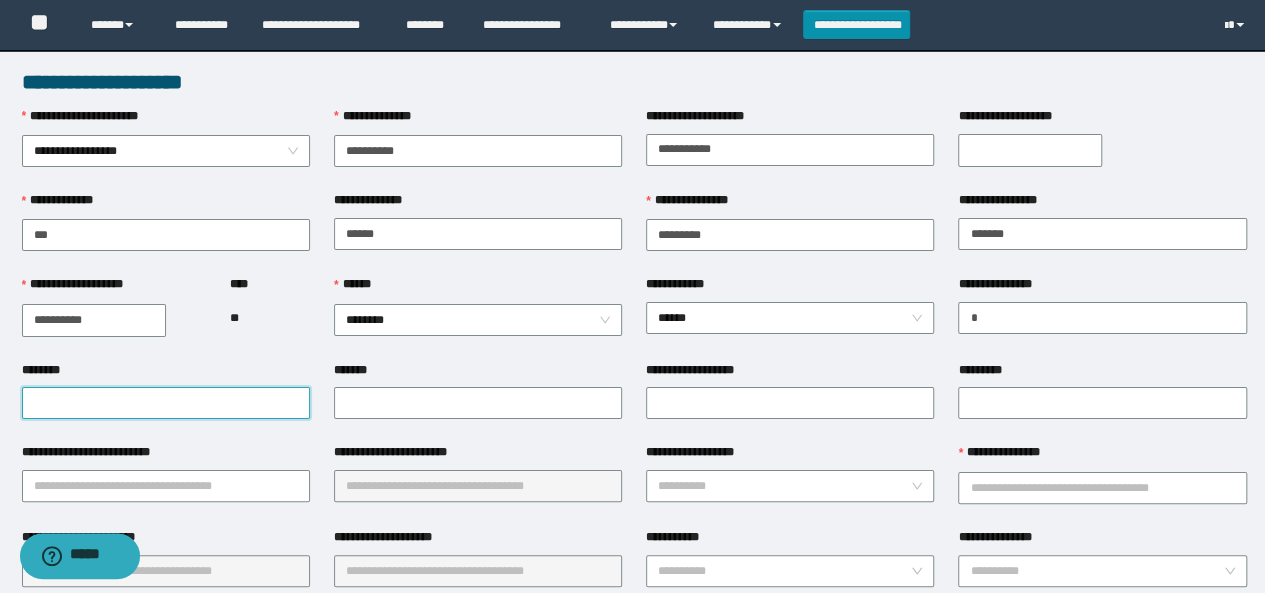 click on "********" at bounding box center [166, 403] 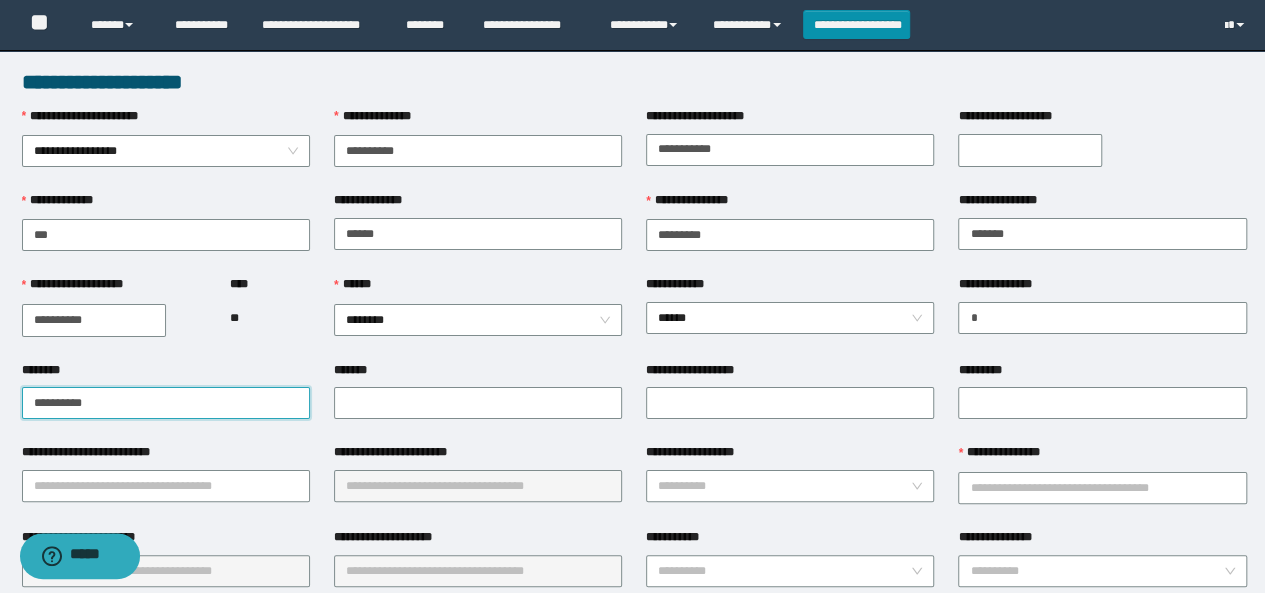 drag, startPoint x: 180, startPoint y: 407, endPoint x: 0, endPoint y: 375, distance: 182.82231 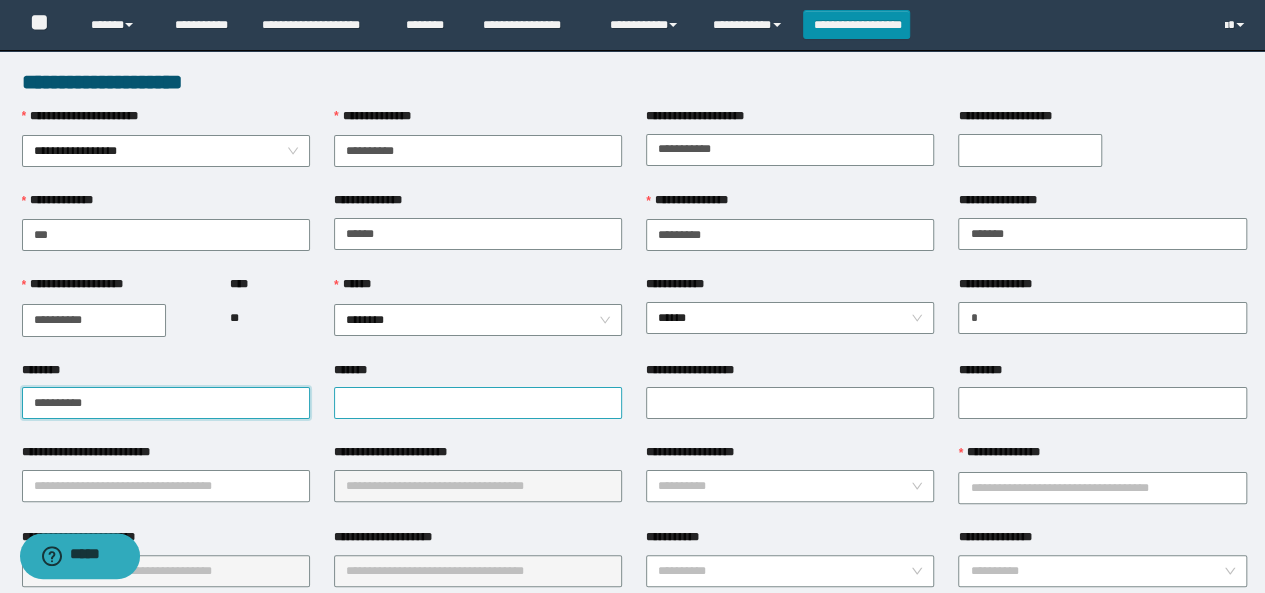 type on "**********" 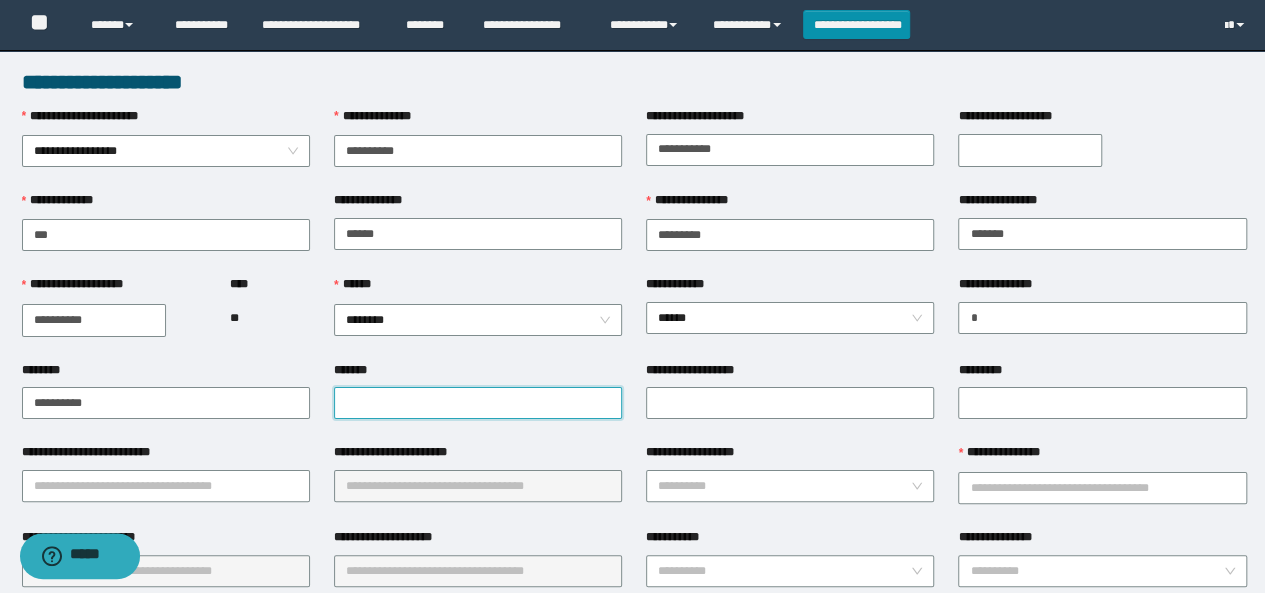 click on "*******" at bounding box center (478, 403) 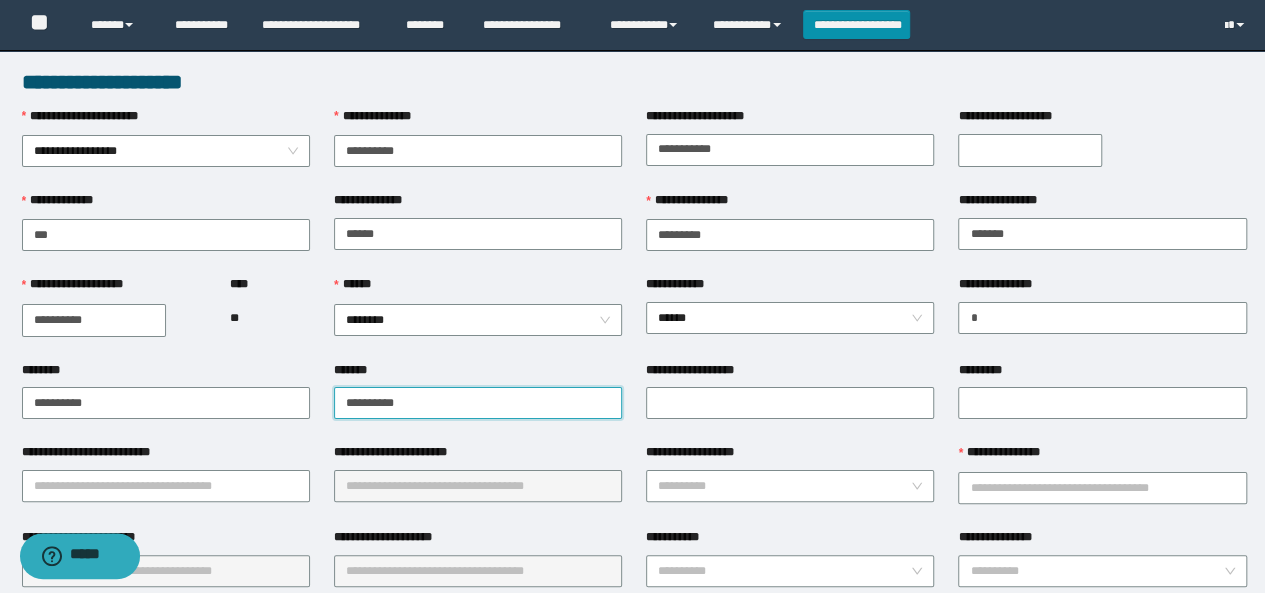 type on "**********" 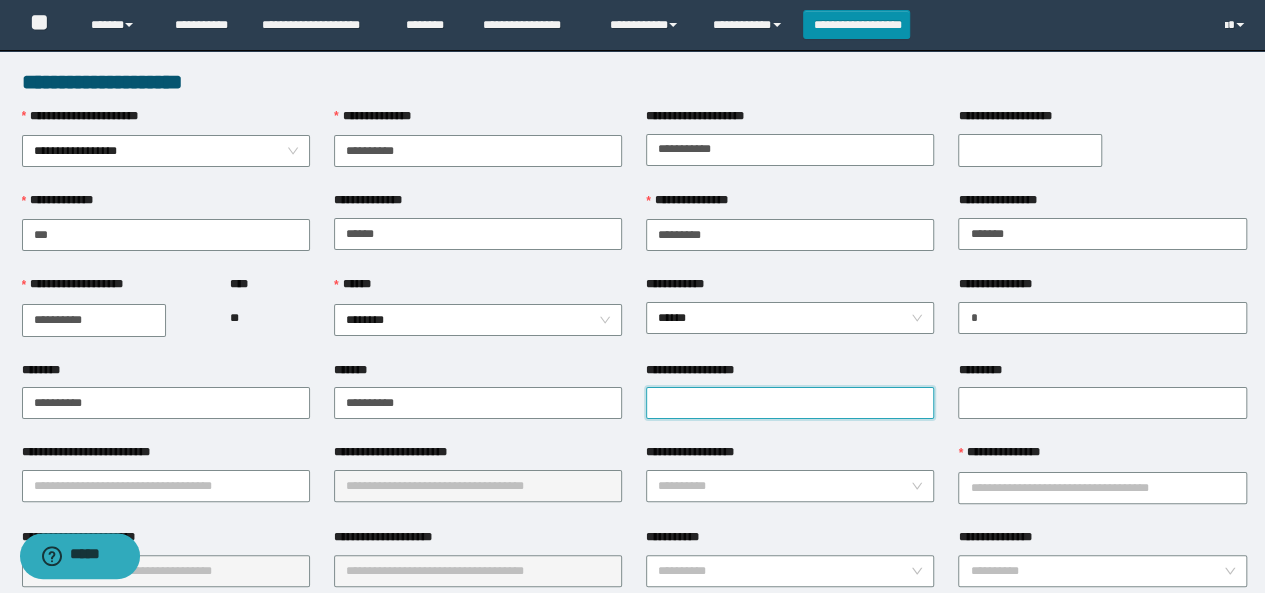 click on "**********" at bounding box center (790, 403) 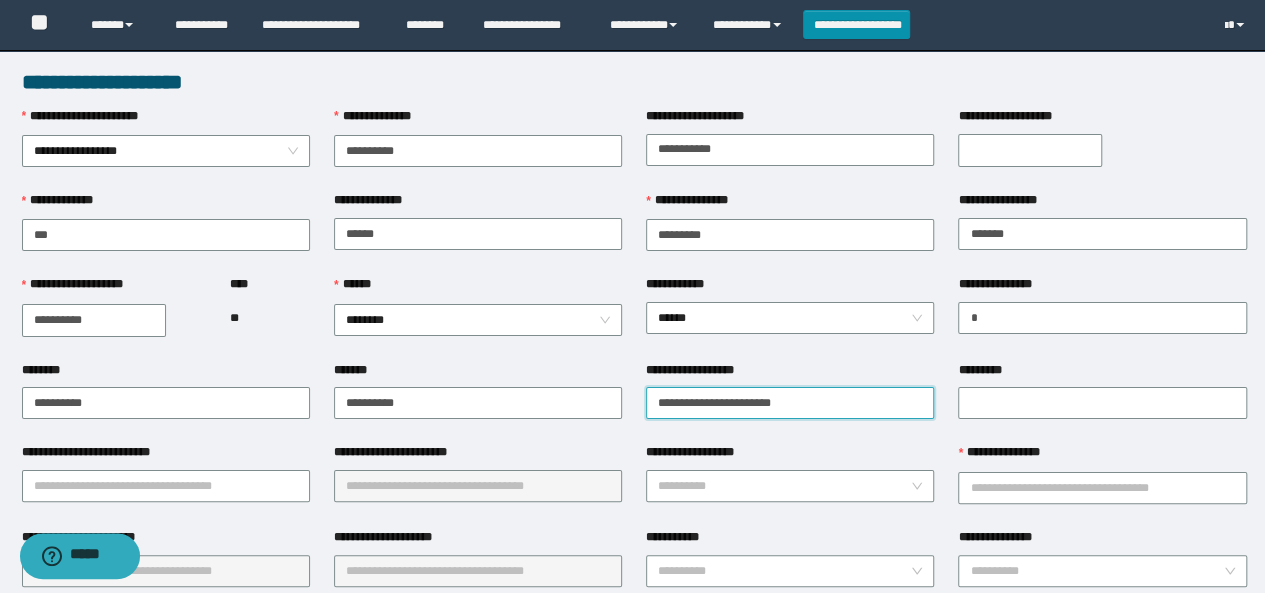 type on "**********" 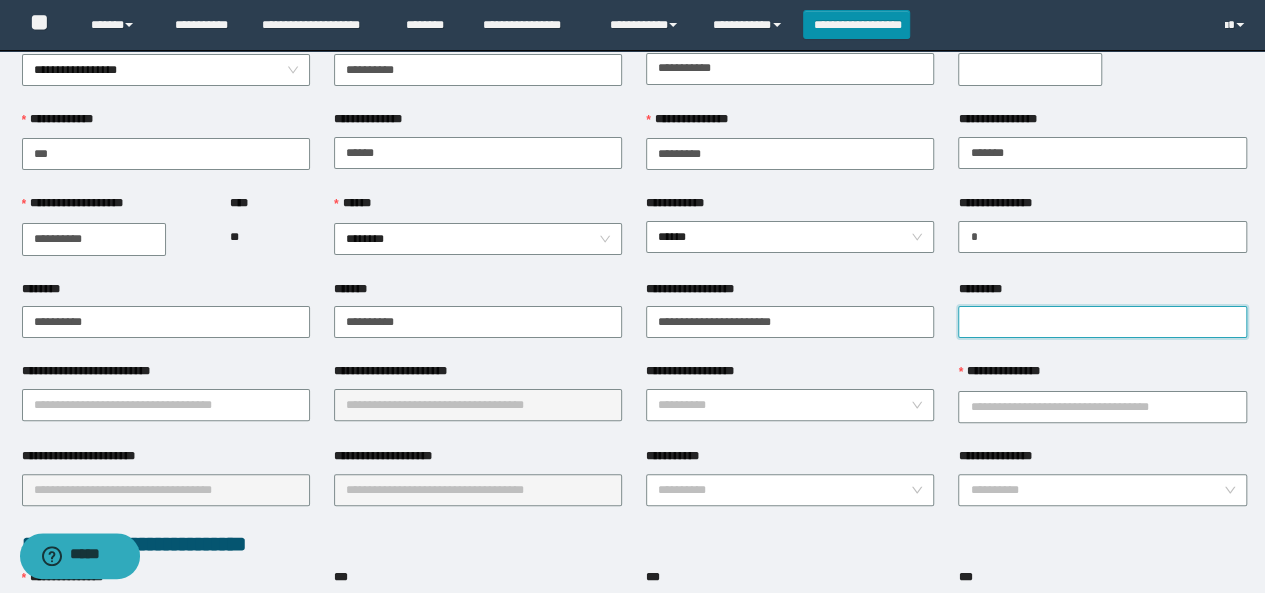 scroll, scrollTop: 100, scrollLeft: 0, axis: vertical 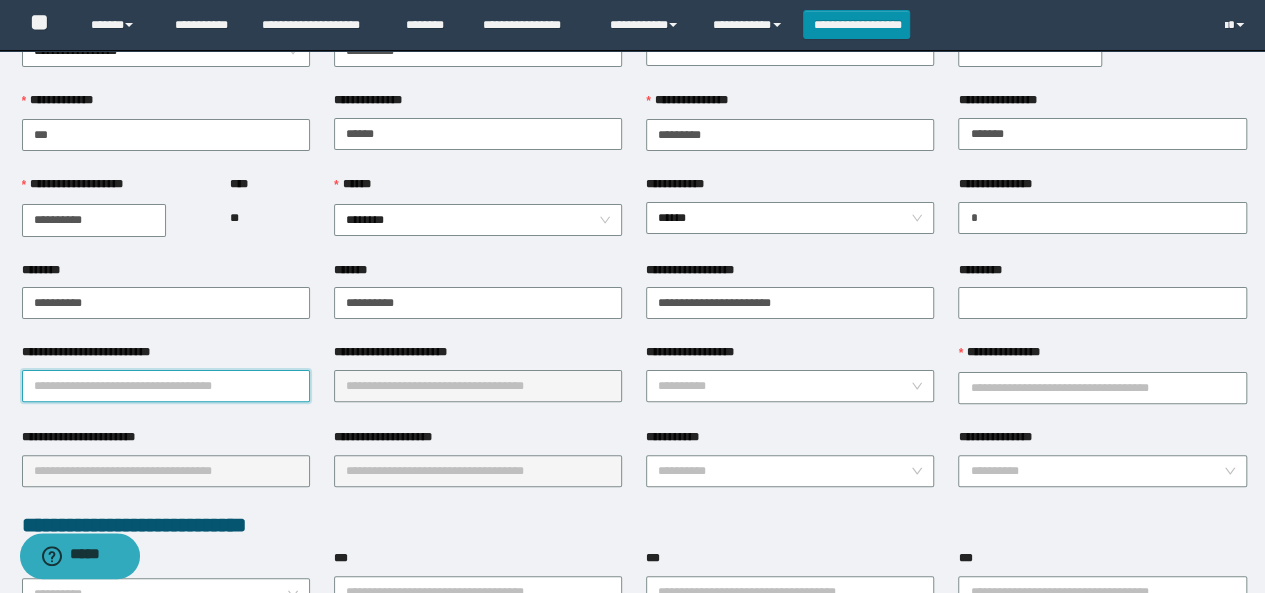 click on "**********" at bounding box center (166, 386) 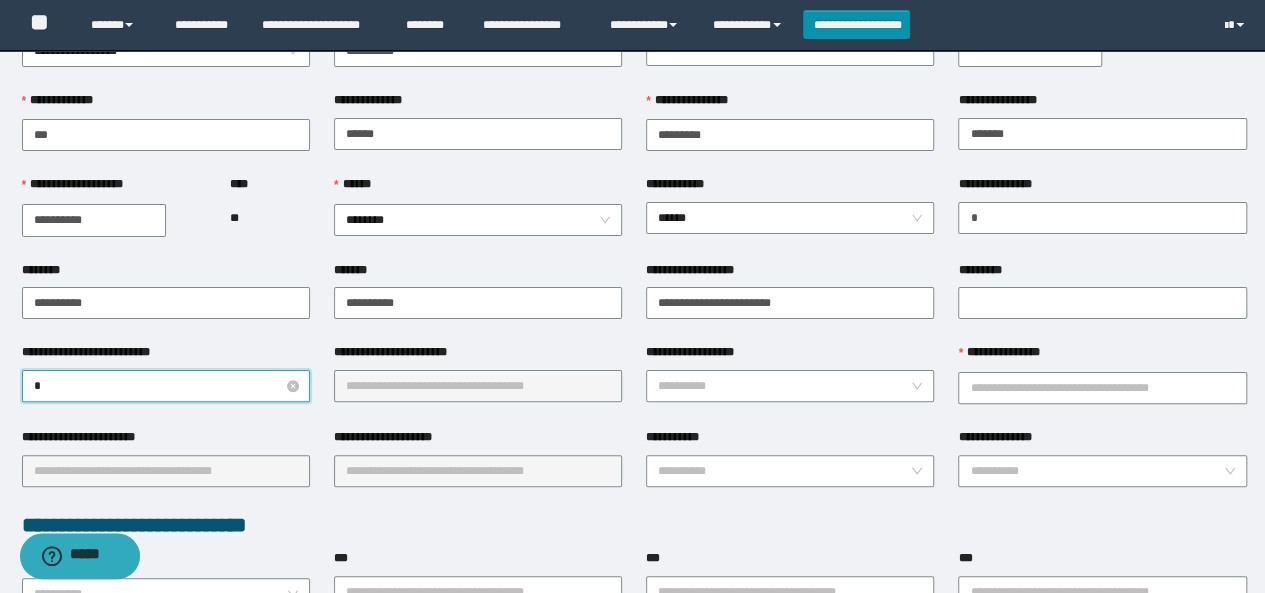 type on "**" 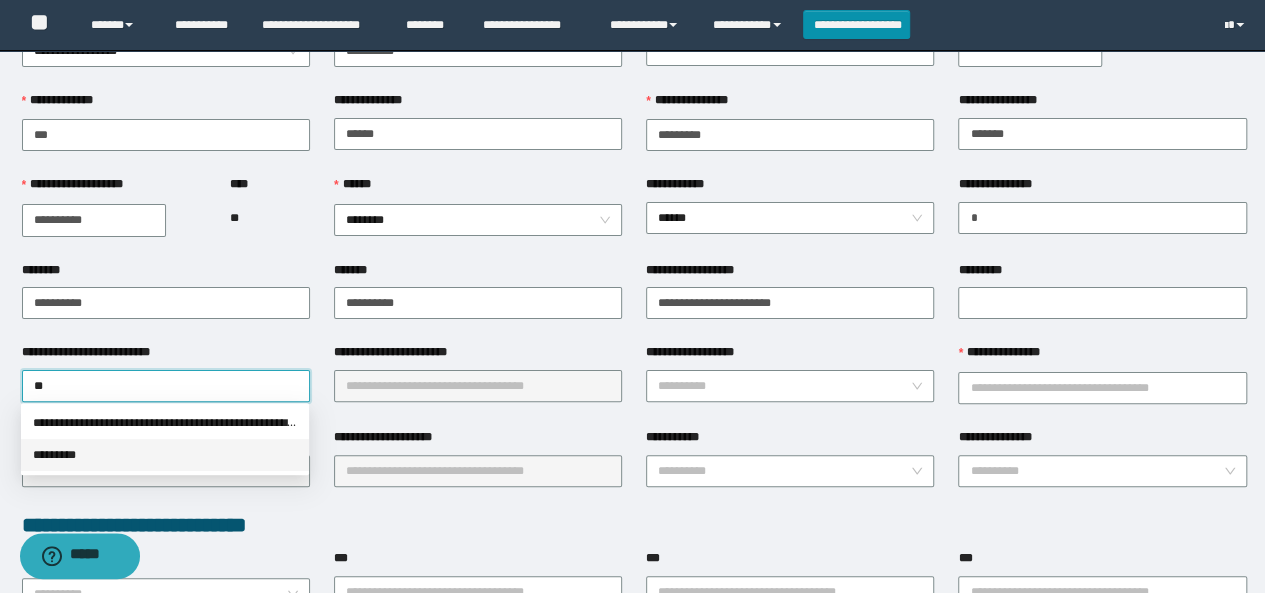 click on "*********" at bounding box center [165, 455] 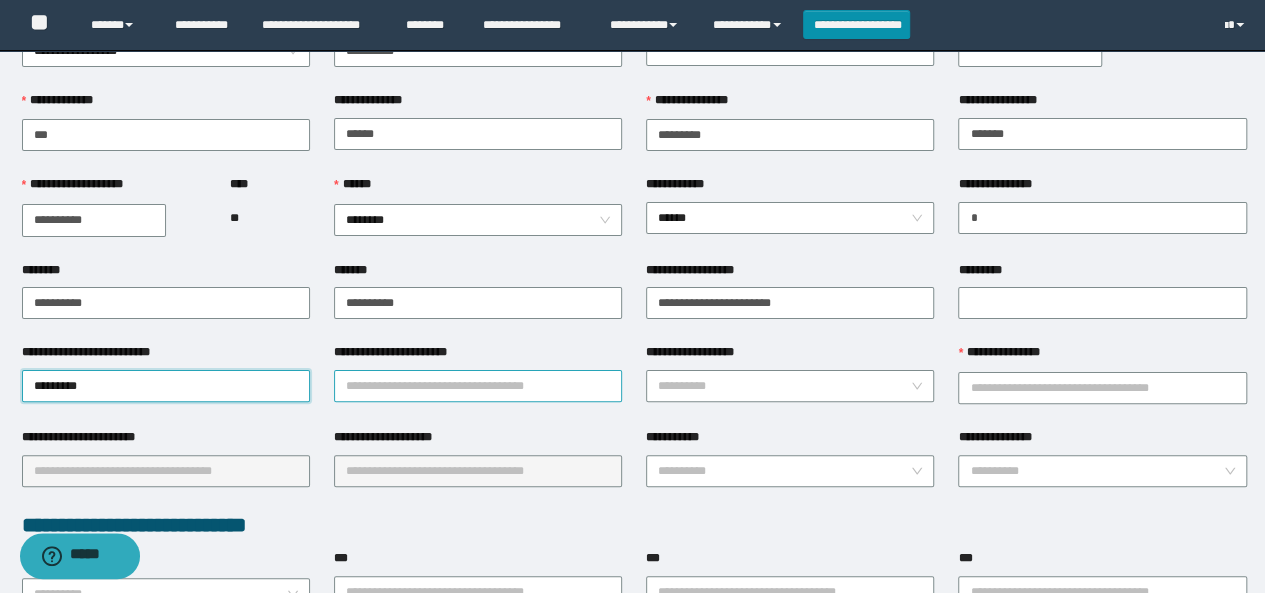 click on "**********" at bounding box center [478, 386] 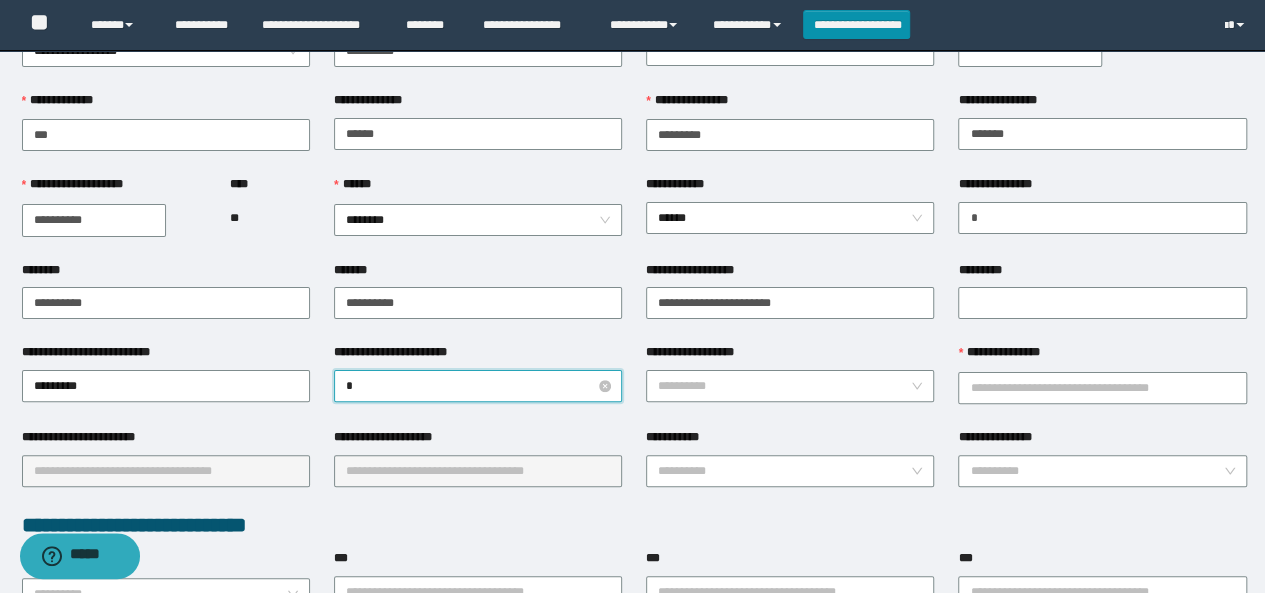 type on "**" 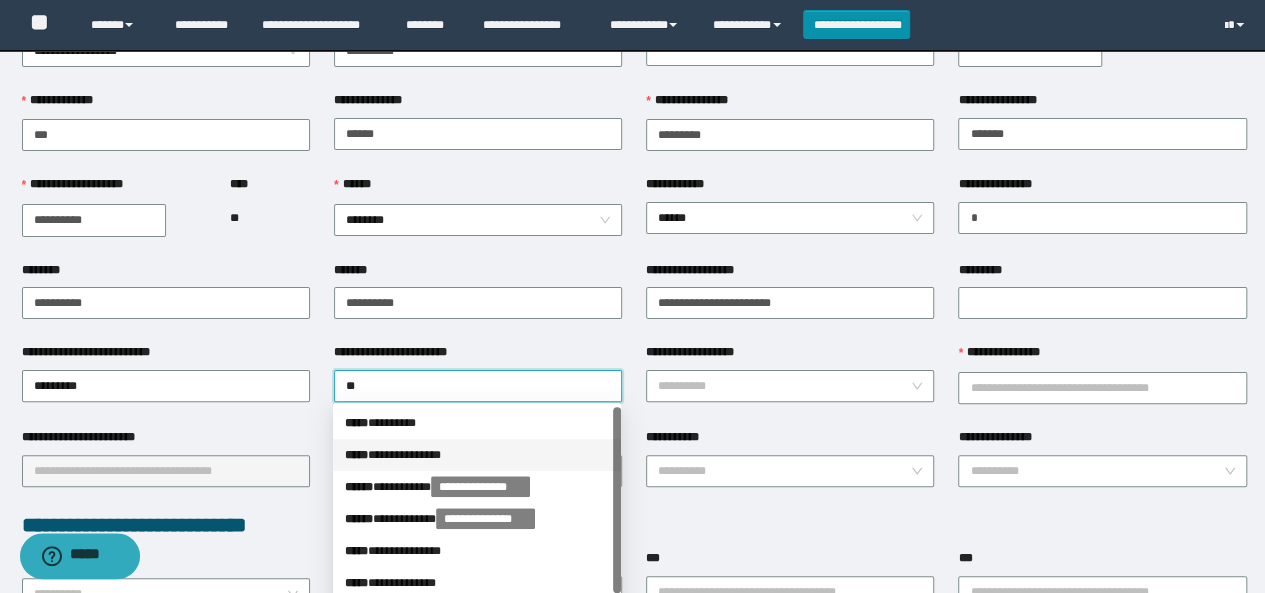 click on "**********" at bounding box center (477, 455) 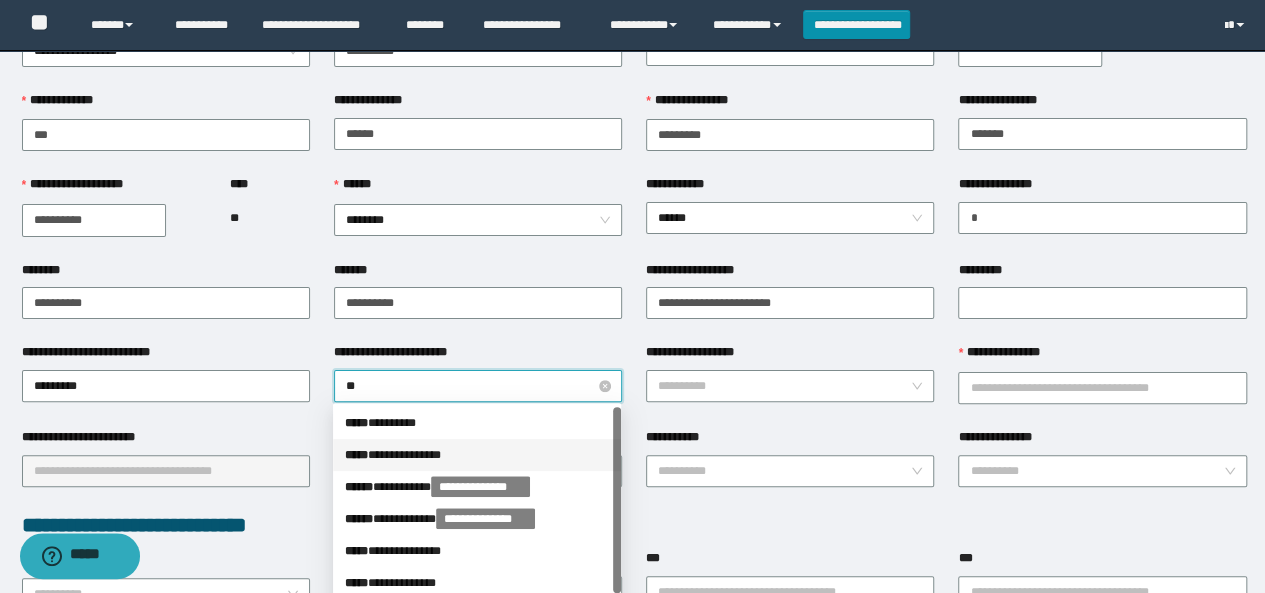 type 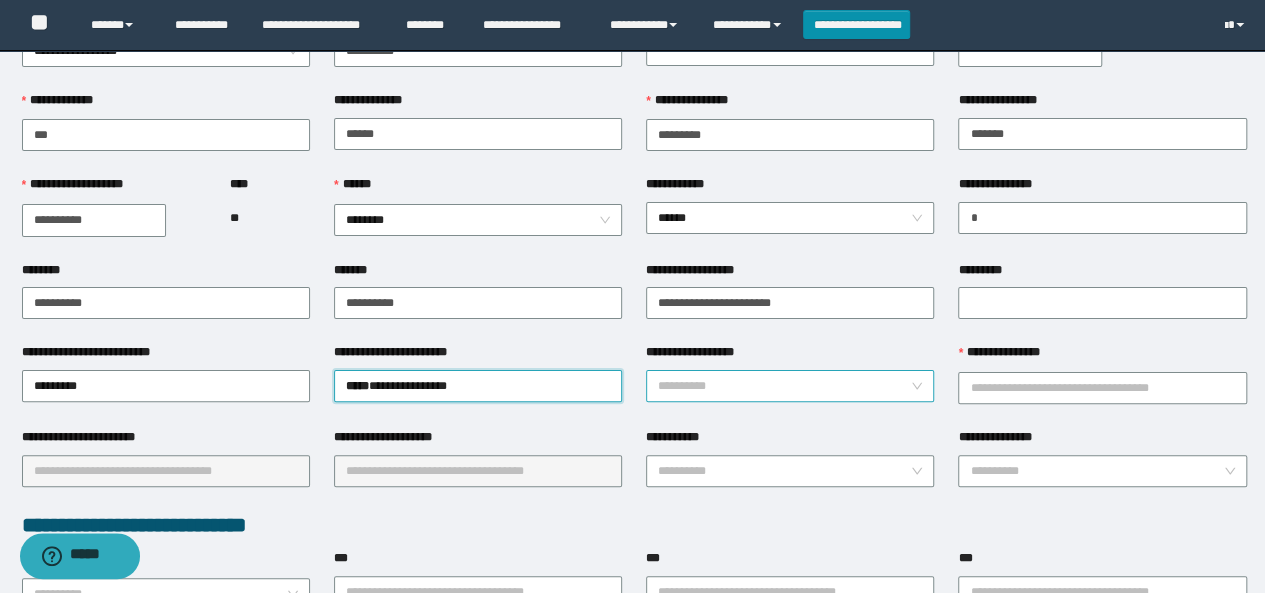 click on "**********" at bounding box center [790, 386] 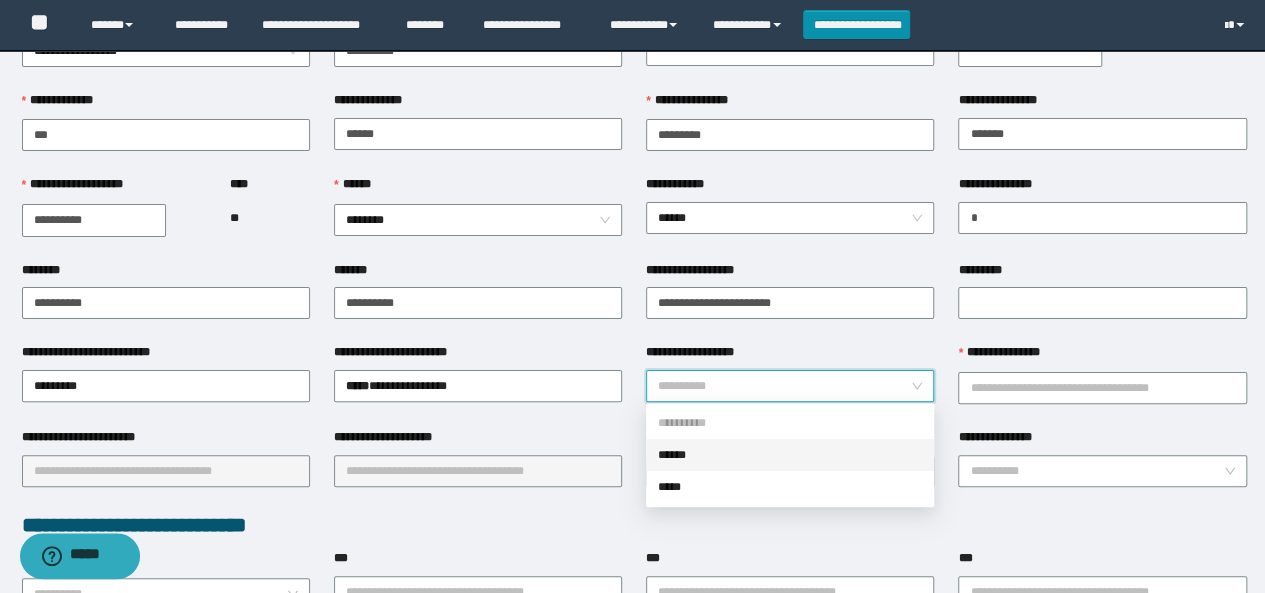 click on "******" at bounding box center [790, 455] 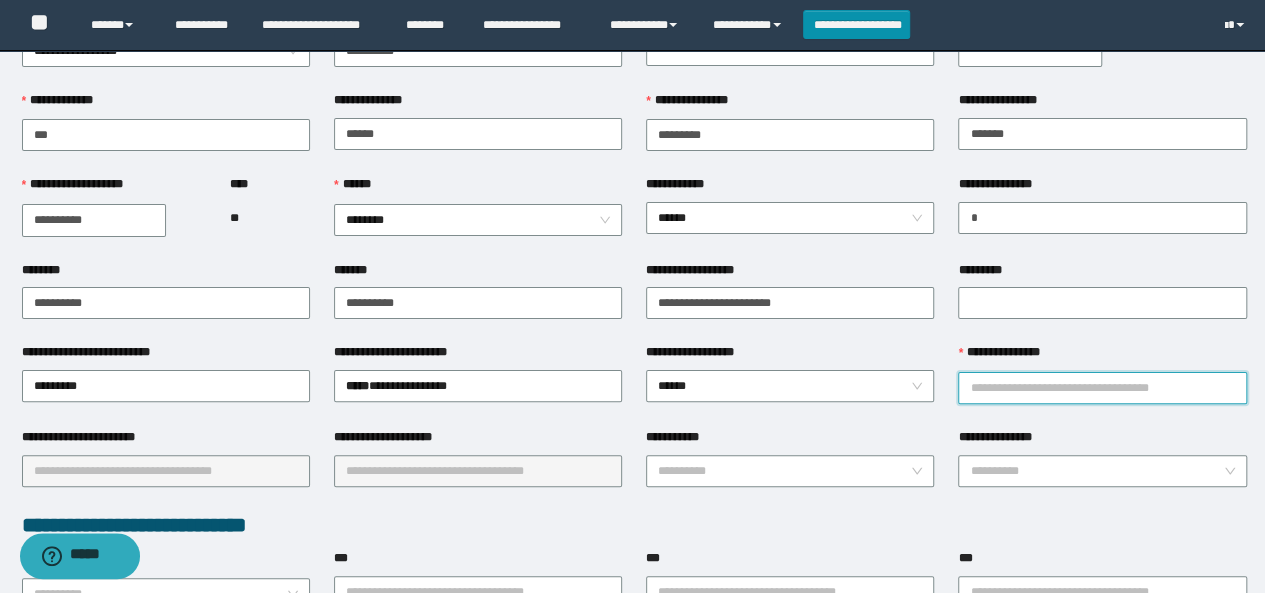 click on "**********" at bounding box center (1102, 388) 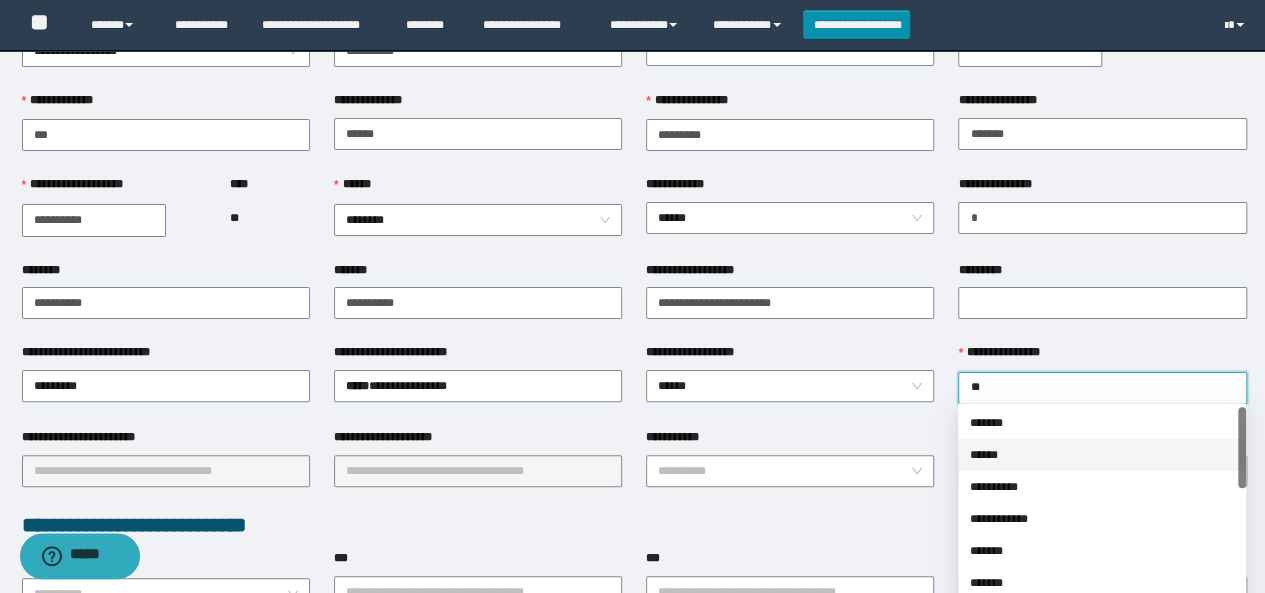 type on "***" 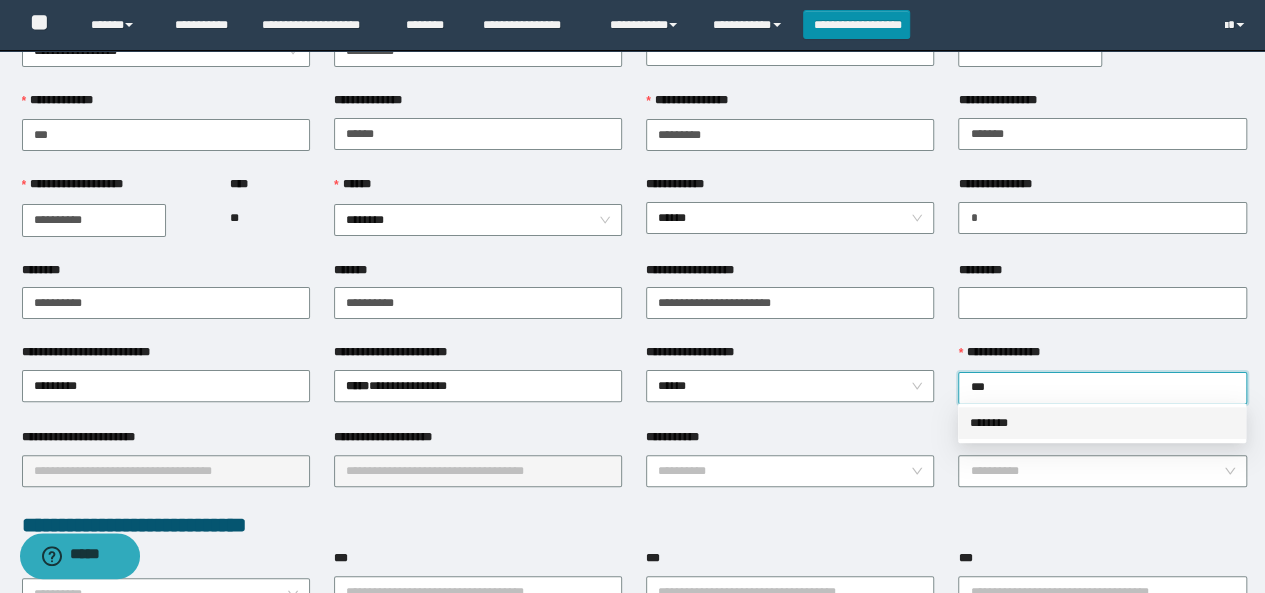 click on "********" at bounding box center (1102, 423) 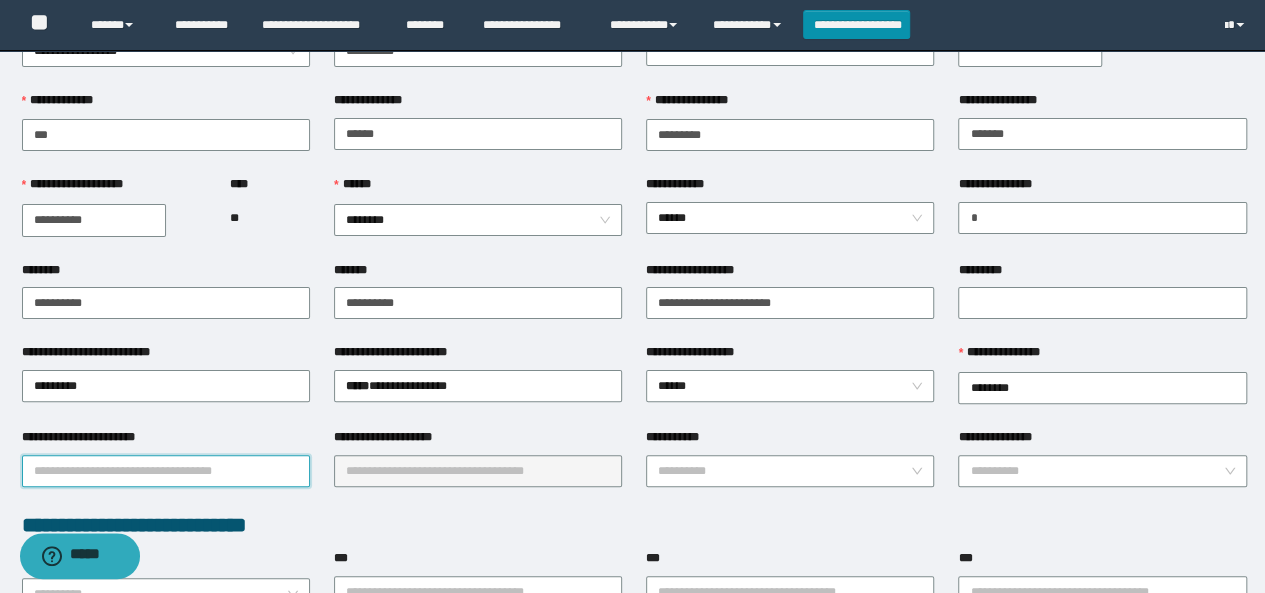 click on "**********" at bounding box center [166, 471] 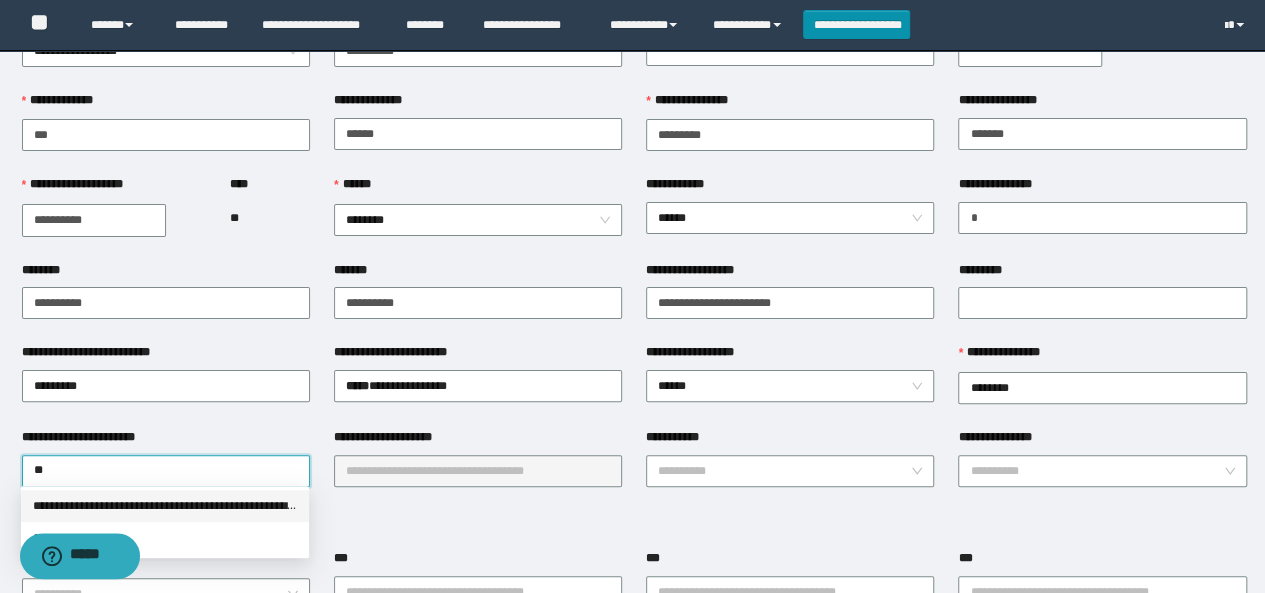 type on "***" 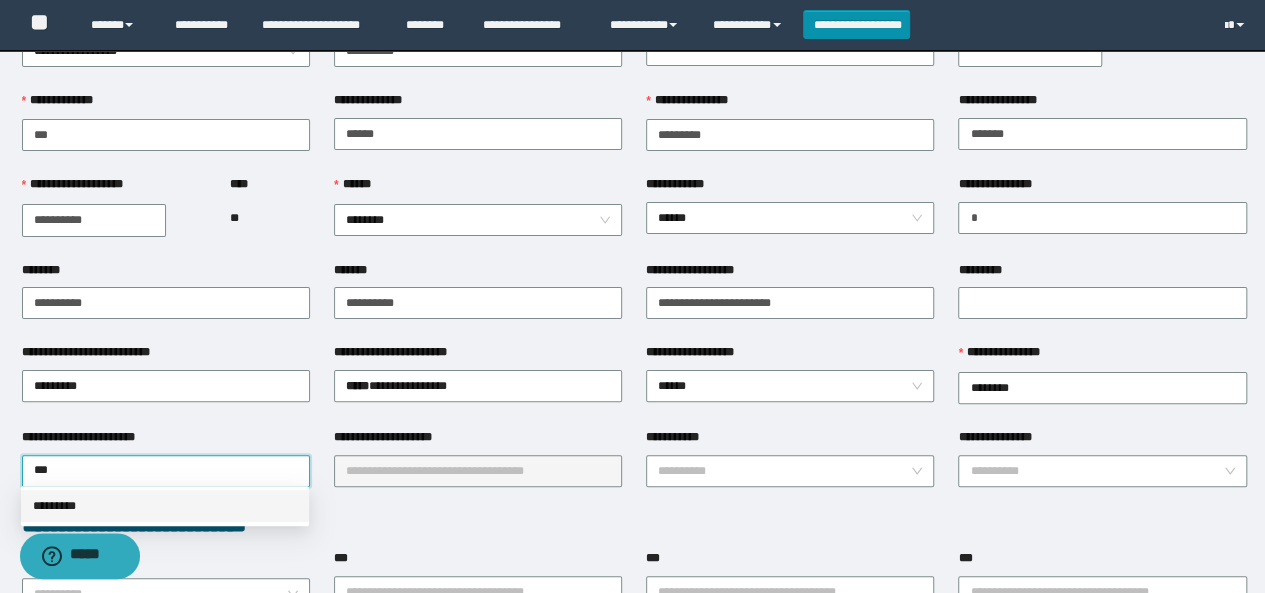 click on "*********" at bounding box center (165, 506) 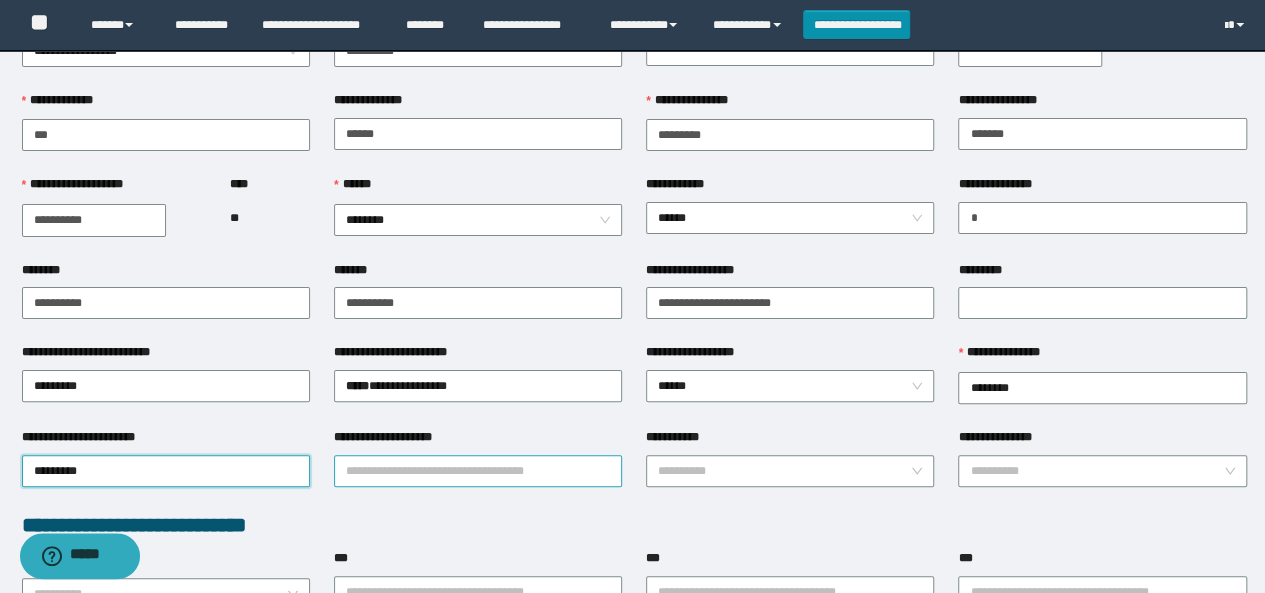 click on "**********" at bounding box center (478, 471) 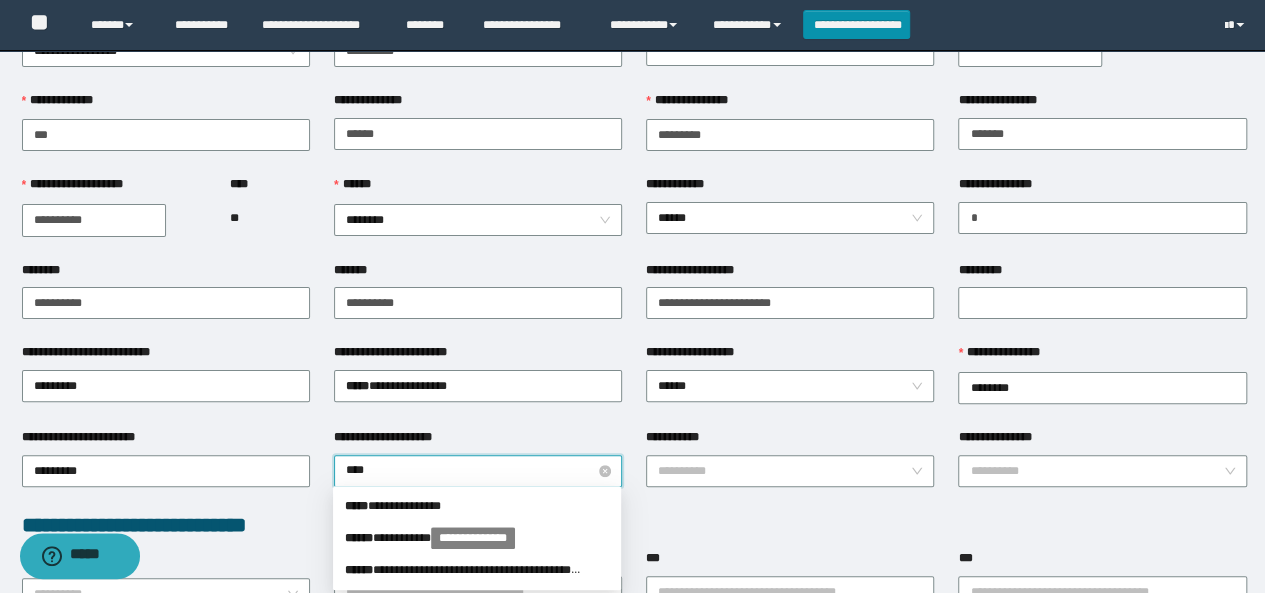 type on "*****" 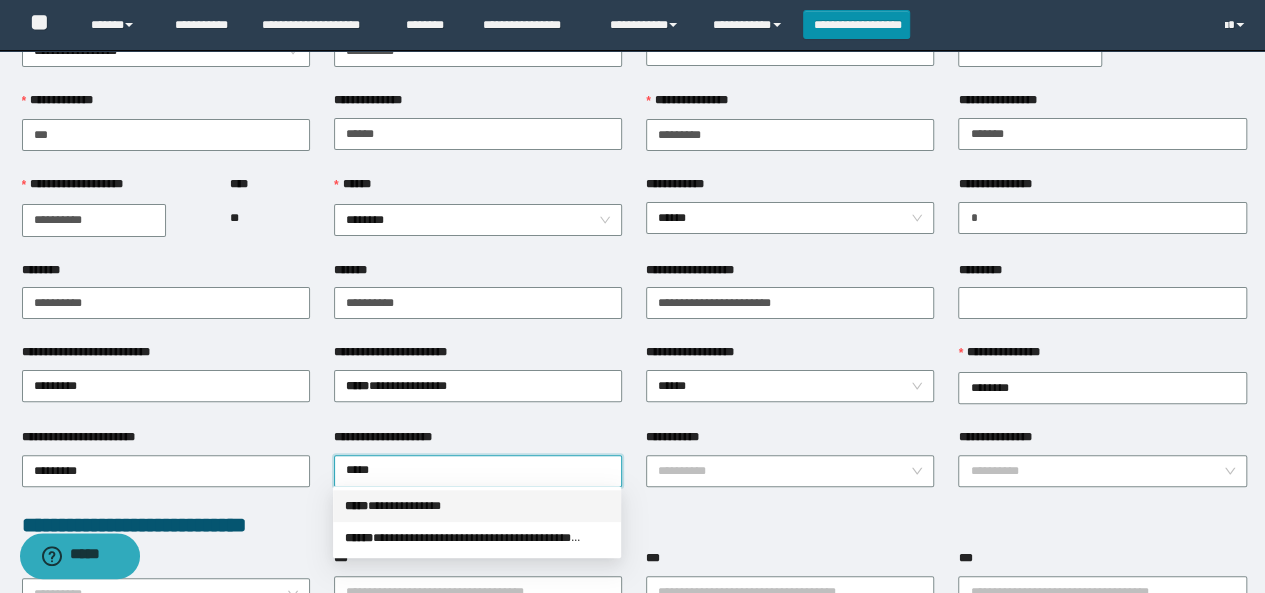 click on "**********" at bounding box center [477, 506] 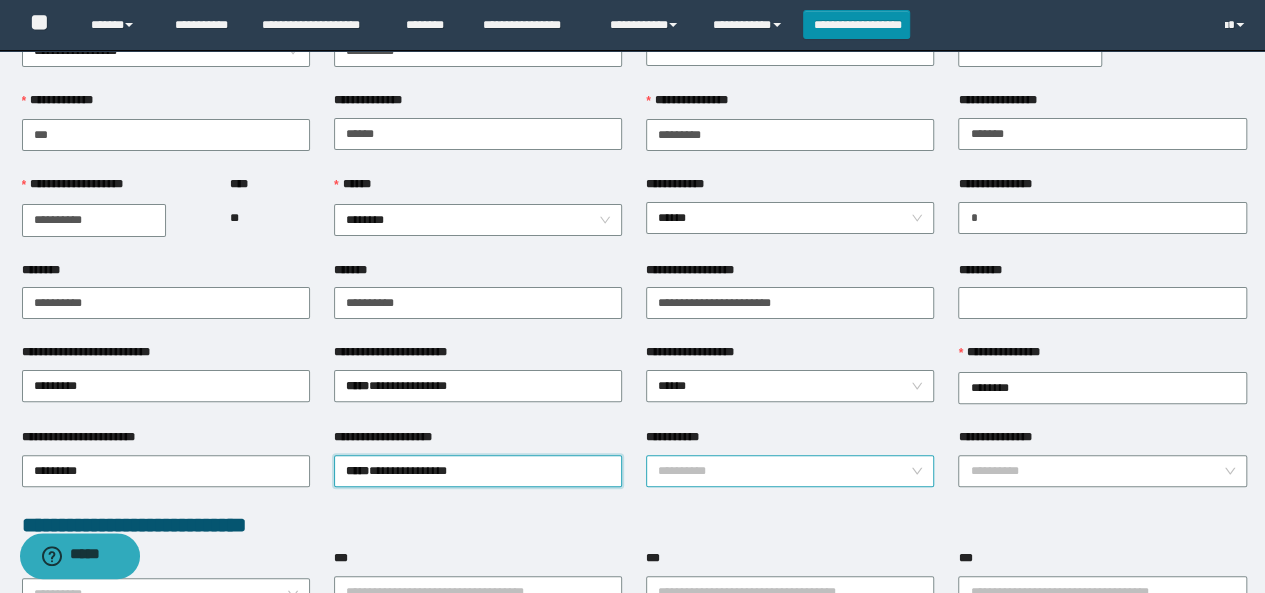 click on "**********" at bounding box center [784, 471] 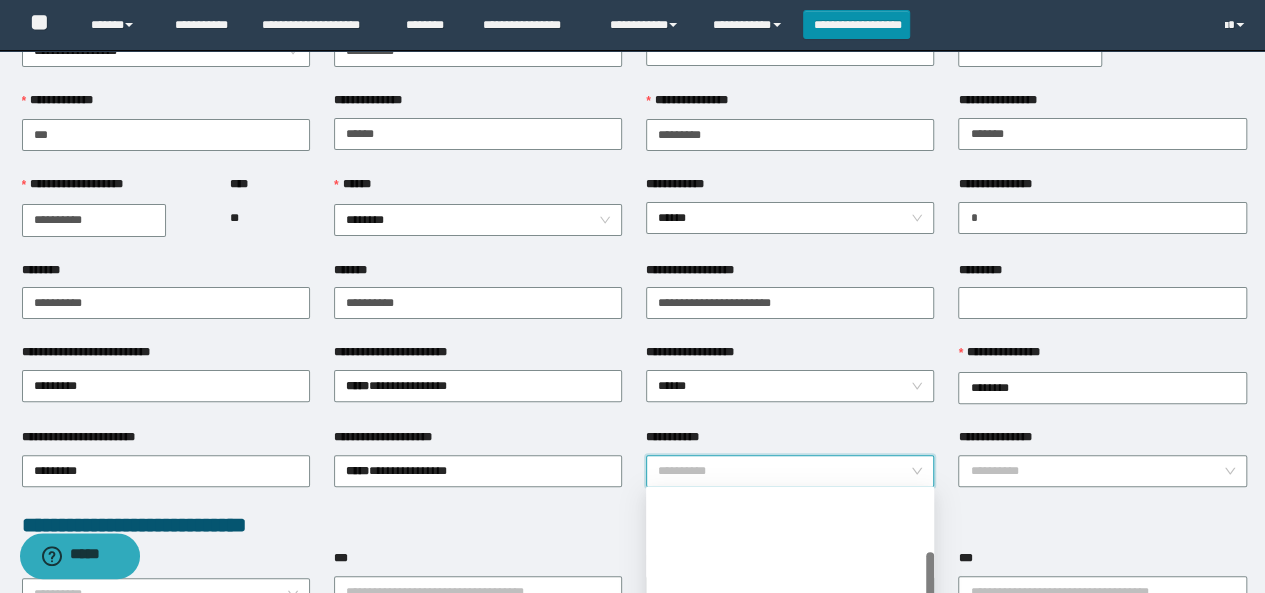 scroll, scrollTop: 160, scrollLeft: 0, axis: vertical 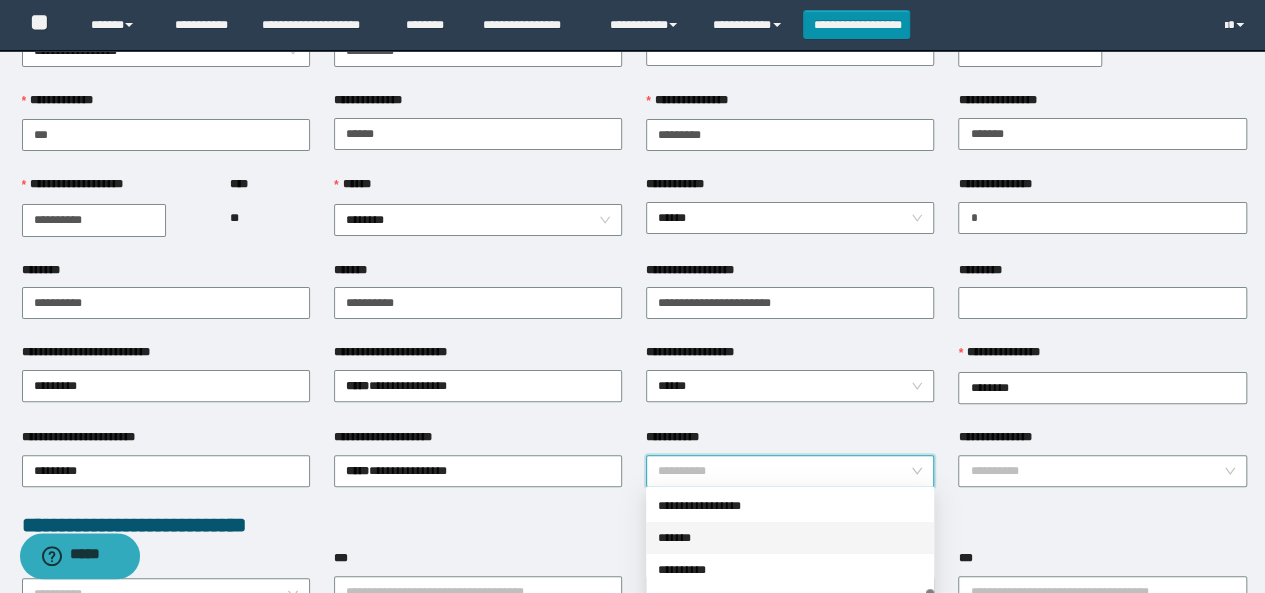 click on "*******" at bounding box center (790, 538) 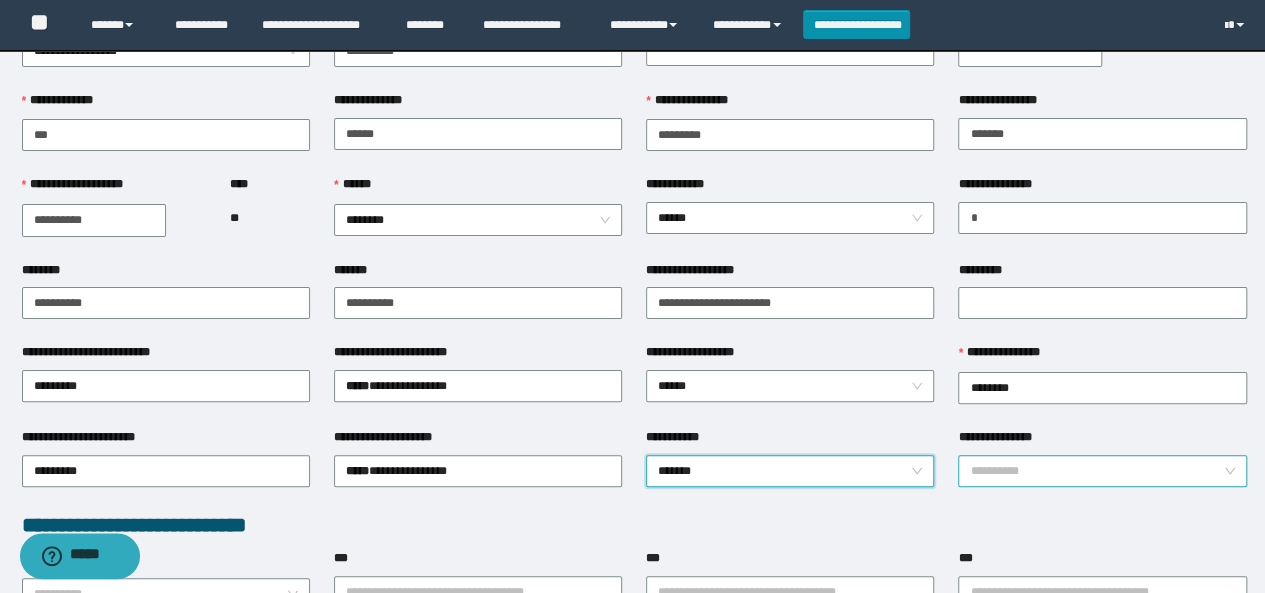 click on "**********" at bounding box center (1096, 471) 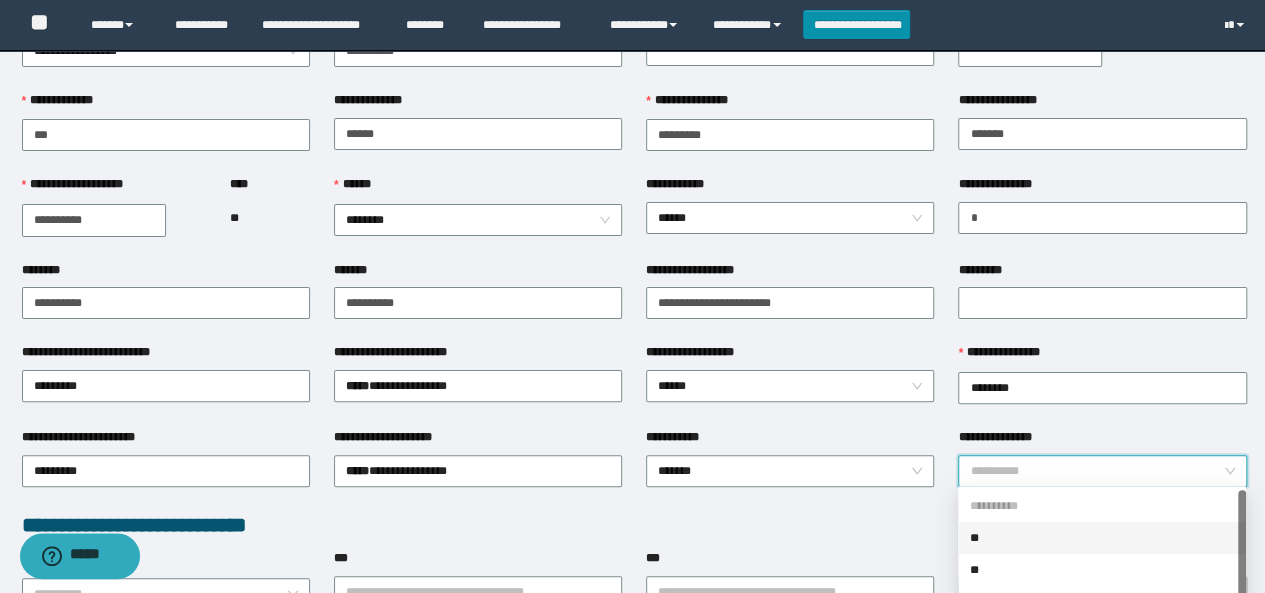 scroll, scrollTop: 400, scrollLeft: 0, axis: vertical 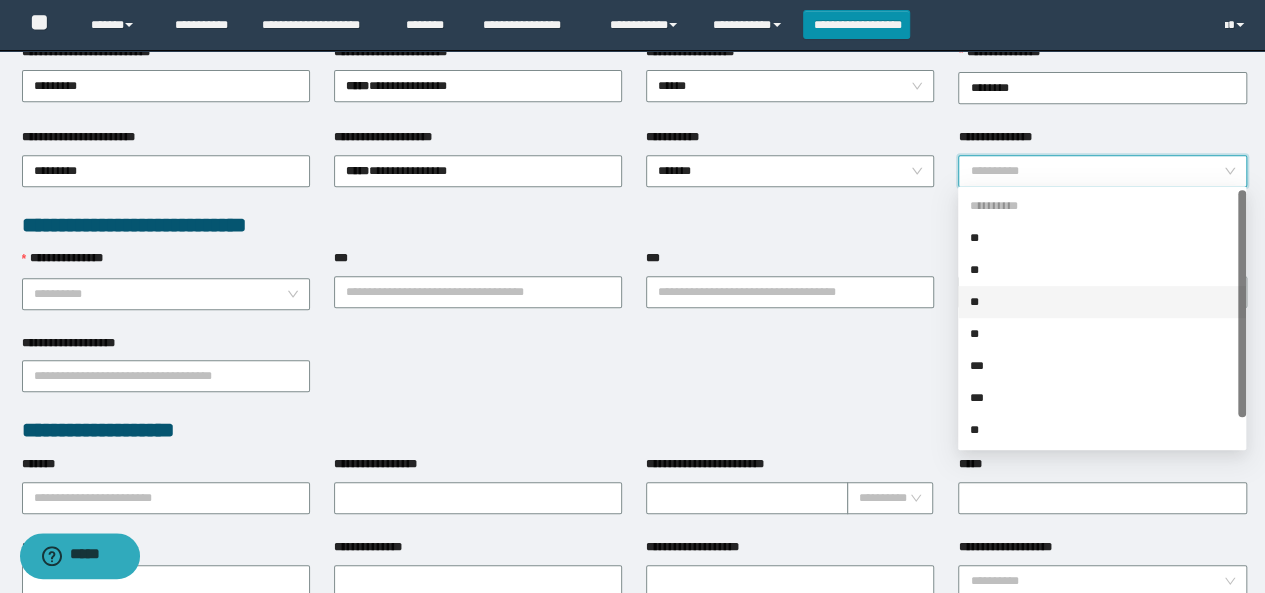 click on "**" at bounding box center [1102, 302] 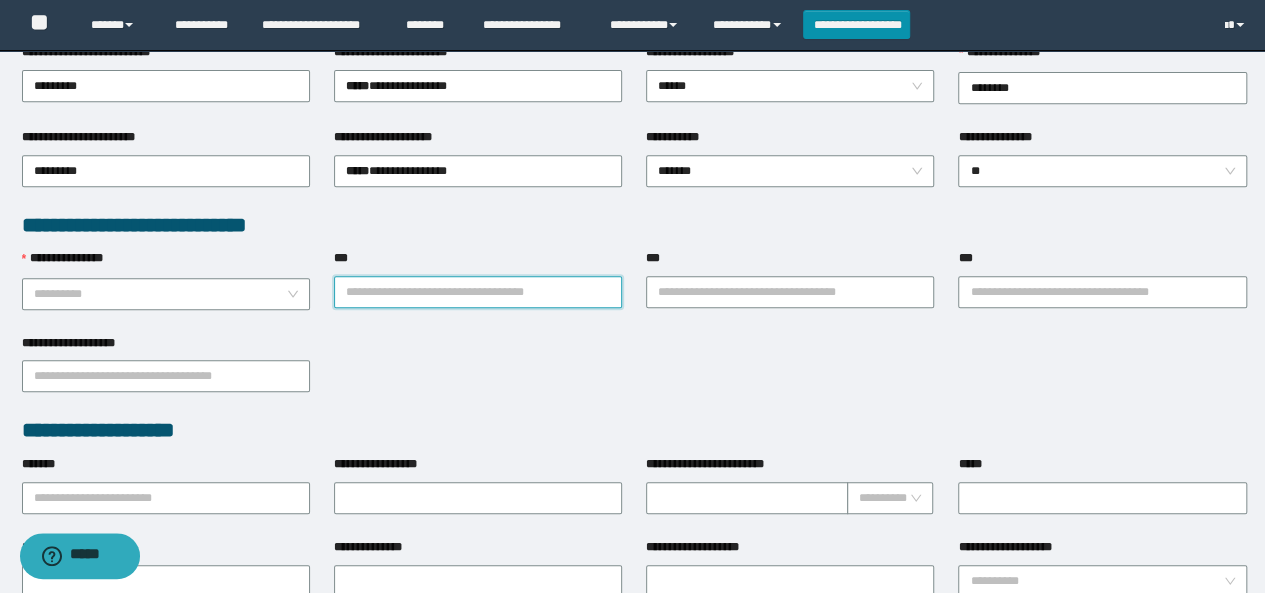 click on "***" at bounding box center (478, 292) 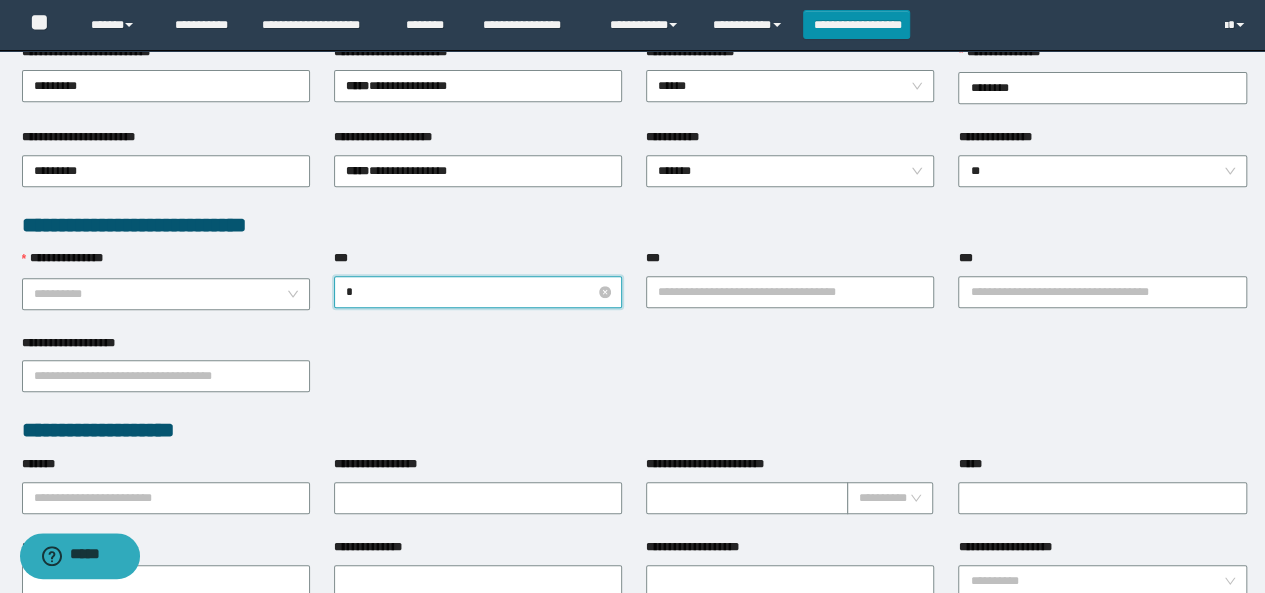 type on "**" 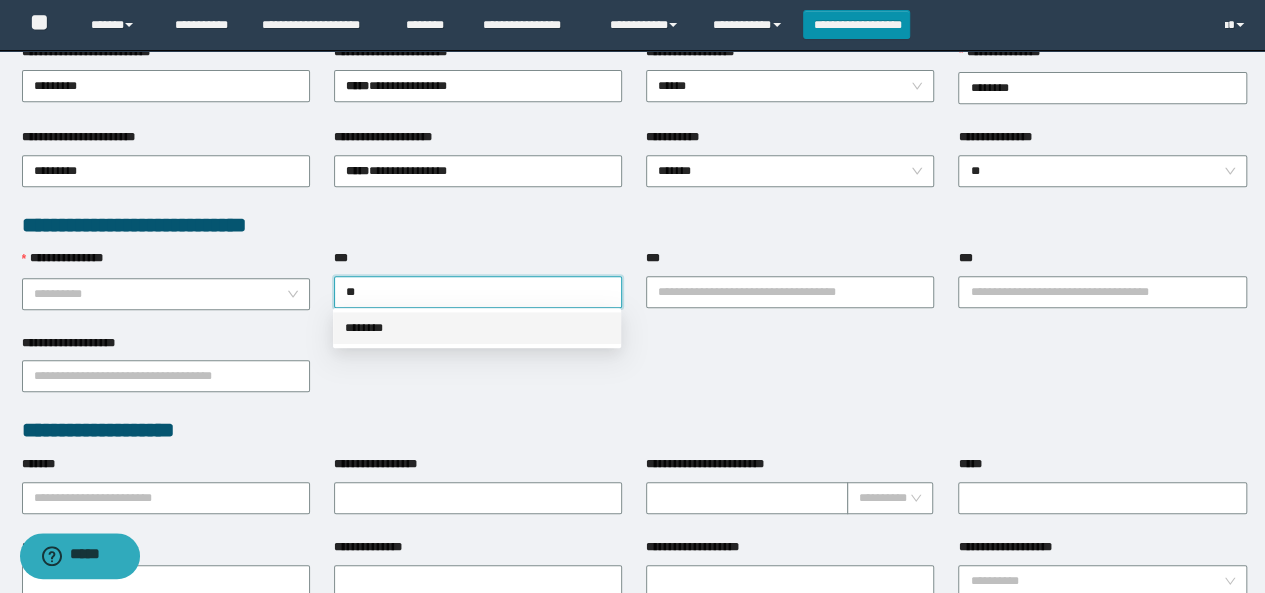 click on "********" at bounding box center [477, 328] 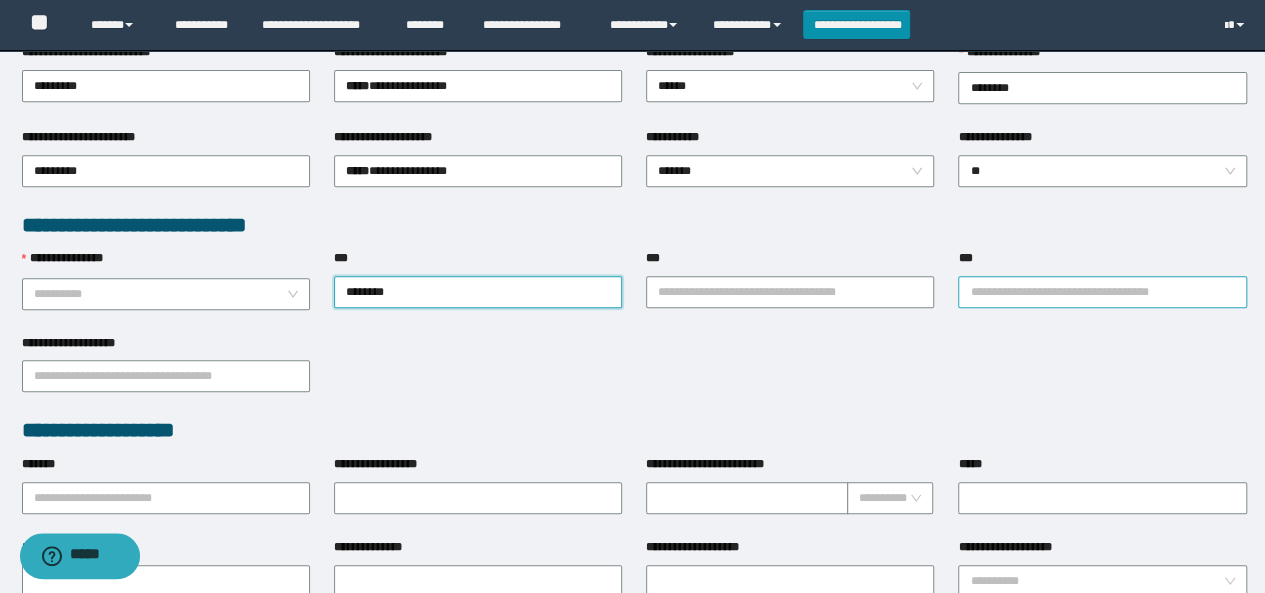 click on "***" at bounding box center (1102, 292) 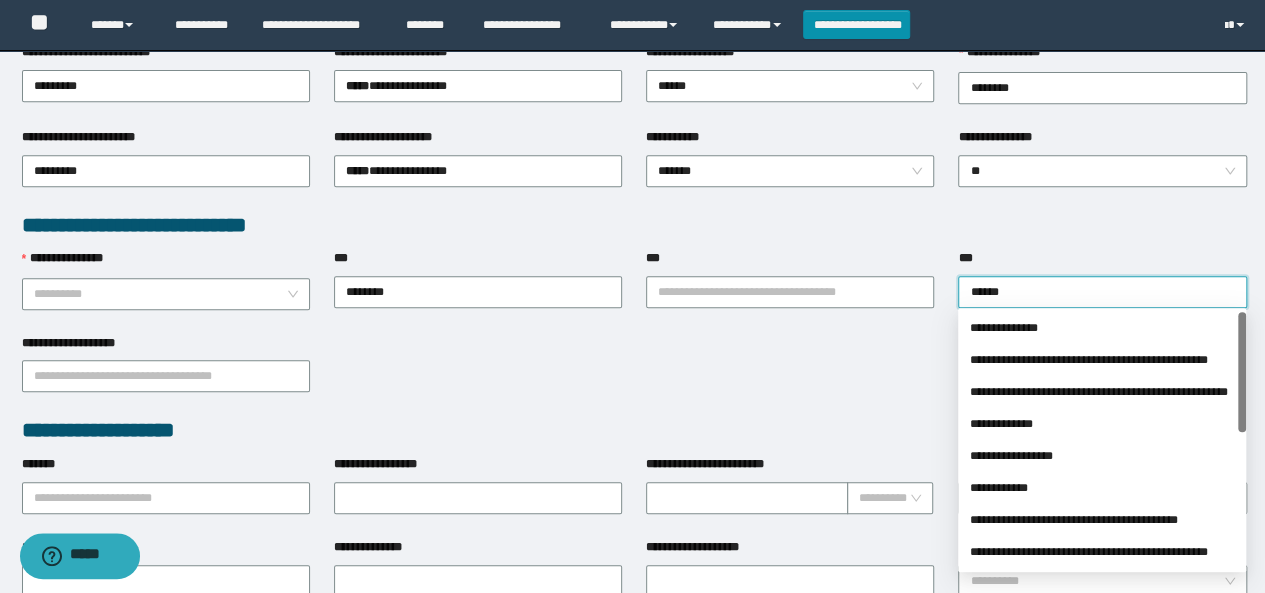 type on "*******" 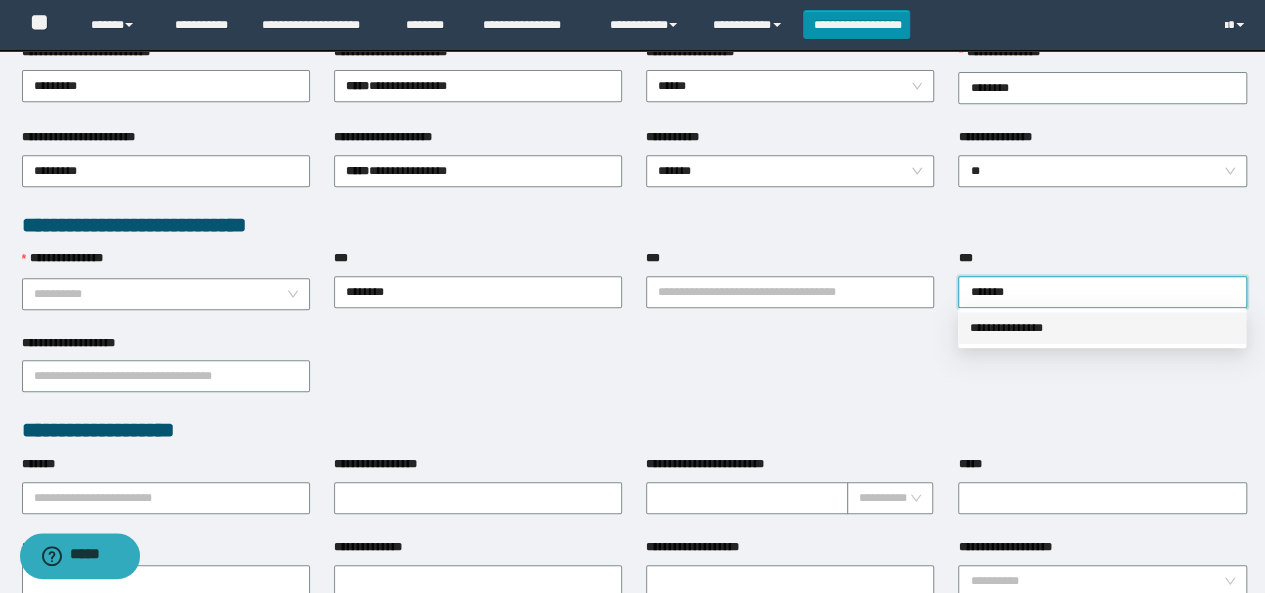 click on "**********" at bounding box center (1102, 328) 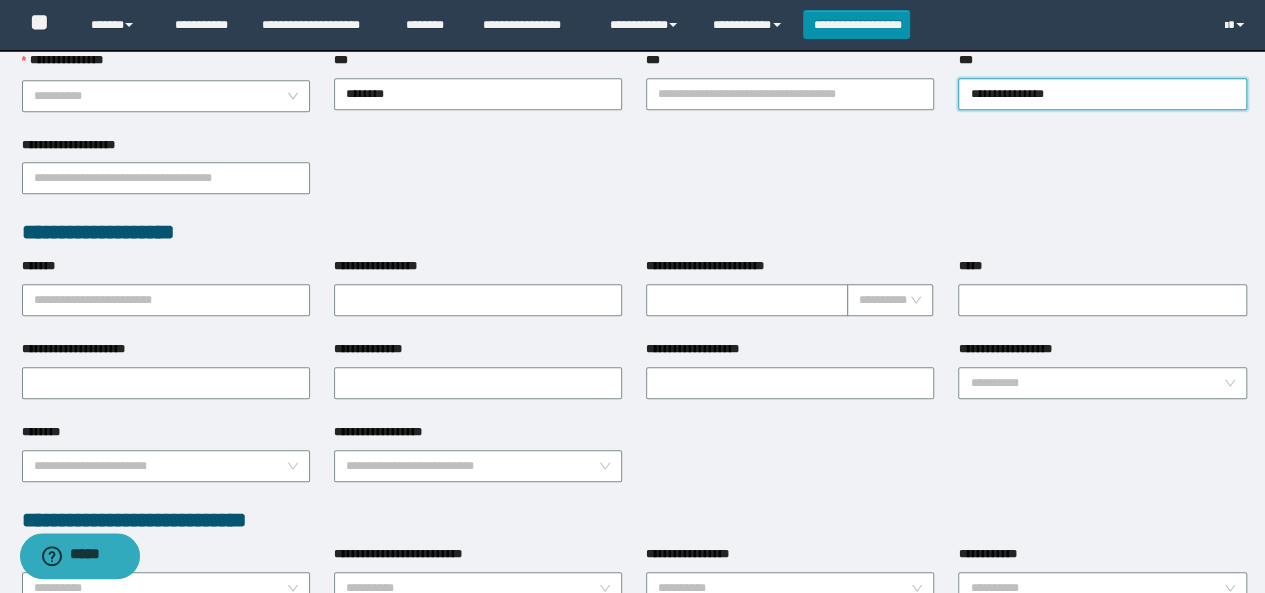 scroll, scrollTop: 600, scrollLeft: 0, axis: vertical 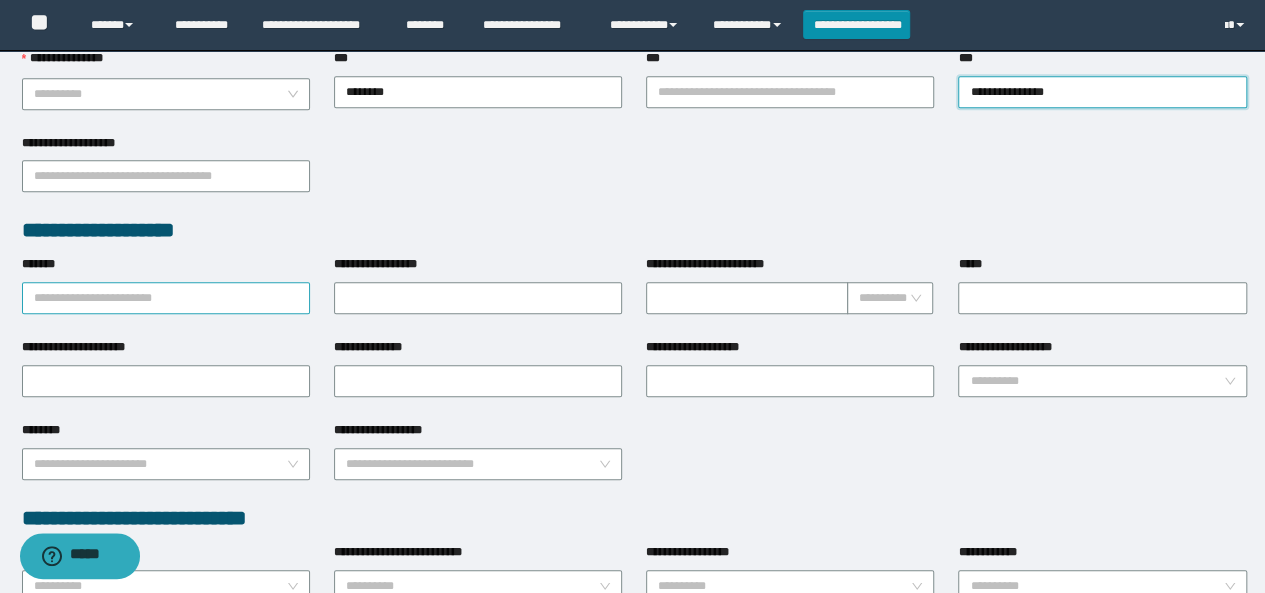 click on "**********" at bounding box center [166, 298] 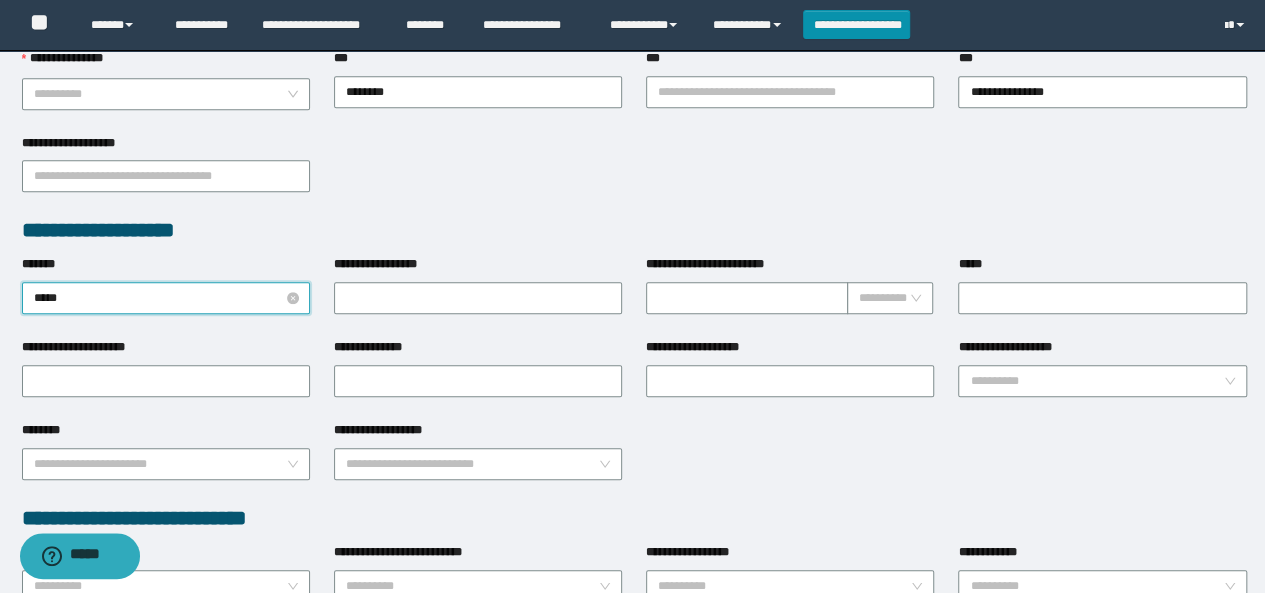 type on "******" 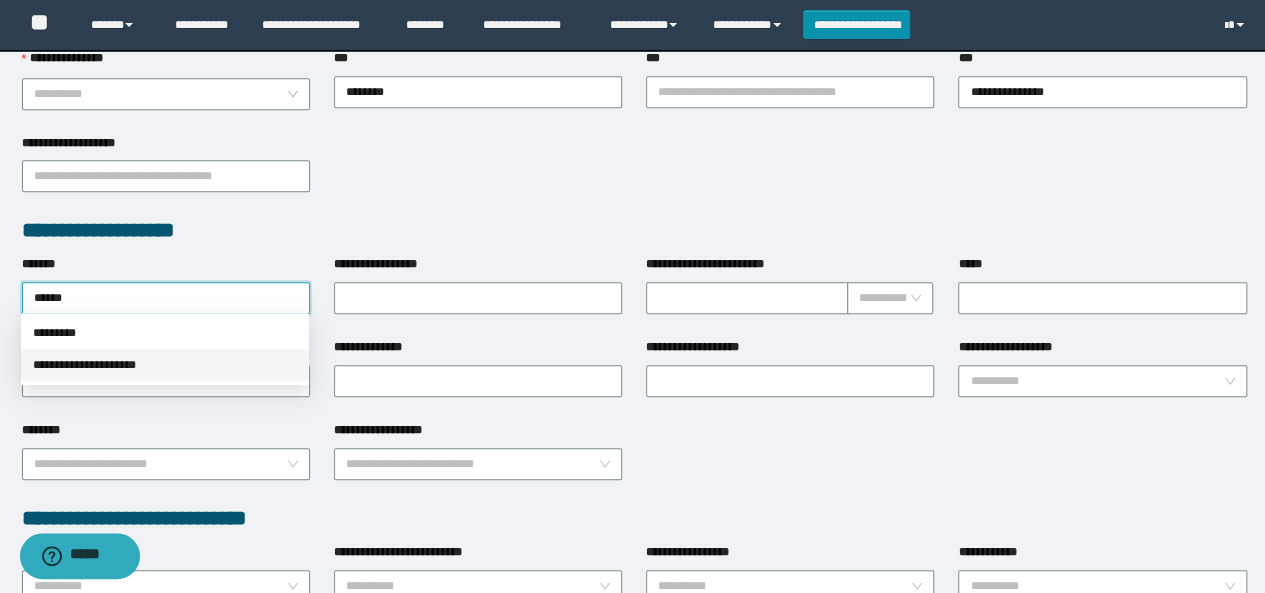 click on "**********" at bounding box center [165, 365] 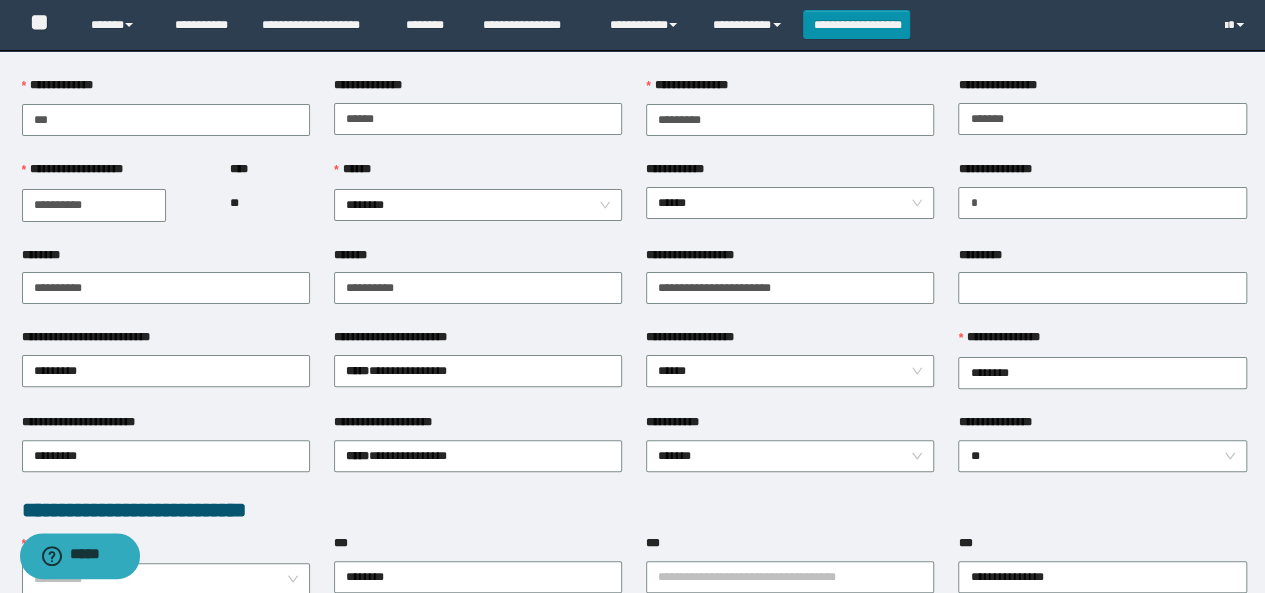 scroll, scrollTop: 0, scrollLeft: 0, axis: both 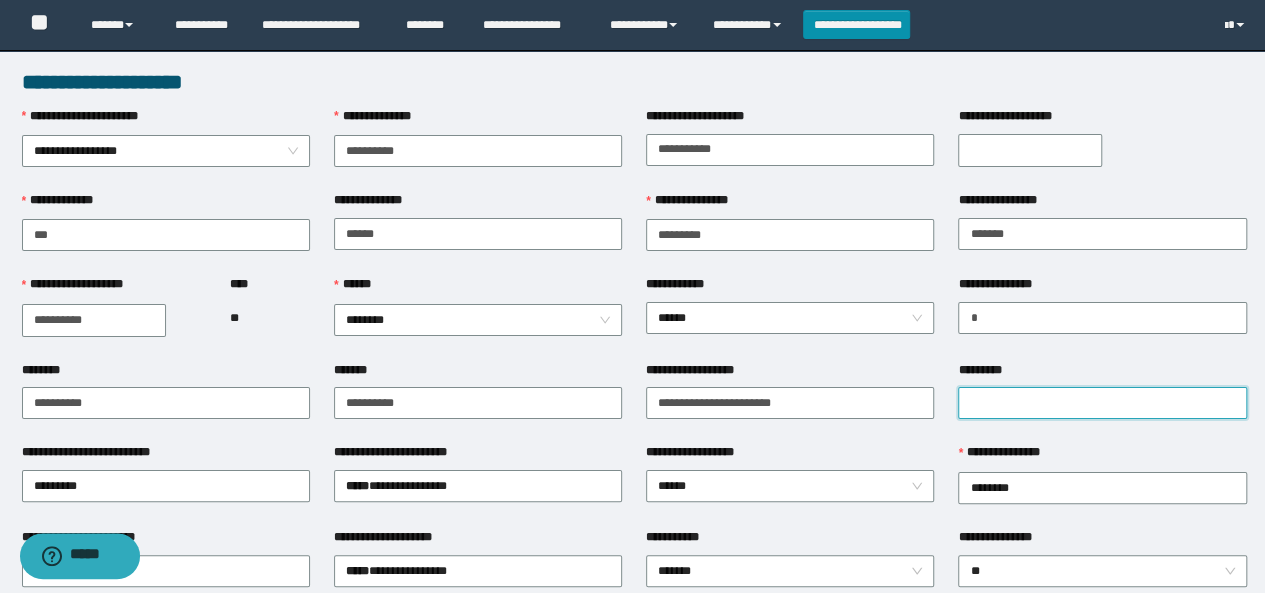 click on "*********" at bounding box center (1102, 403) 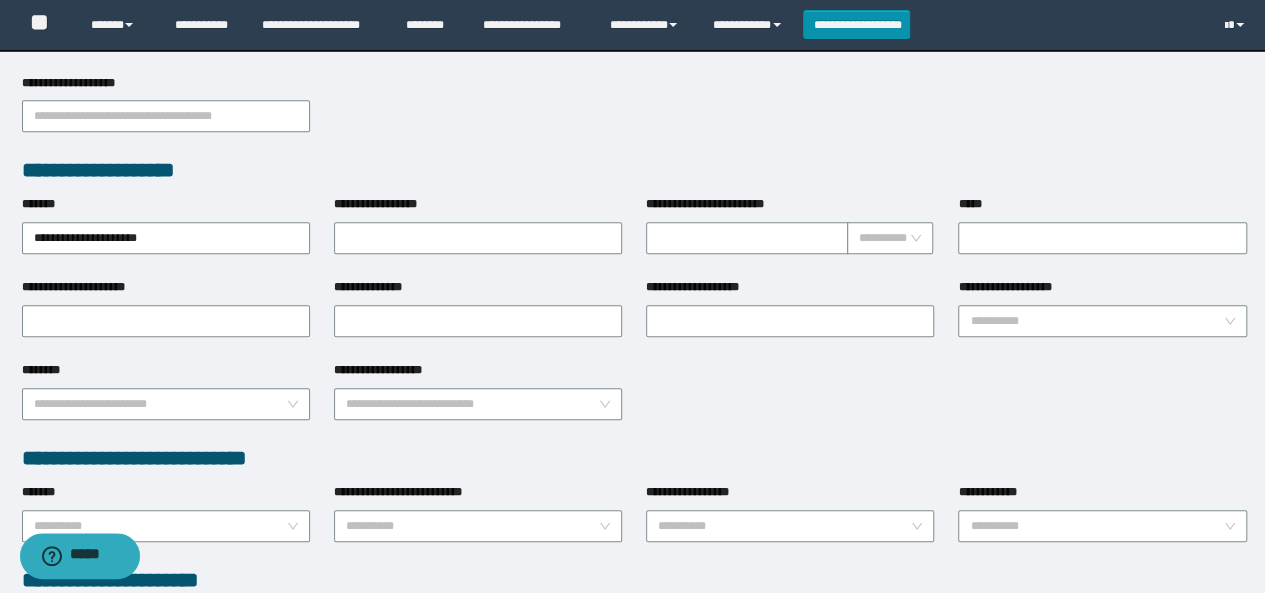 scroll, scrollTop: 700, scrollLeft: 0, axis: vertical 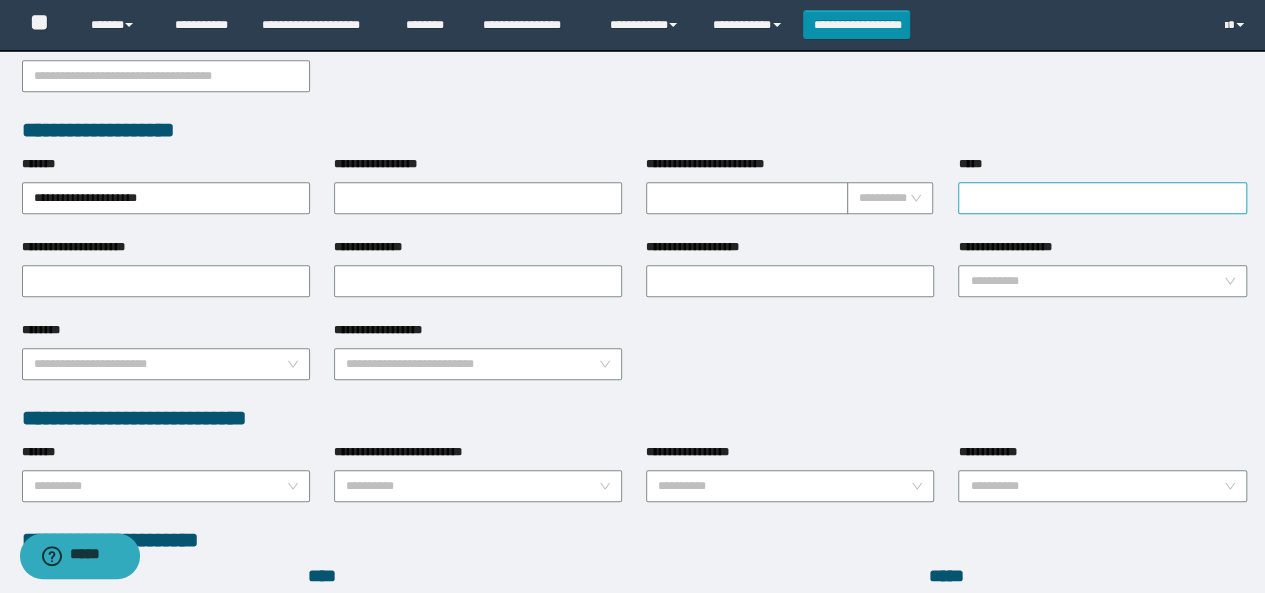 type on "**********" 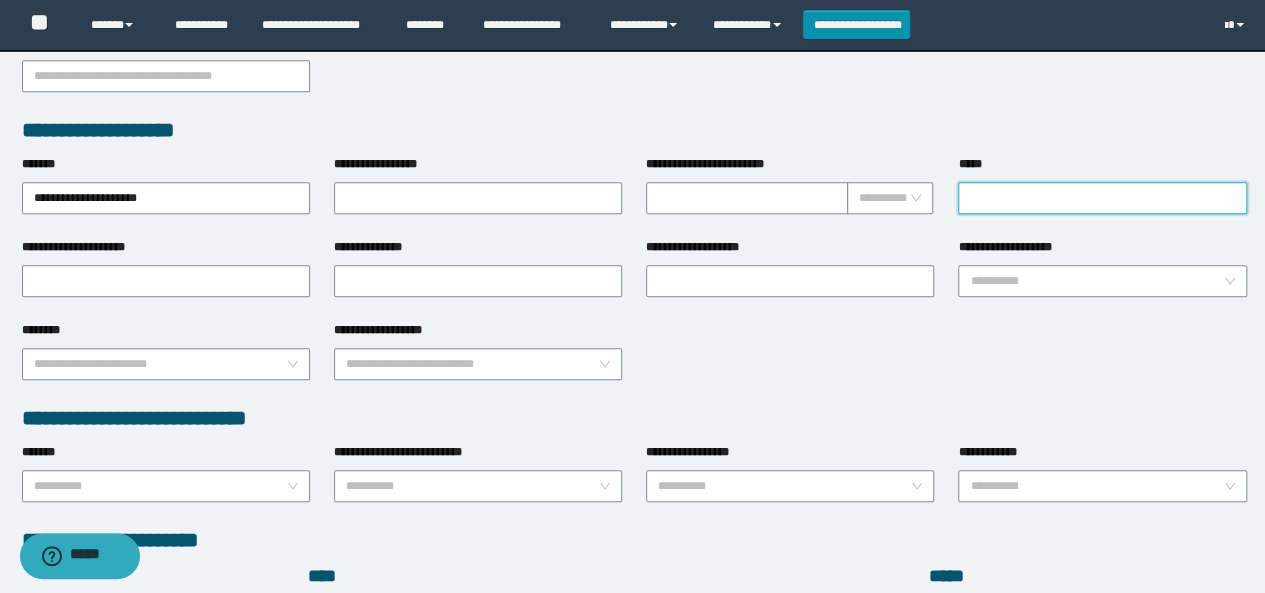 click on "*****" at bounding box center [1102, 198] 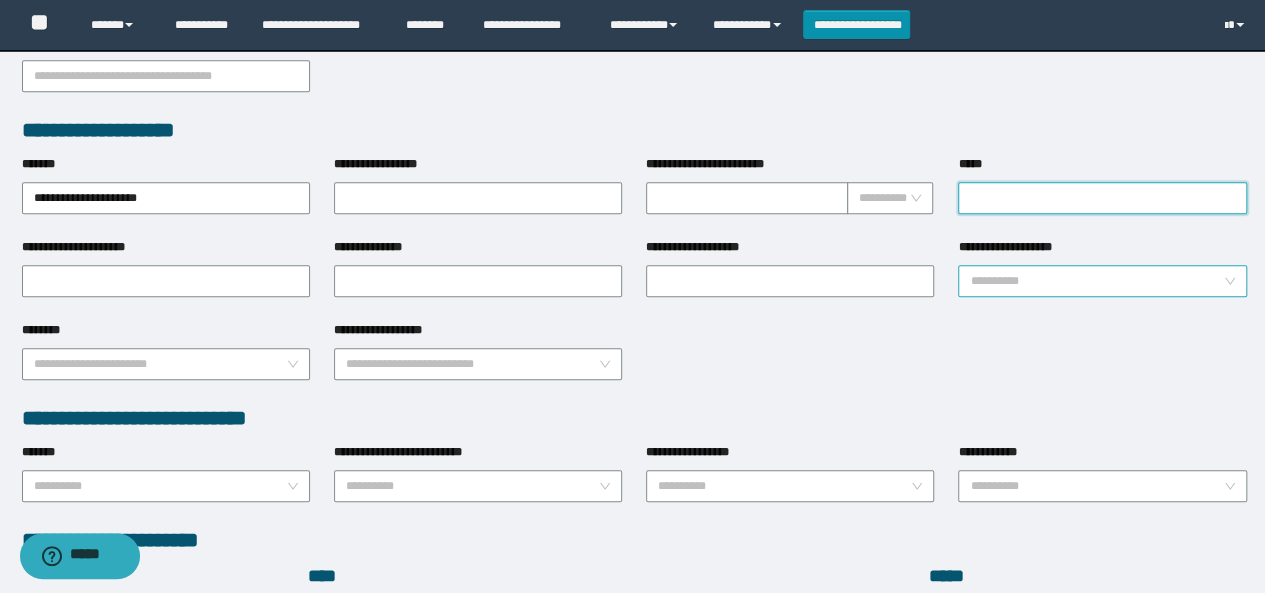 type on "**********" 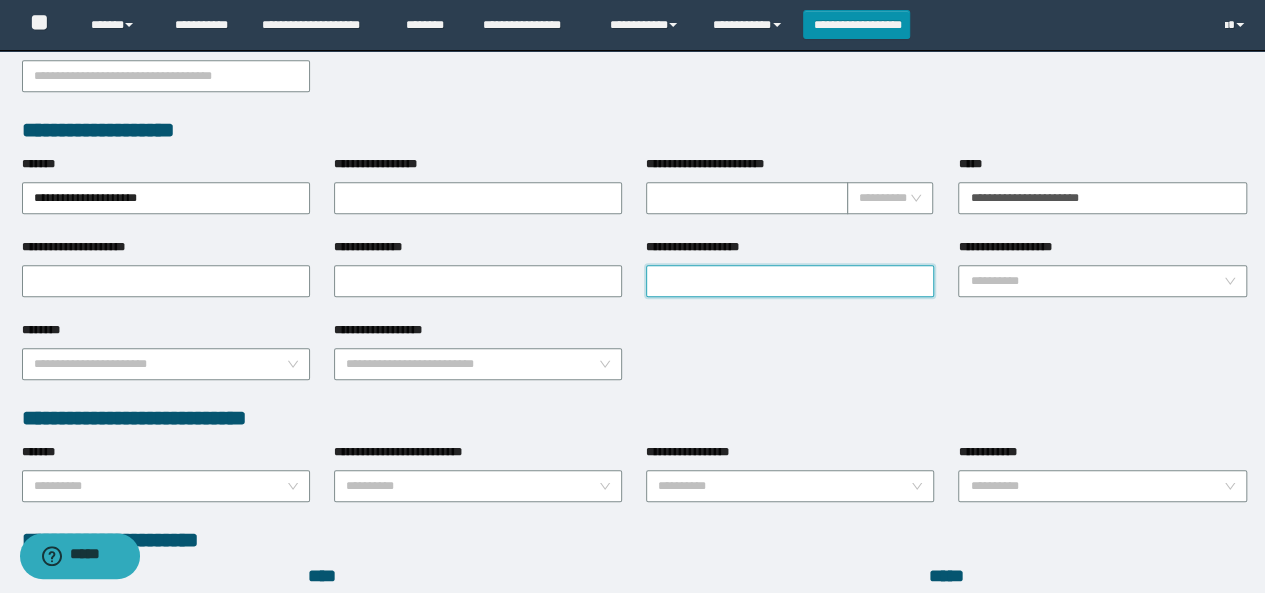 click on "**********" at bounding box center (790, 281) 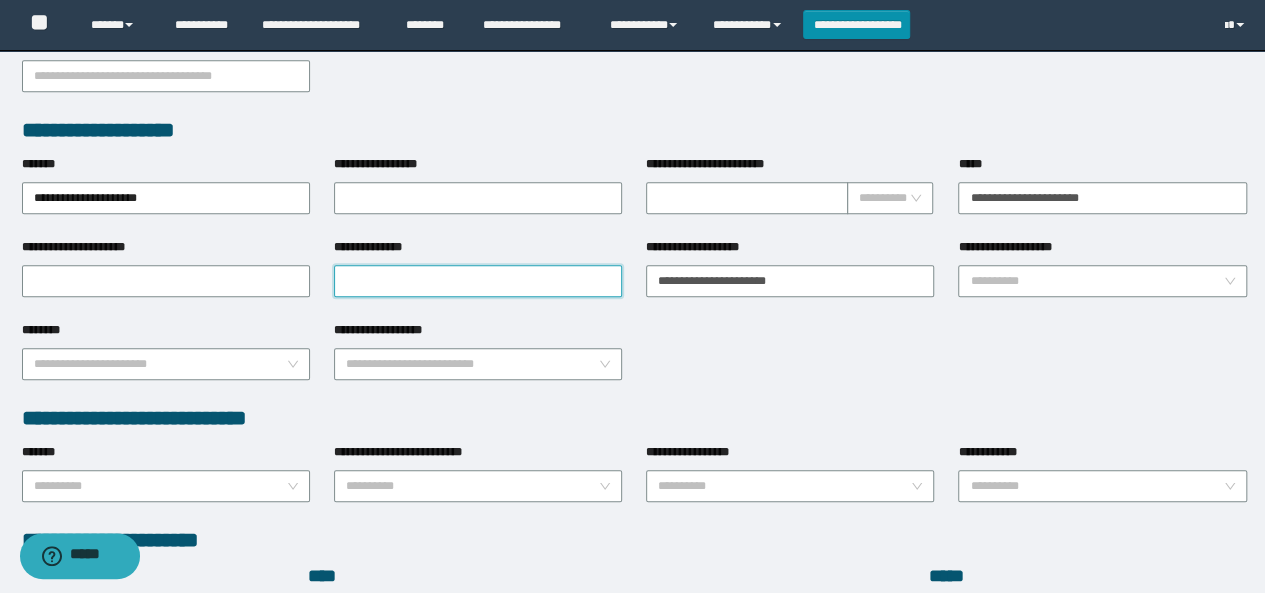 click on "**********" at bounding box center (478, 281) 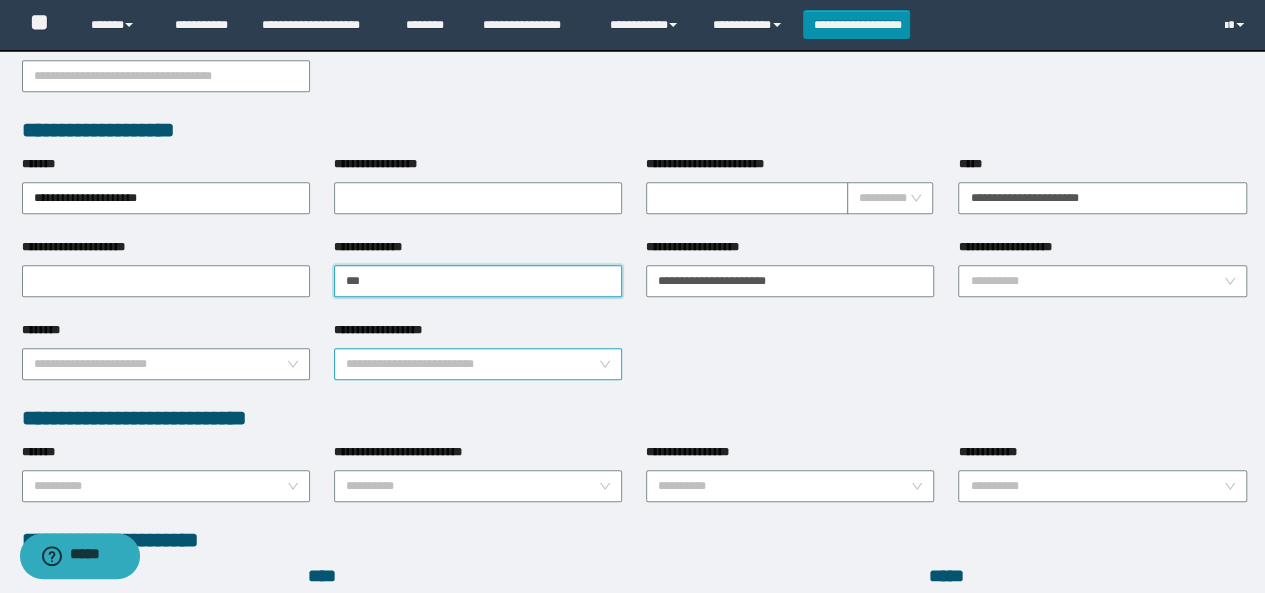 type on "*******" 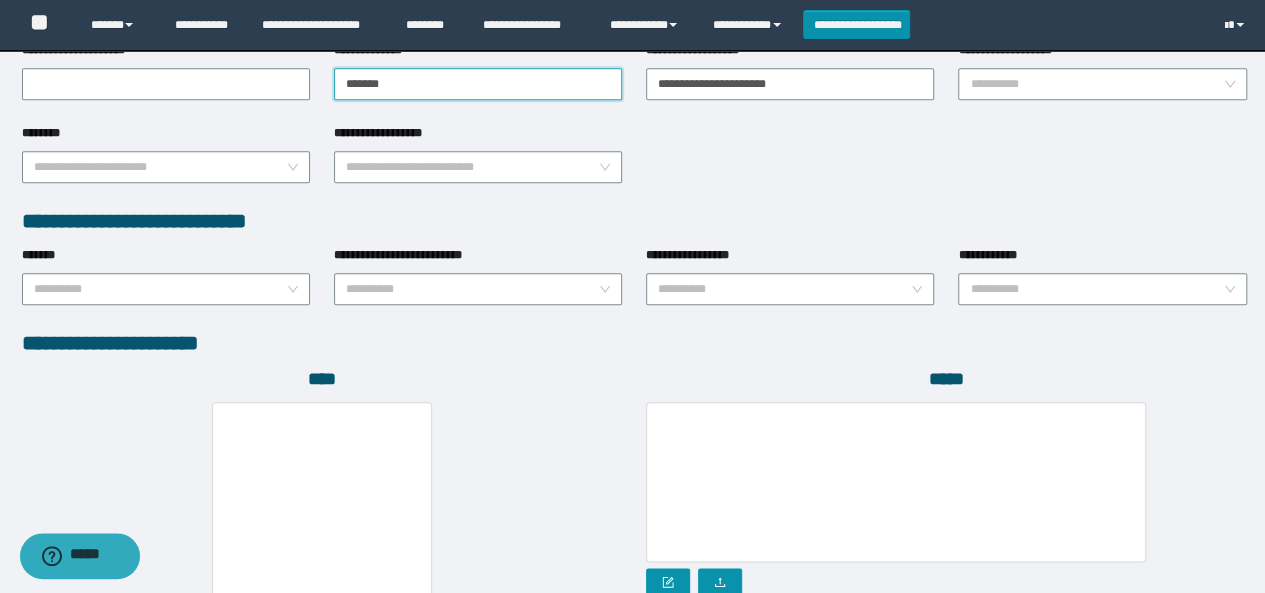 scroll, scrollTop: 900, scrollLeft: 0, axis: vertical 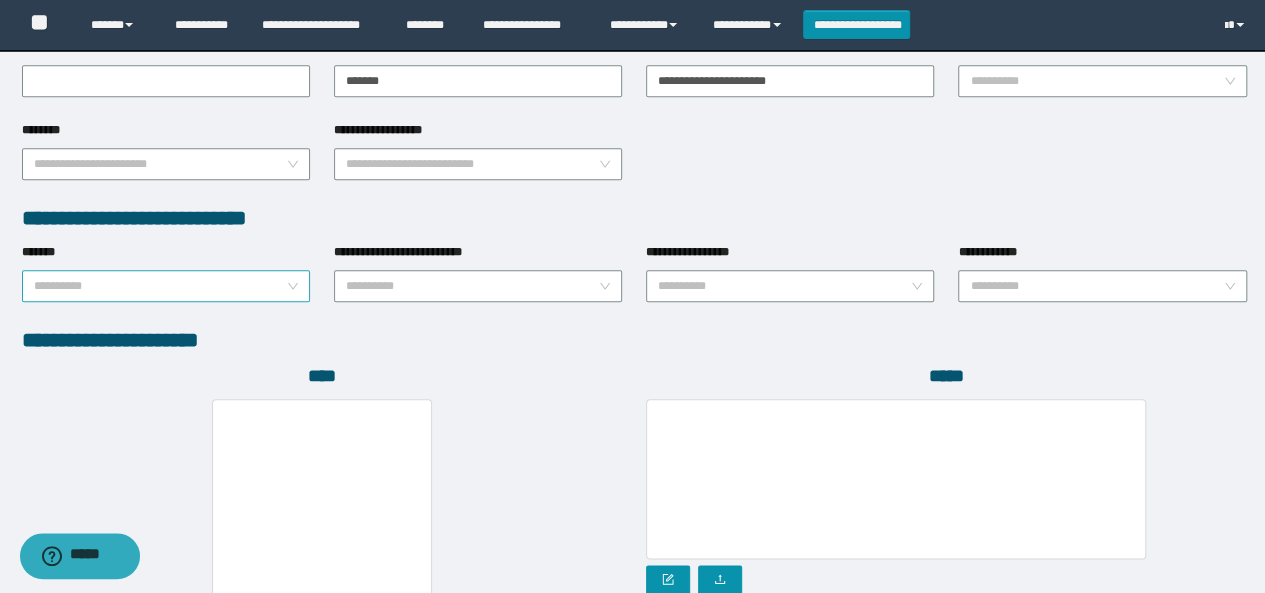 click on "*******" at bounding box center (160, 286) 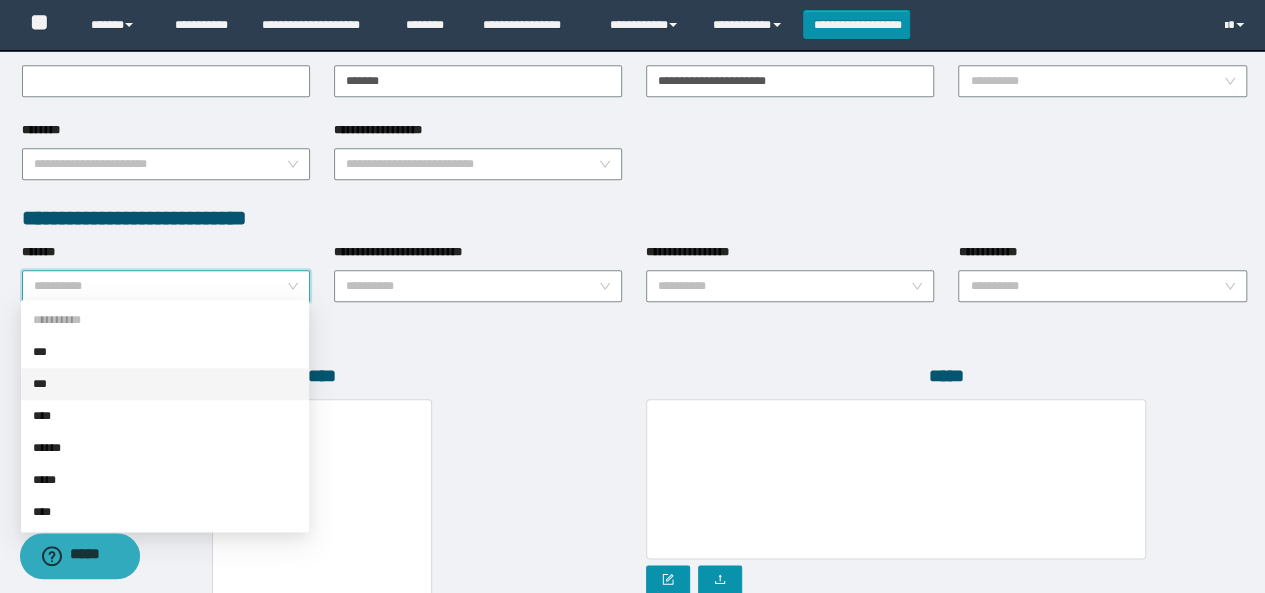 click on "***" at bounding box center [165, 384] 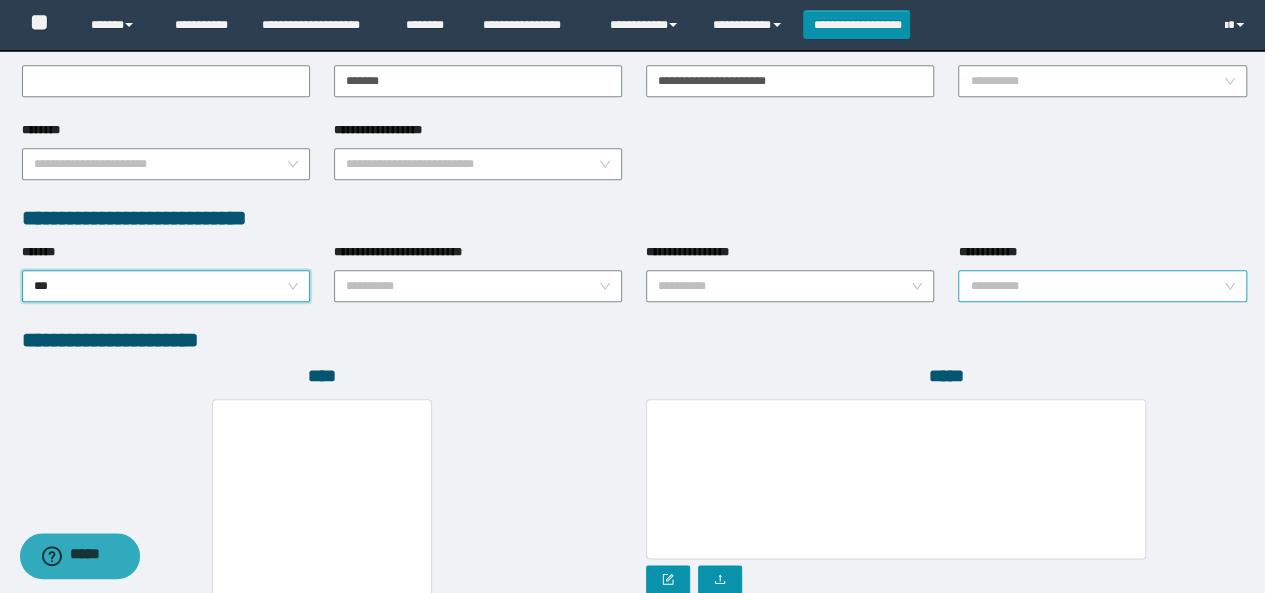 click on "**********" at bounding box center [1096, 286] 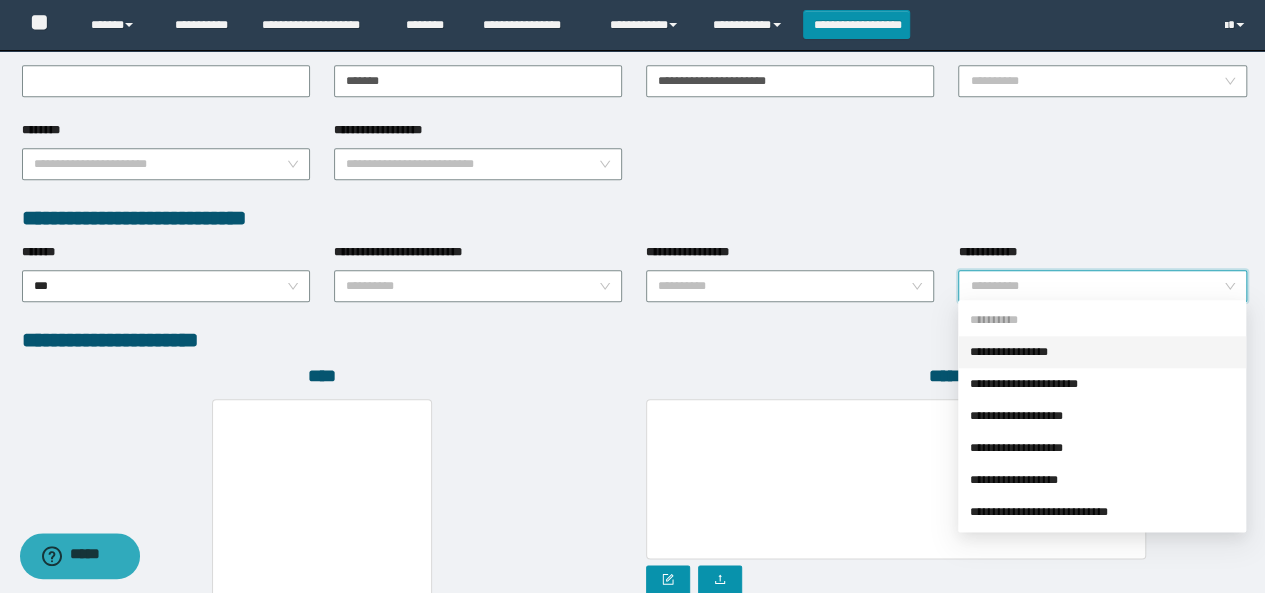 click on "**********" at bounding box center (1102, 352) 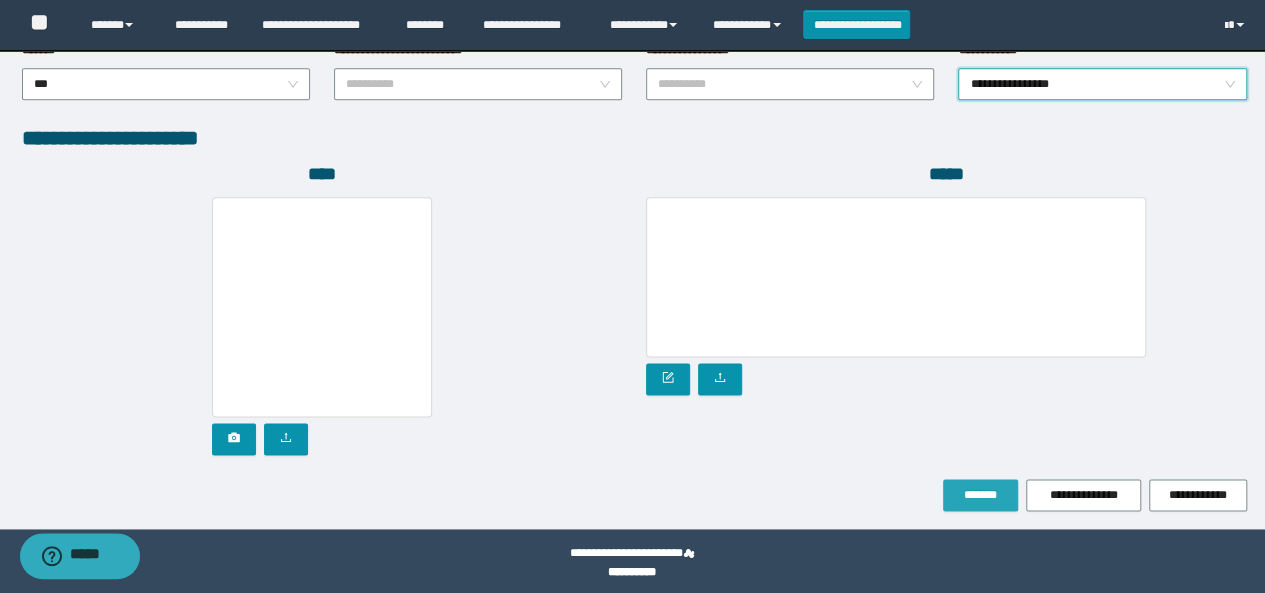 scroll, scrollTop: 1110, scrollLeft: 0, axis: vertical 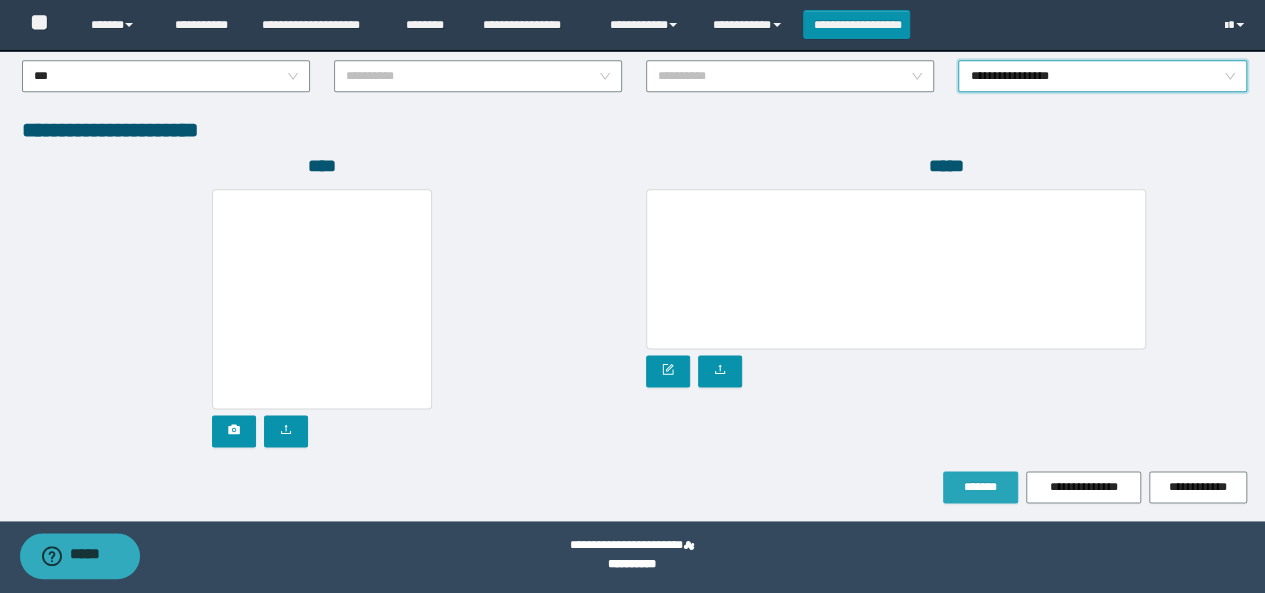 drag, startPoint x: 954, startPoint y: 473, endPoint x: 938, endPoint y: 465, distance: 17.888544 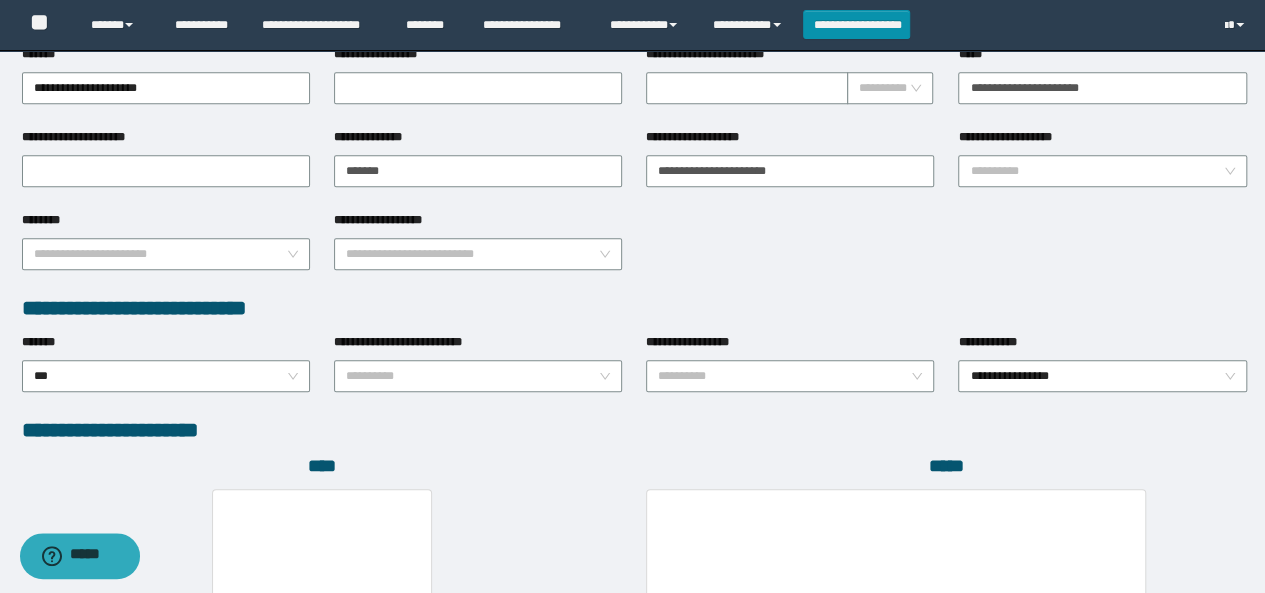 scroll, scrollTop: 510, scrollLeft: 0, axis: vertical 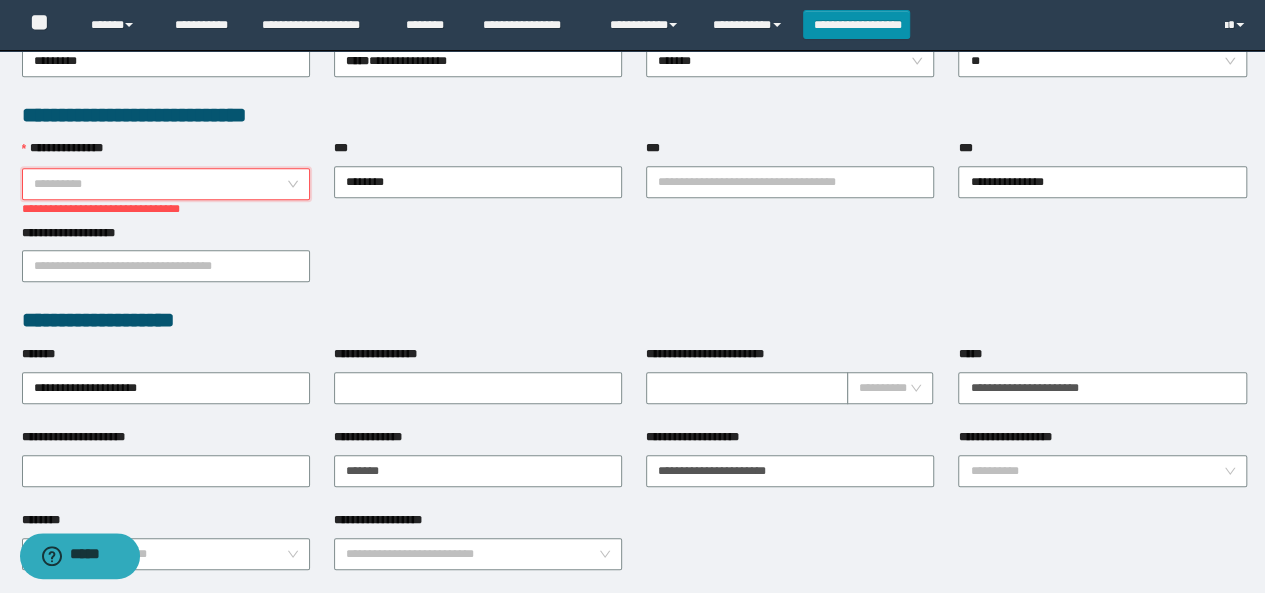 click on "**********" at bounding box center (160, 184) 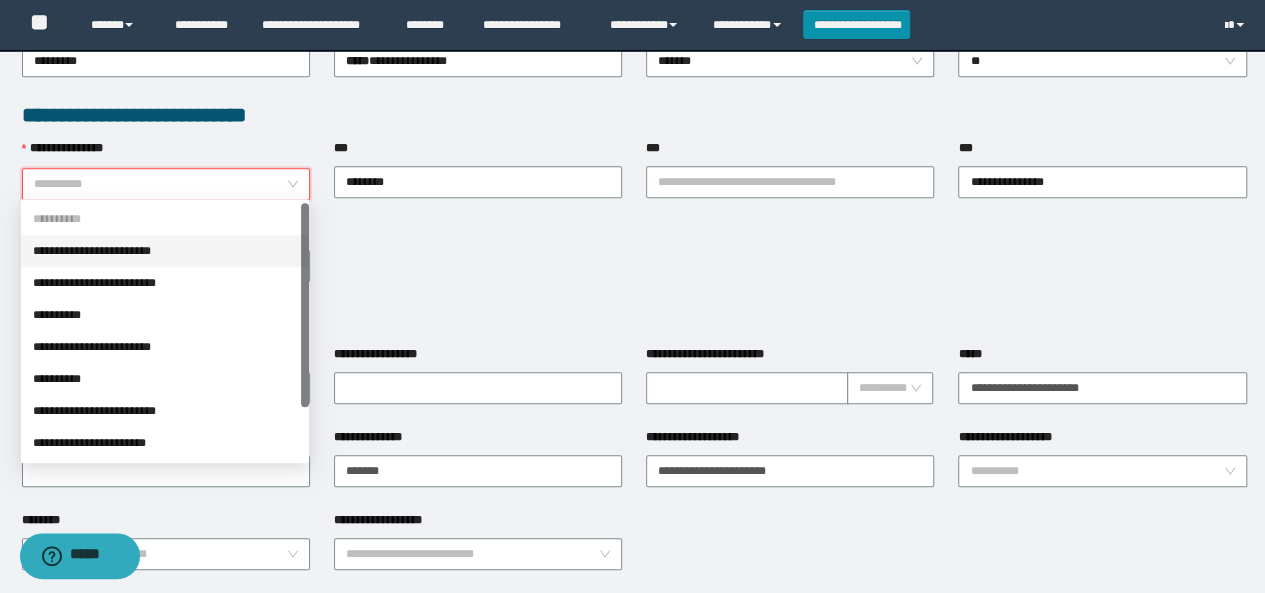 click on "**********" at bounding box center (165, 251) 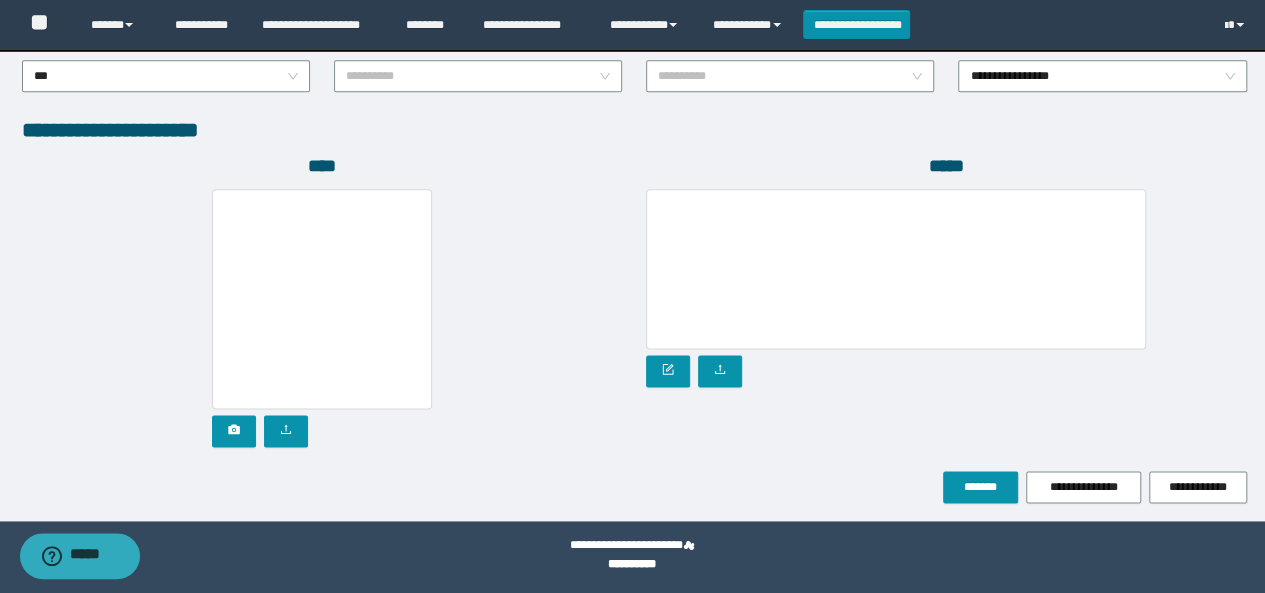 scroll, scrollTop: 1110, scrollLeft: 0, axis: vertical 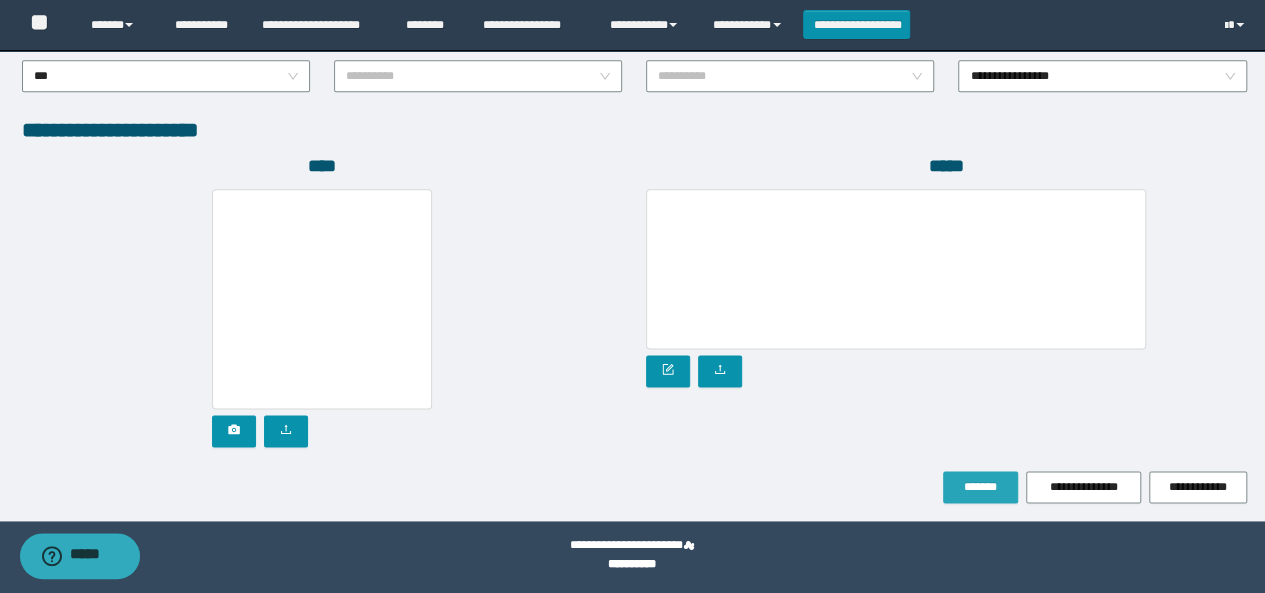 click on "*******" at bounding box center [980, 487] 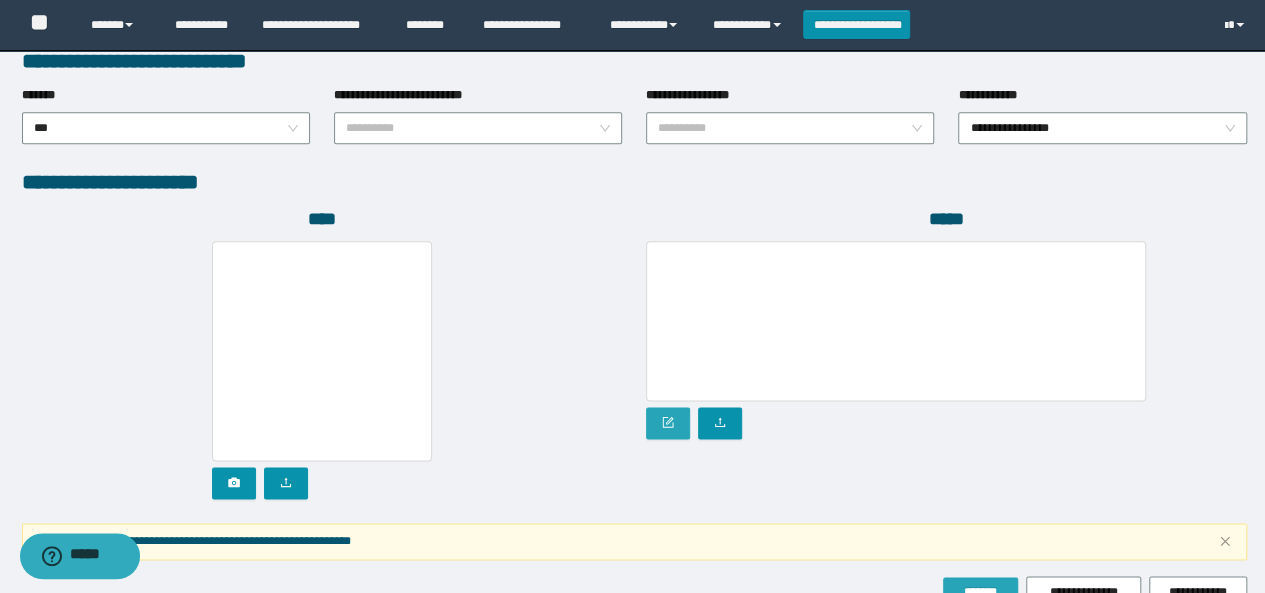 scroll, scrollTop: 1163, scrollLeft: 0, axis: vertical 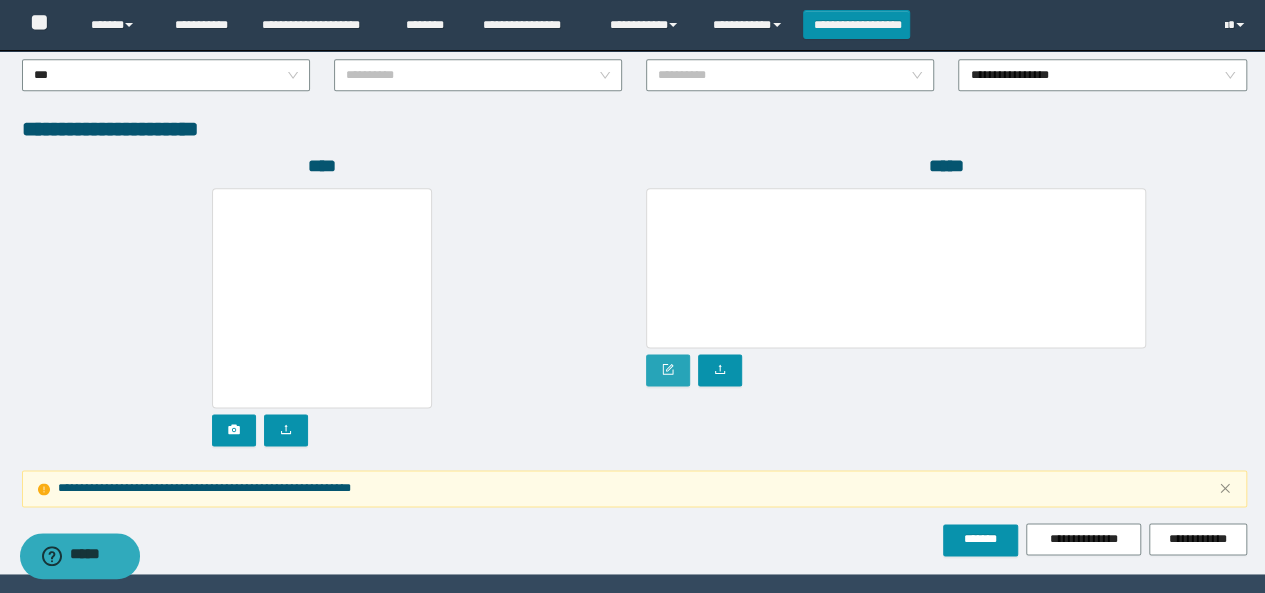 click at bounding box center [668, 370] 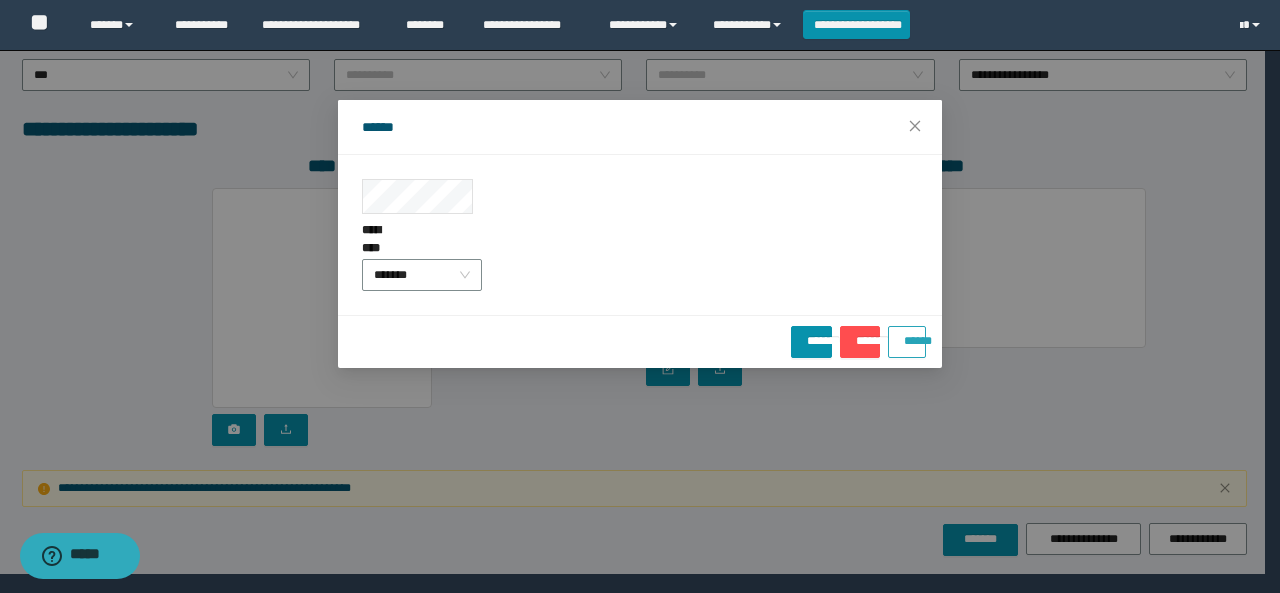 click on "******" at bounding box center (907, 334) 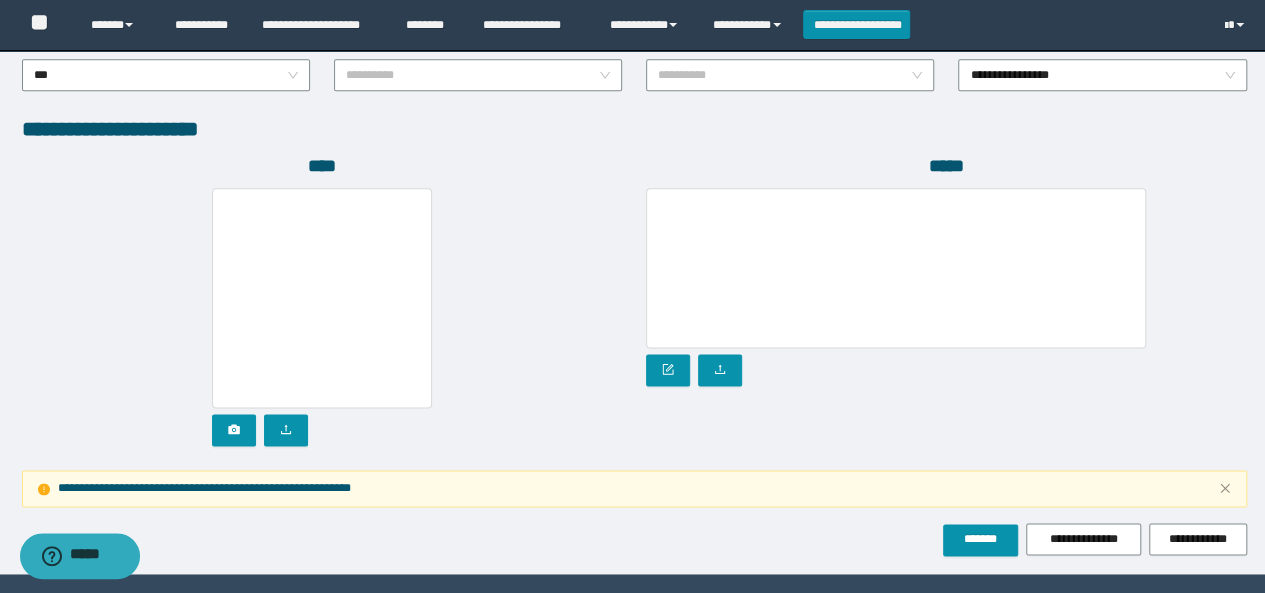 click on "**********" at bounding box center (635, 488) 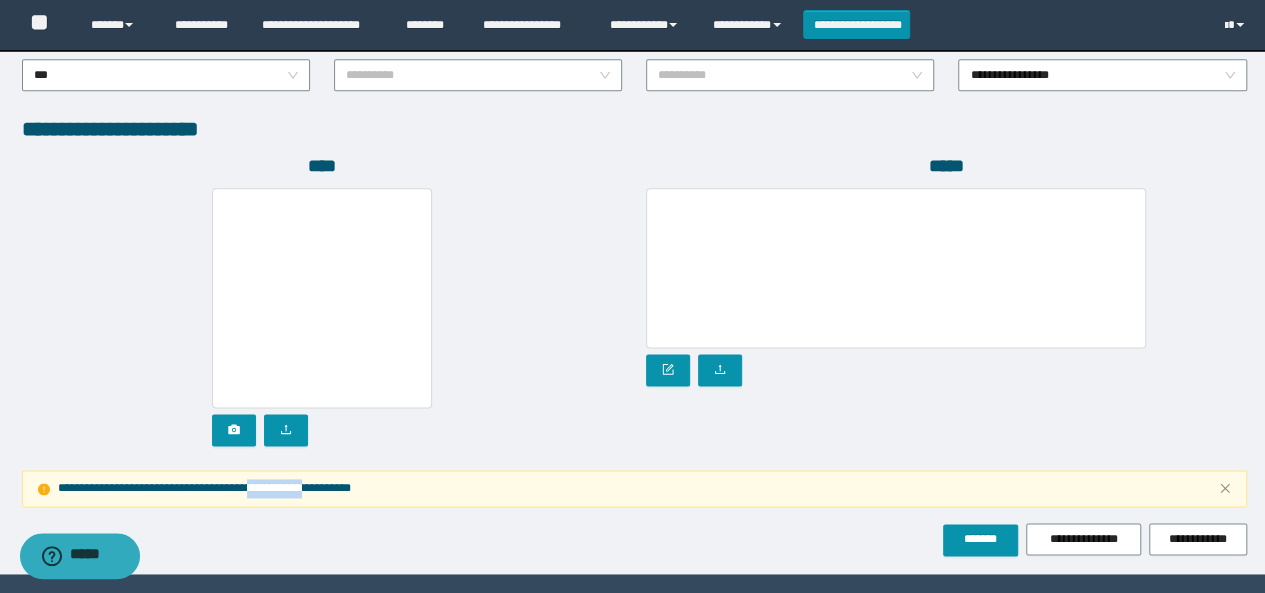 click on "**********" at bounding box center [635, 488] 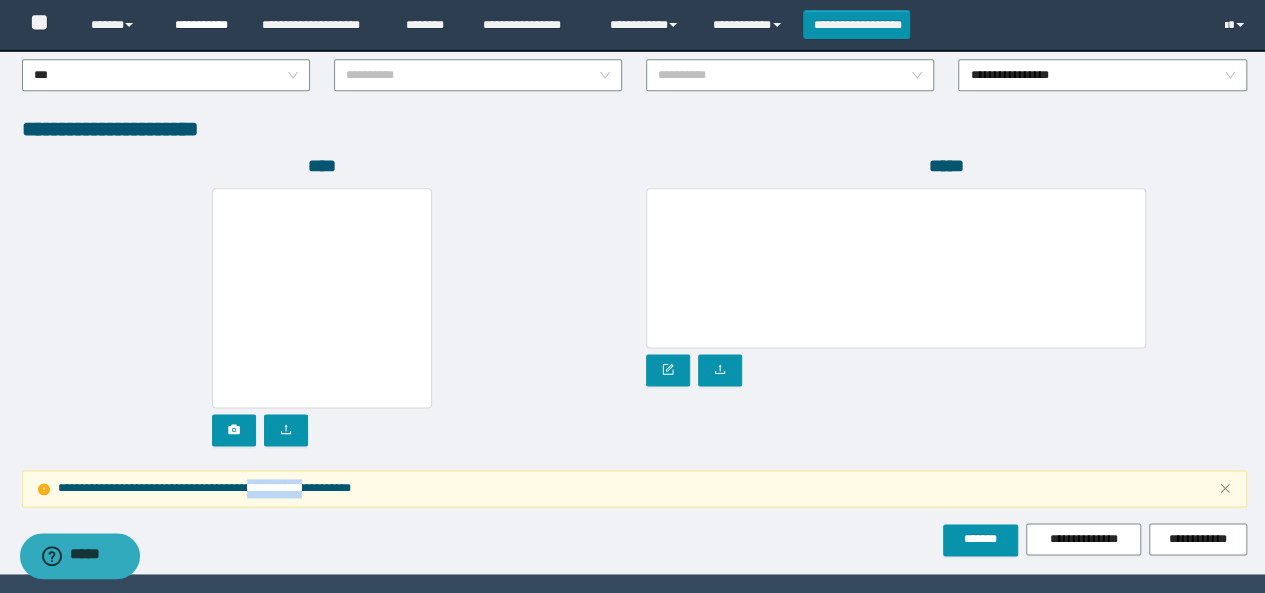 click on "**********" at bounding box center (203, 25) 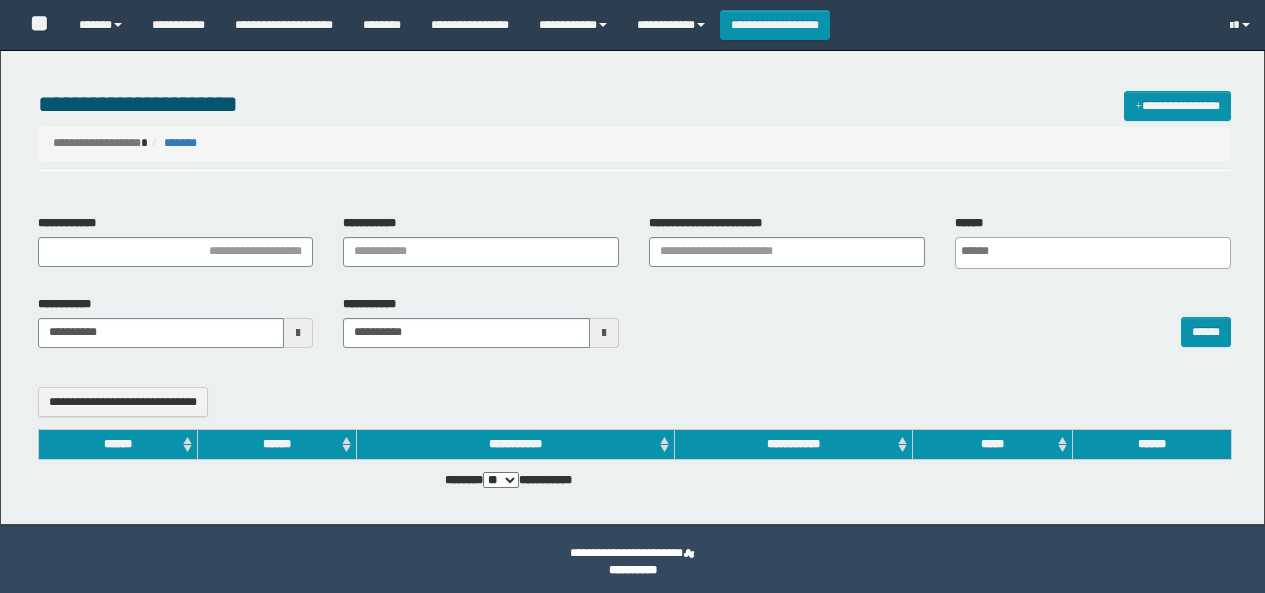 select 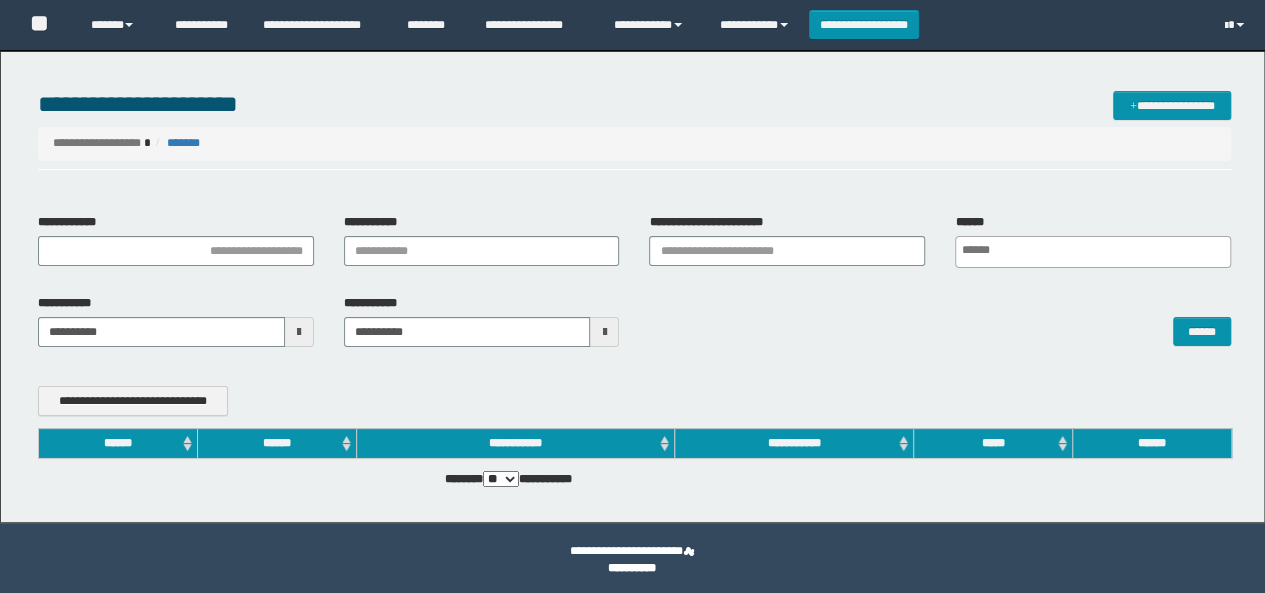 scroll, scrollTop: 0, scrollLeft: 0, axis: both 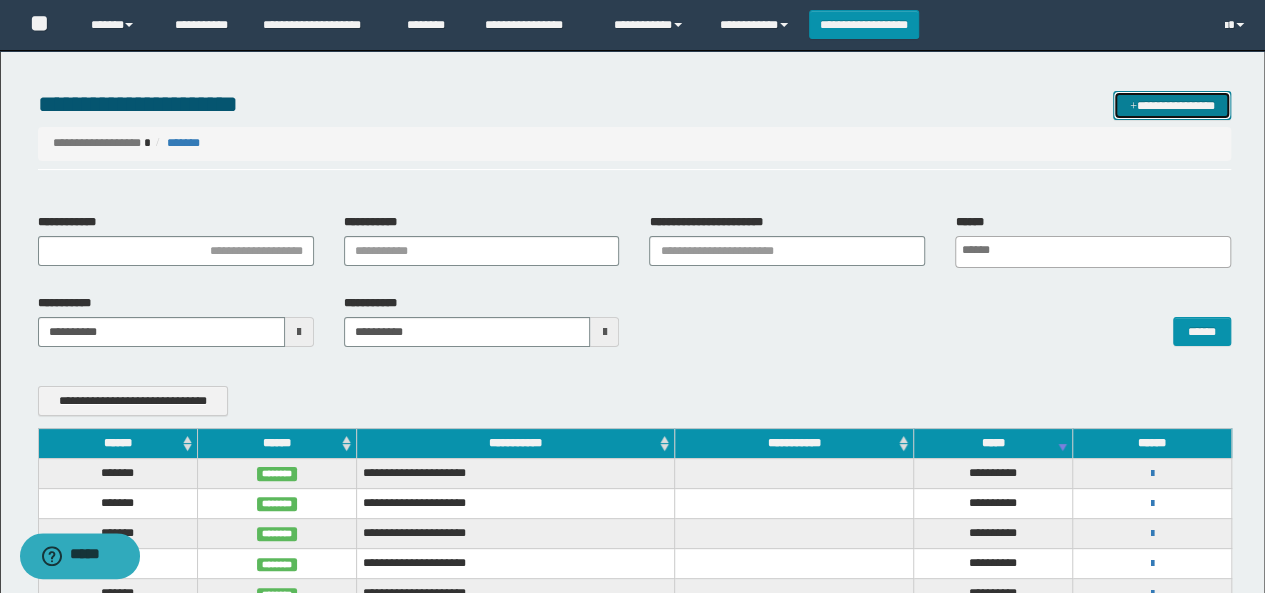 click on "**********" at bounding box center (1172, 105) 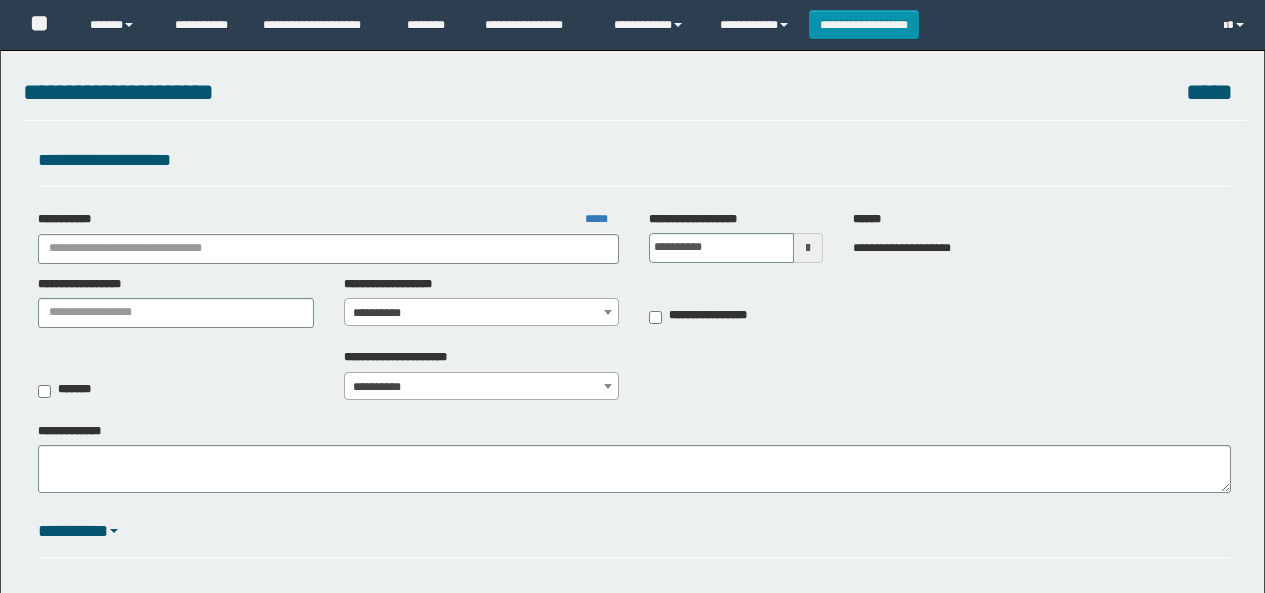 scroll, scrollTop: 0, scrollLeft: 0, axis: both 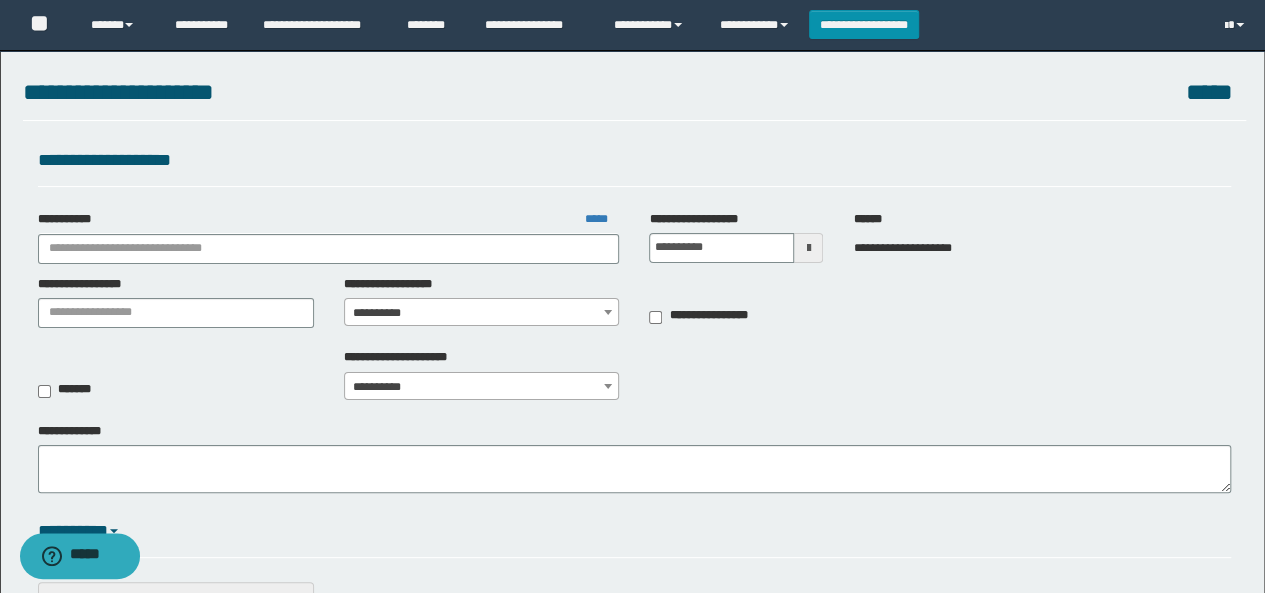 drag, startPoint x: 364, startPoint y: 270, endPoint x: 258, endPoint y: 259, distance: 106.56923 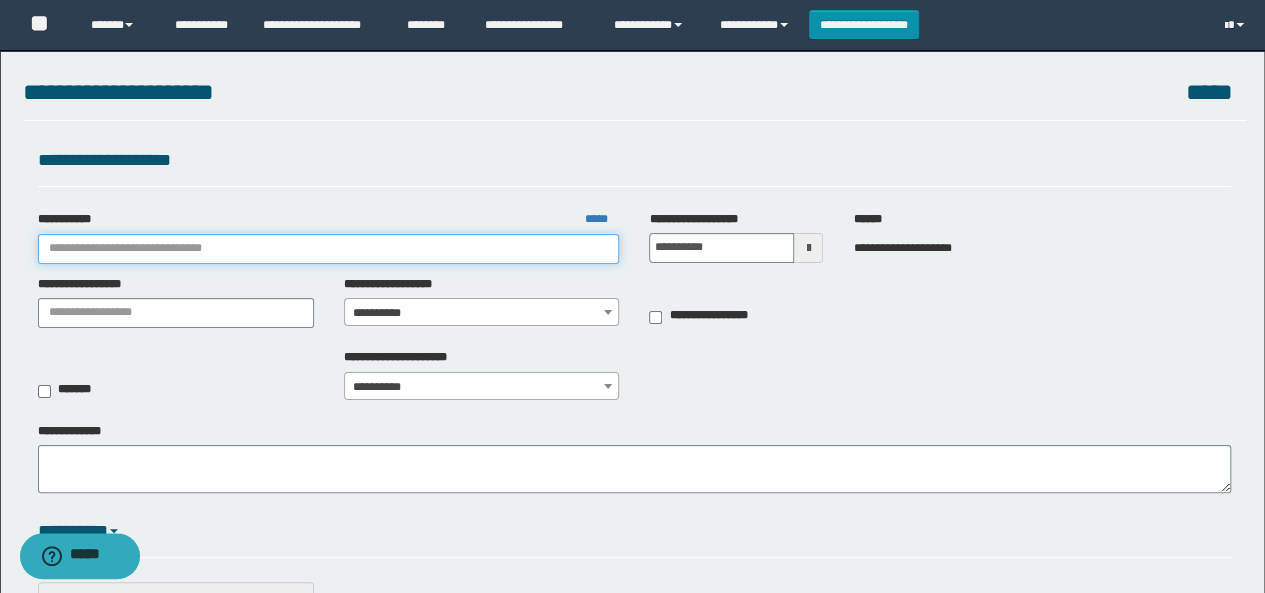 click on "**********" at bounding box center [329, 249] 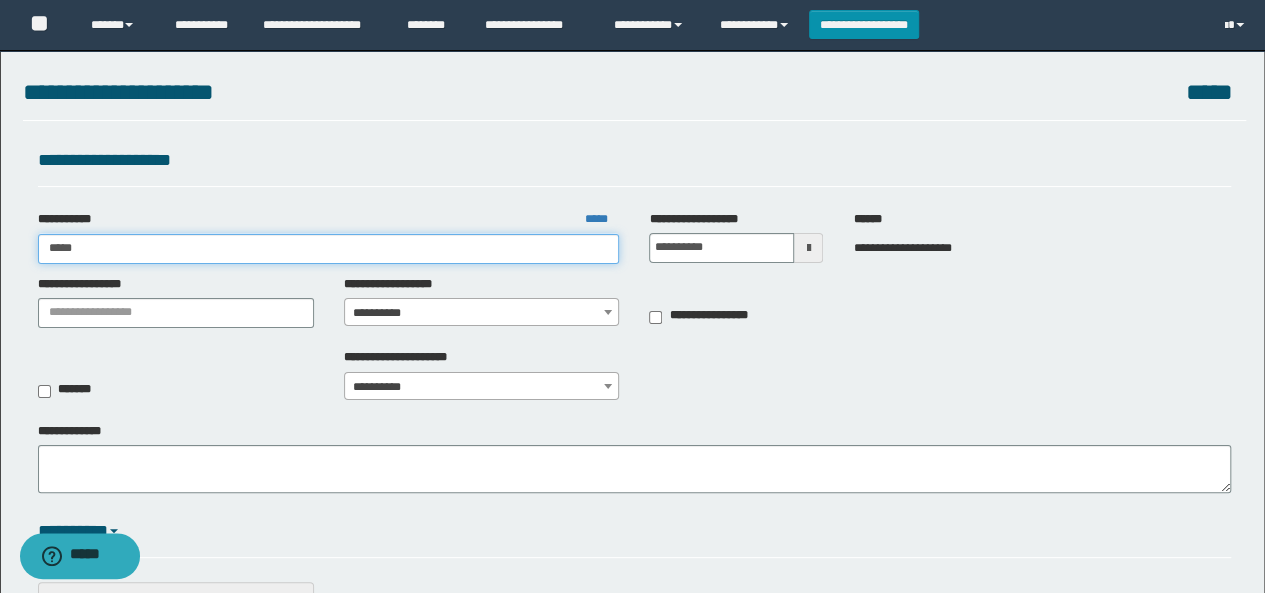 type on "******" 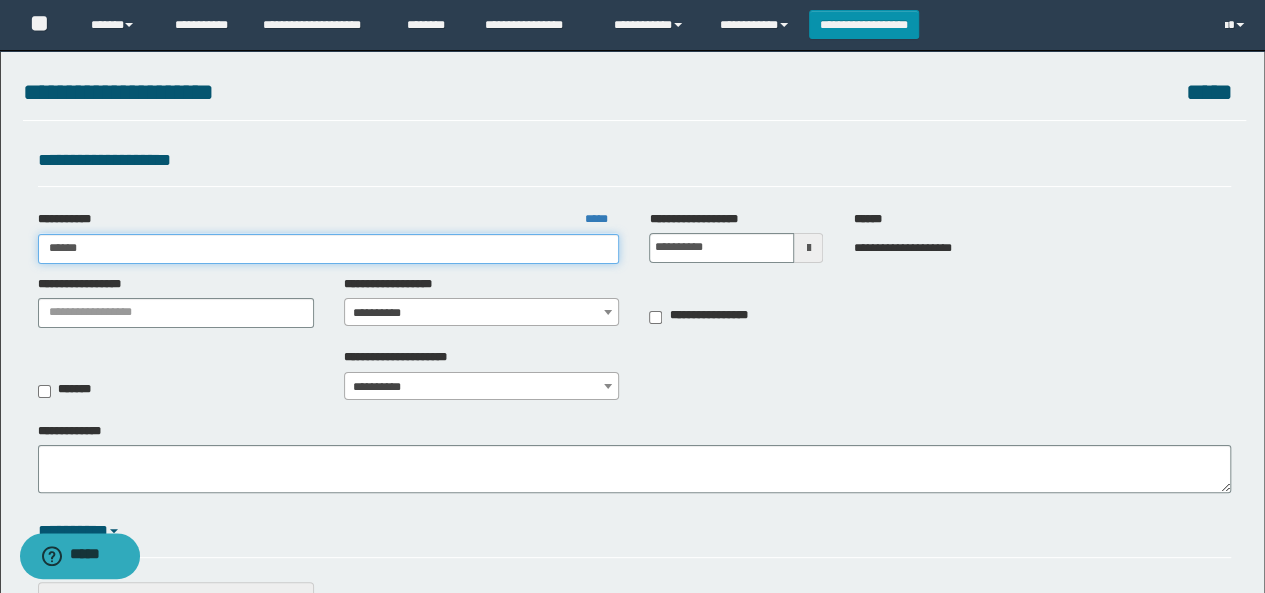 type on "******" 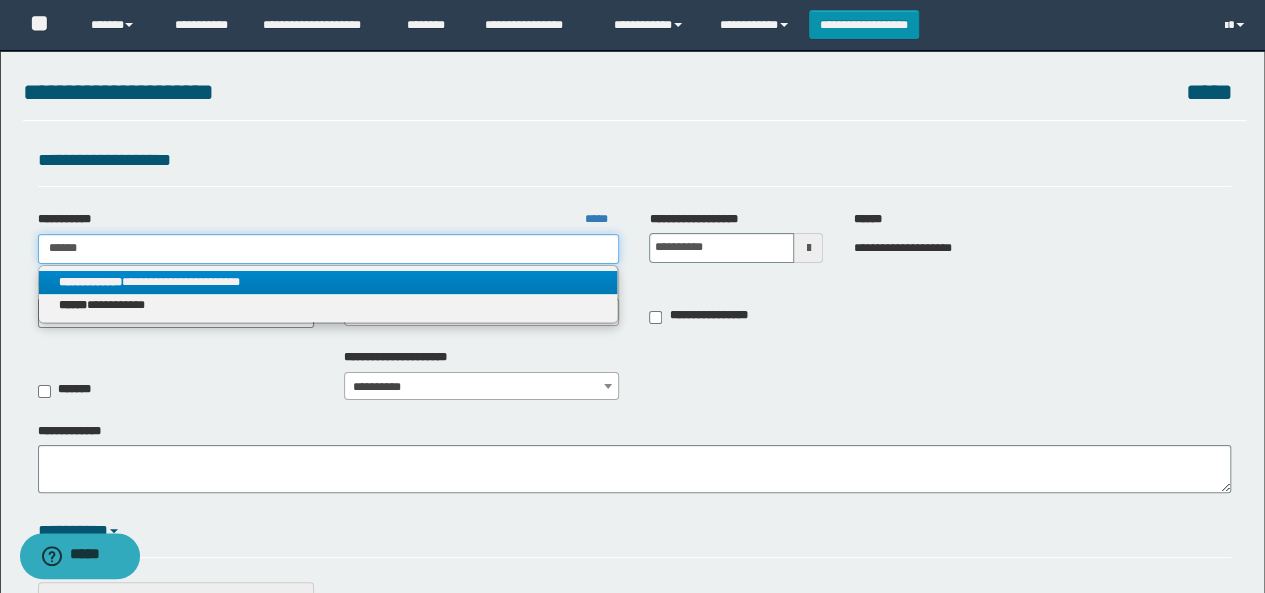 type on "******" 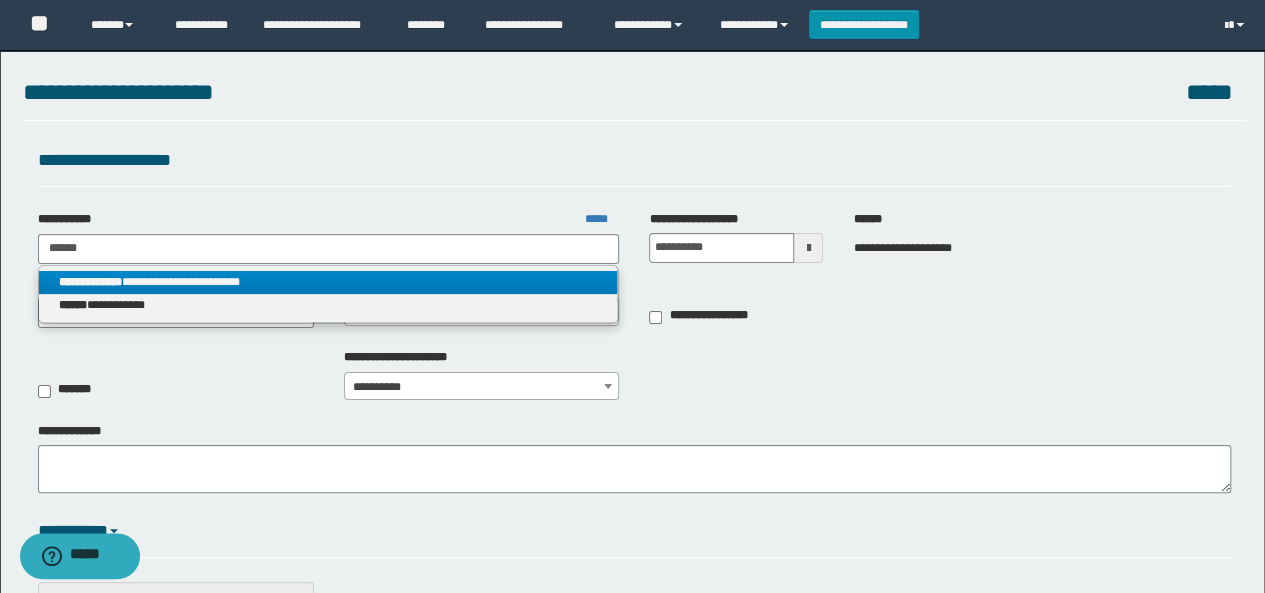 click on "**********" at bounding box center (328, 282) 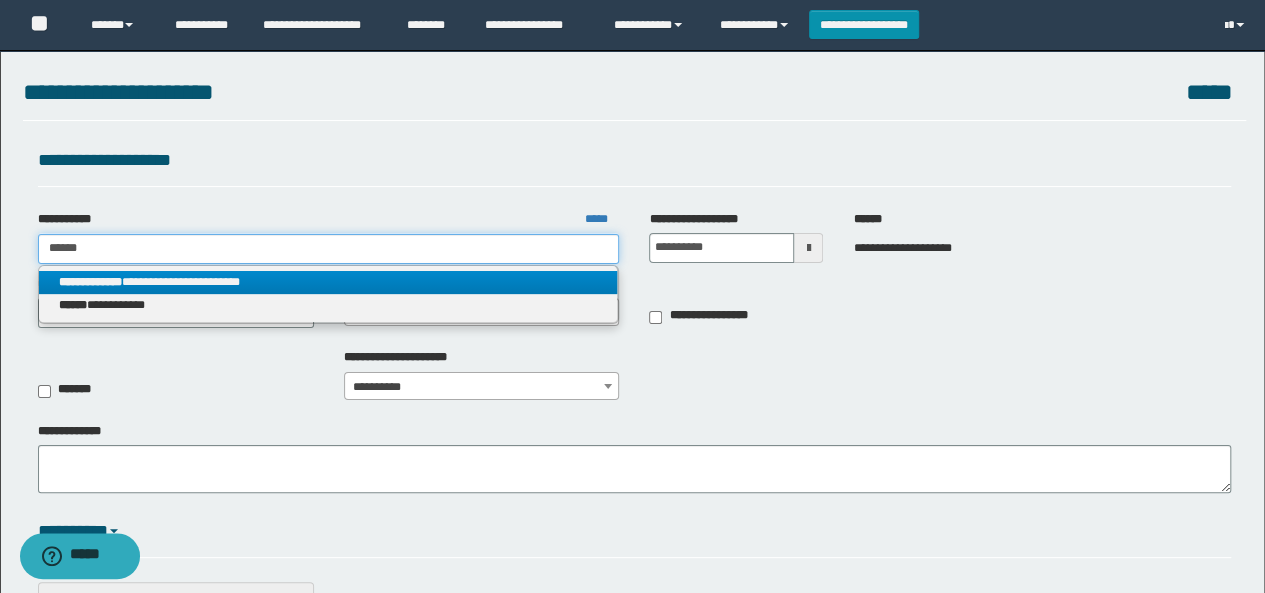 type 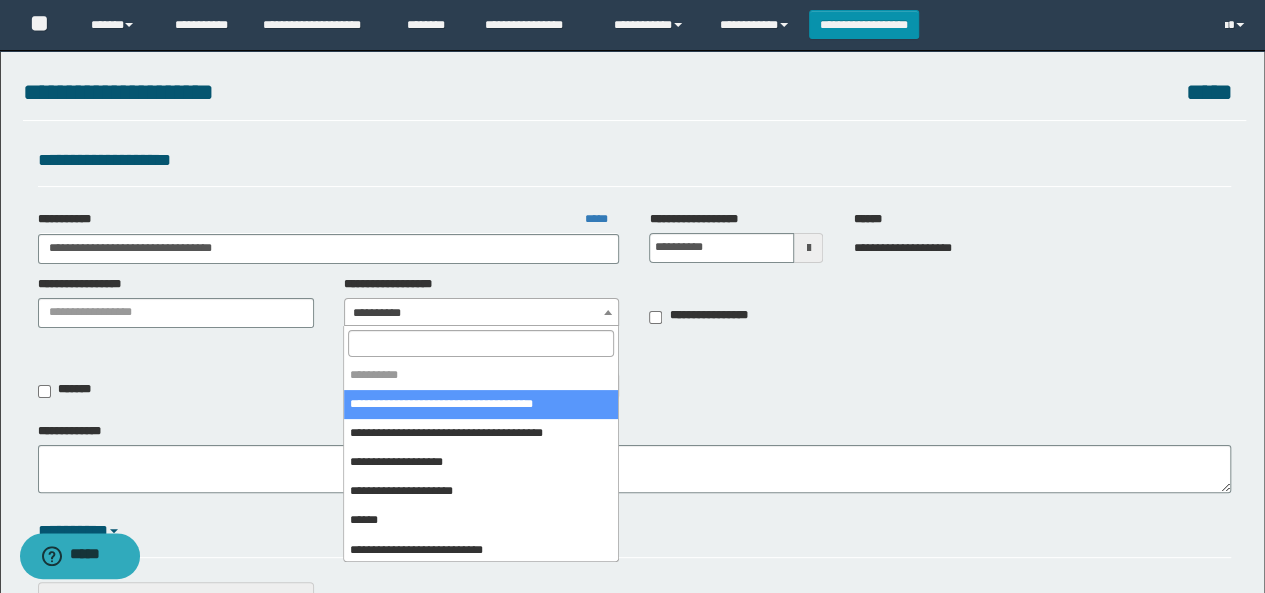 click on "**********" at bounding box center [482, 313] 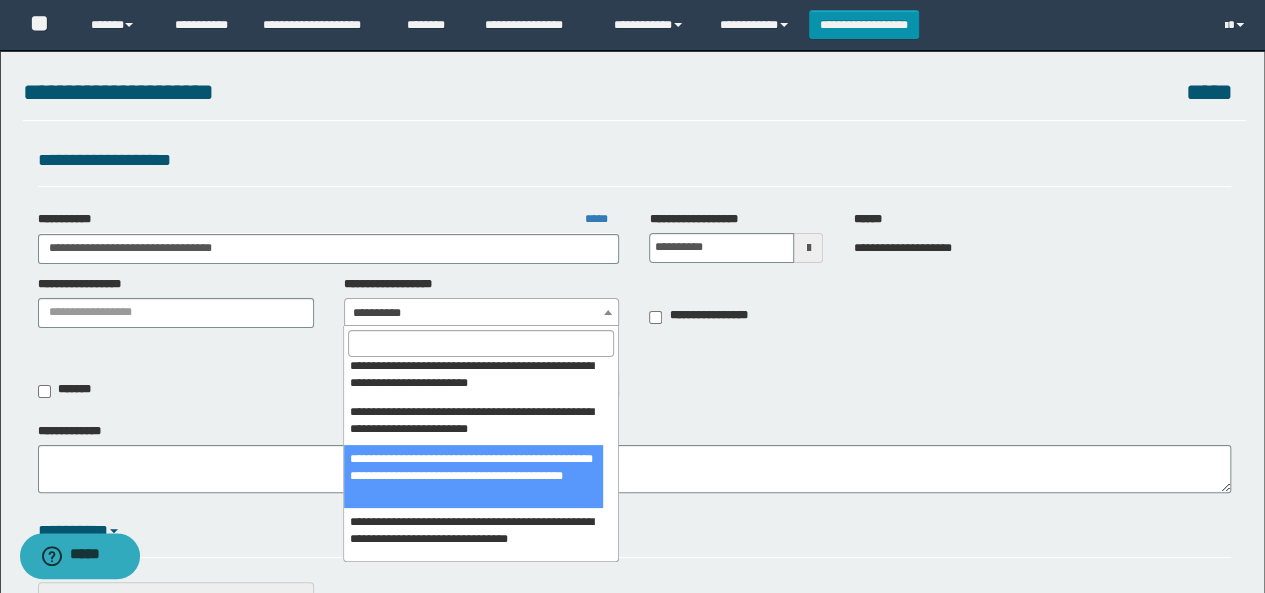 scroll, scrollTop: 200, scrollLeft: 0, axis: vertical 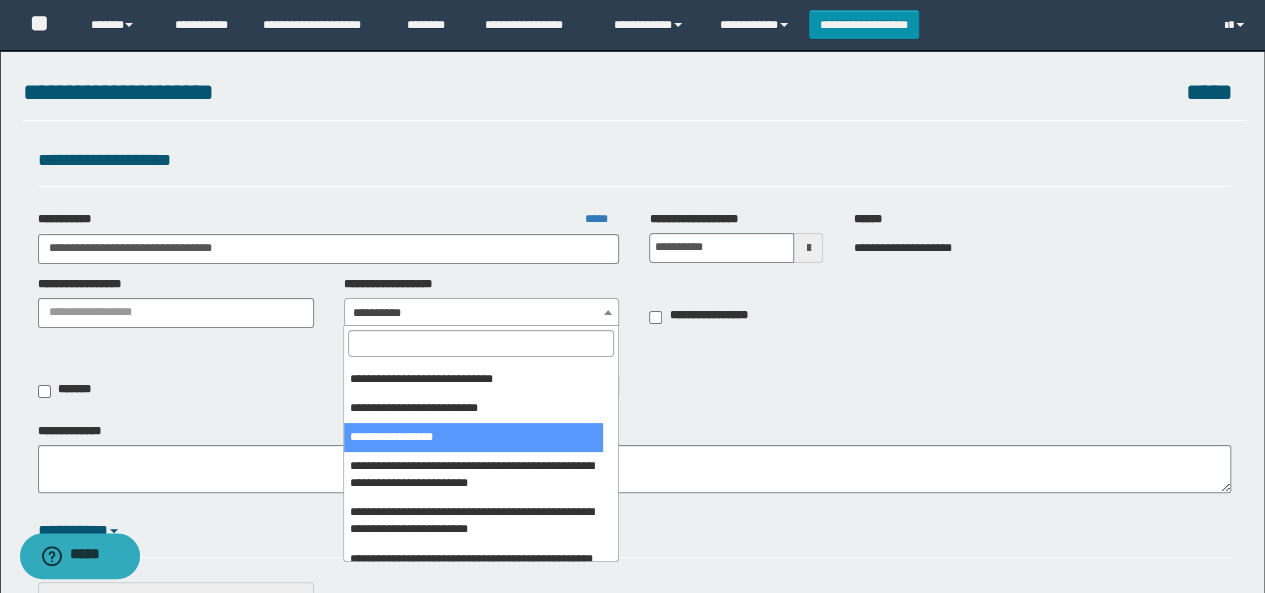 select on "****" 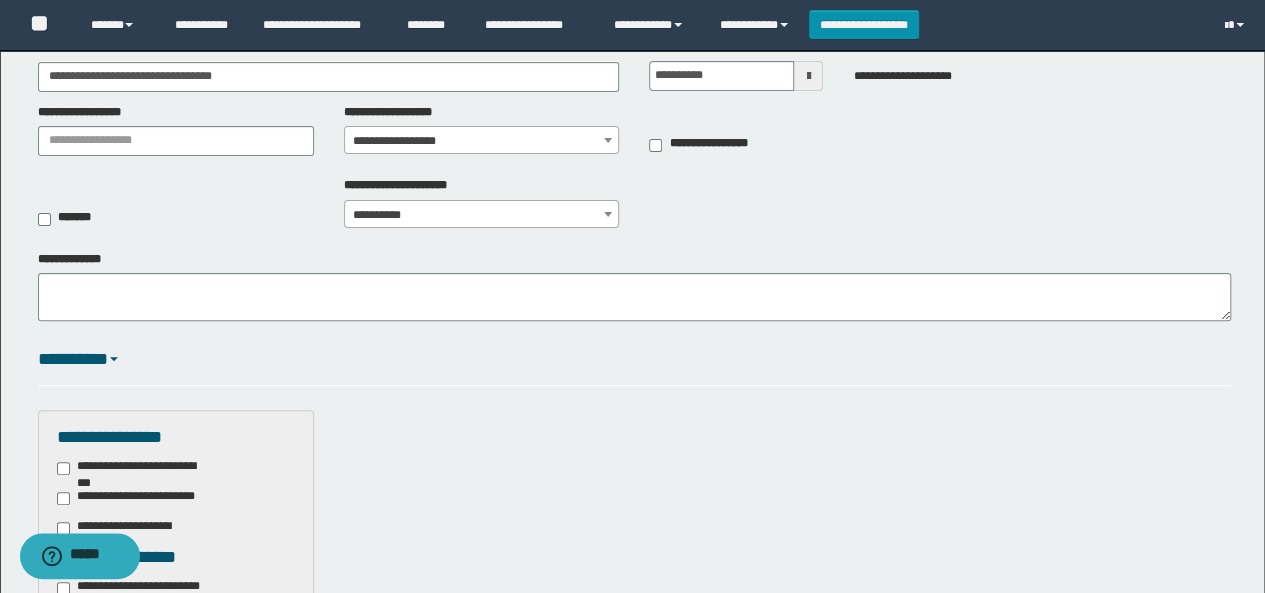 scroll, scrollTop: 300, scrollLeft: 0, axis: vertical 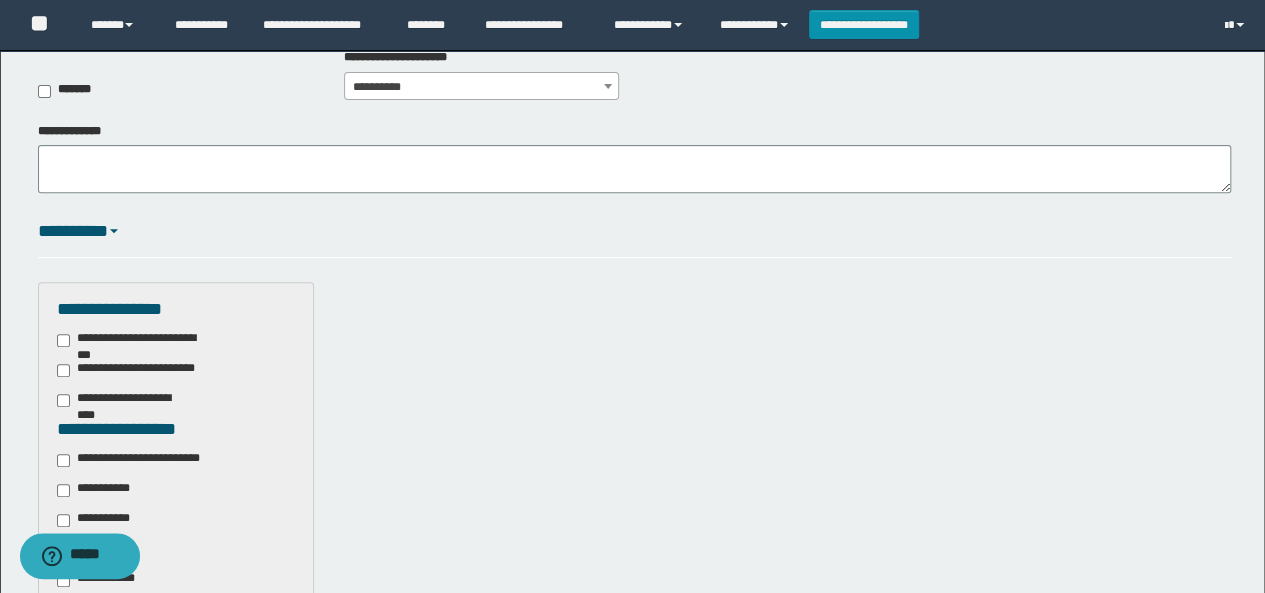 click on "**********" at bounding box center [143, 460] 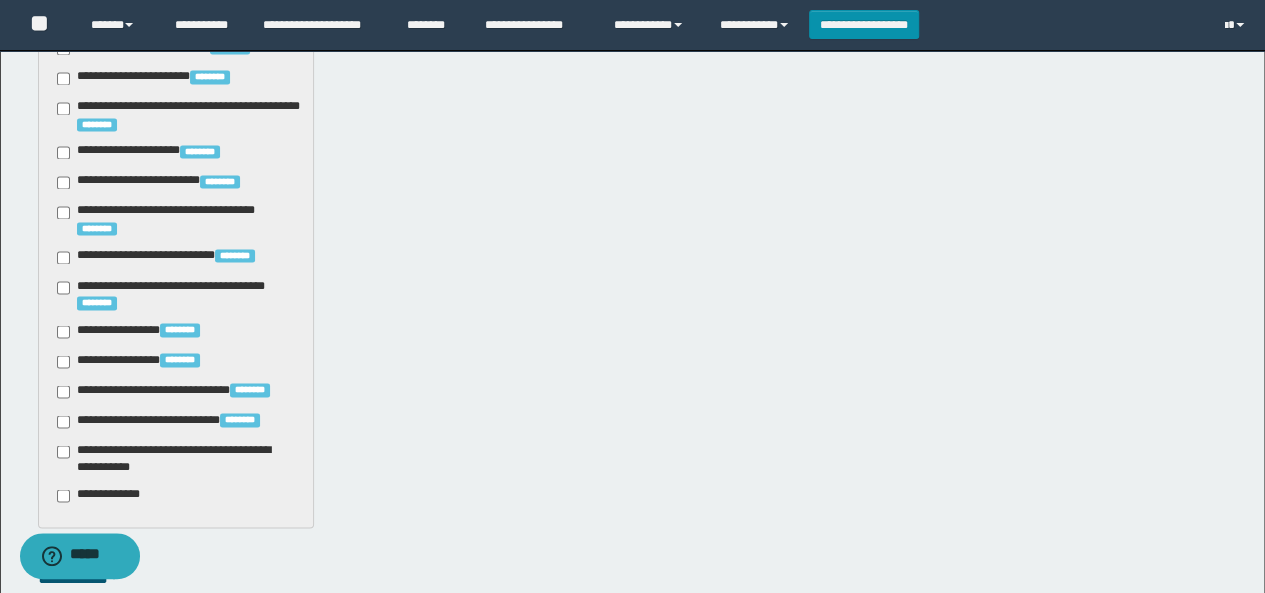 scroll, scrollTop: 1862, scrollLeft: 0, axis: vertical 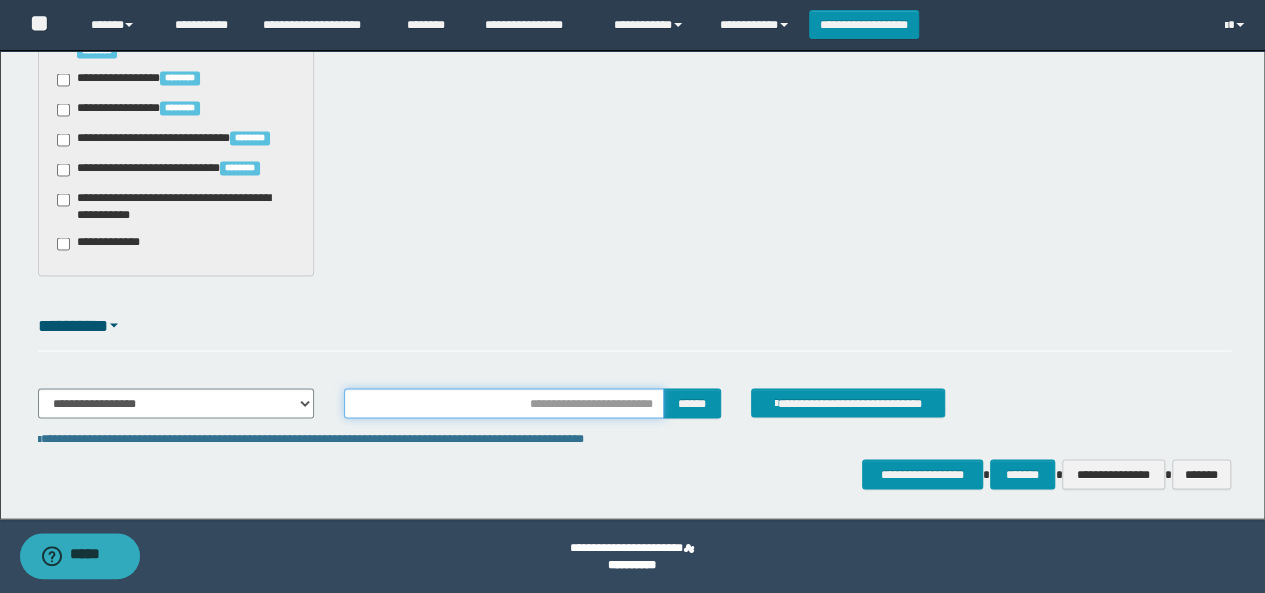 drag, startPoint x: 572, startPoint y: 399, endPoint x: 586, endPoint y: 394, distance: 14.866069 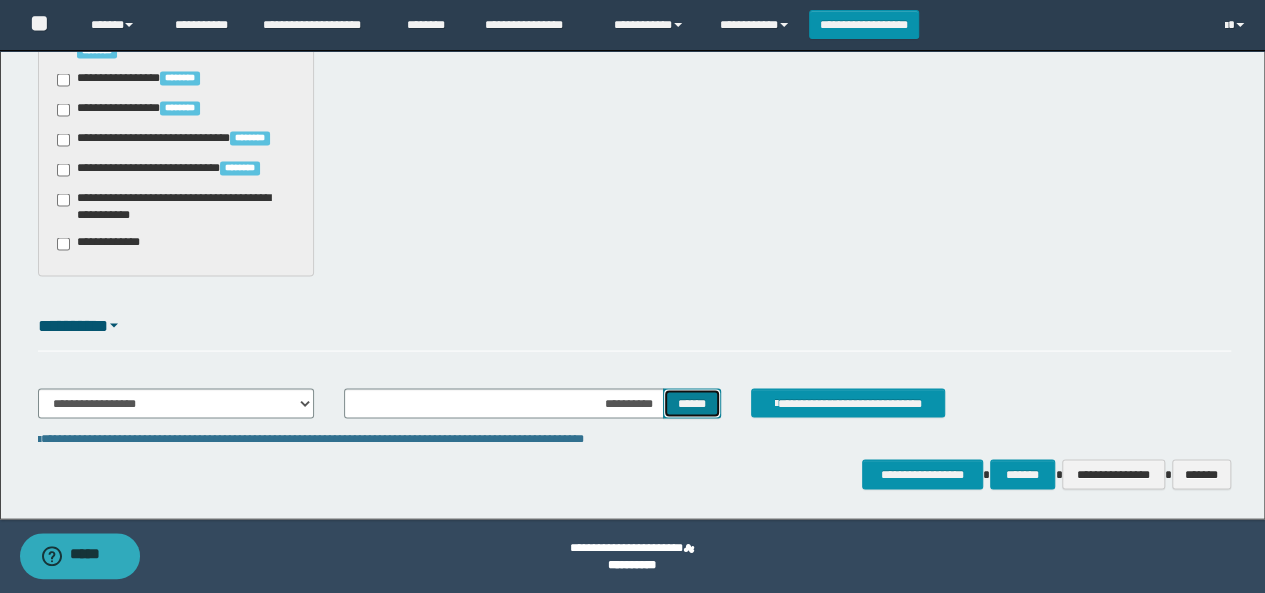 click on "******" at bounding box center [692, 402] 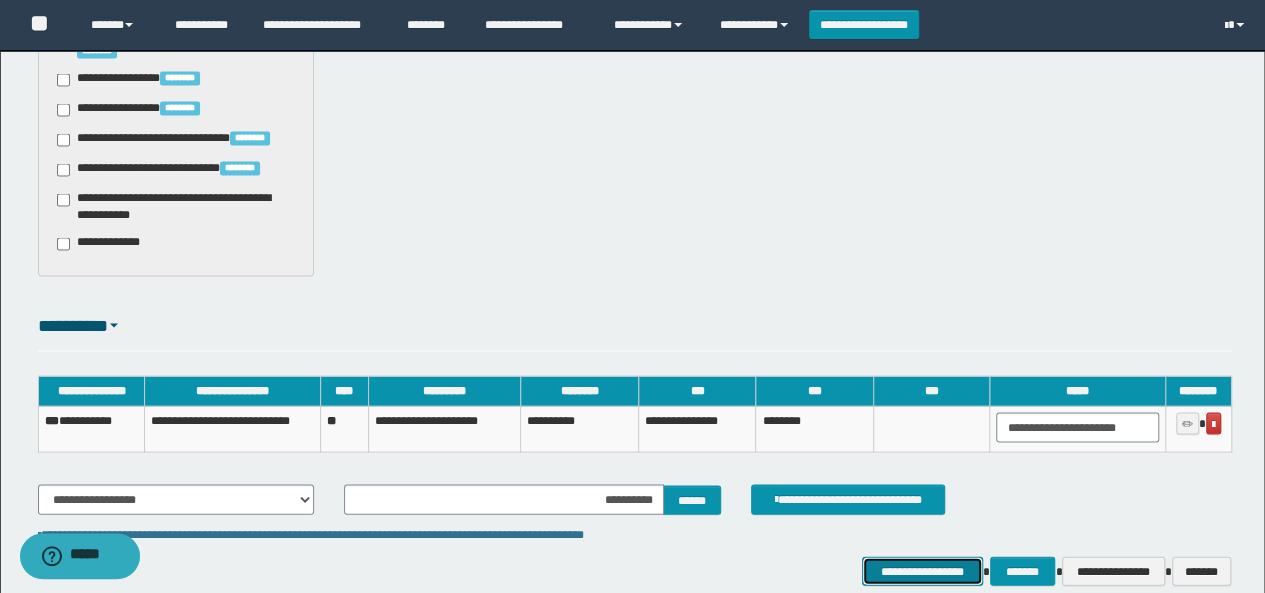 click on "**********" at bounding box center (922, 570) 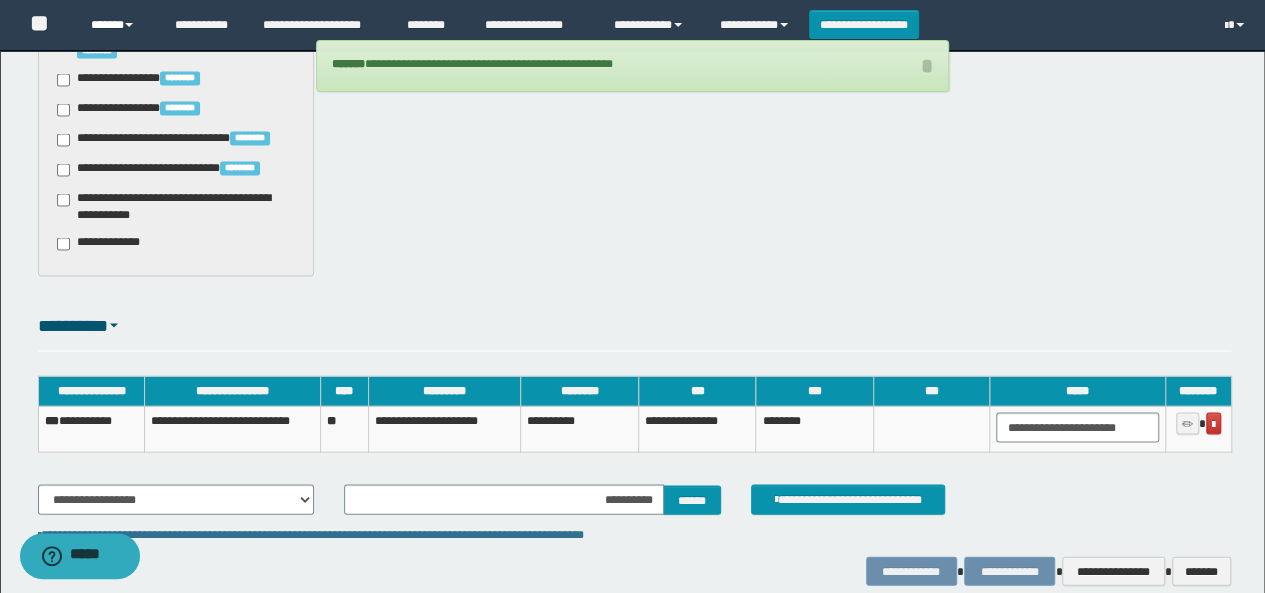 click on "******" at bounding box center [117, 25] 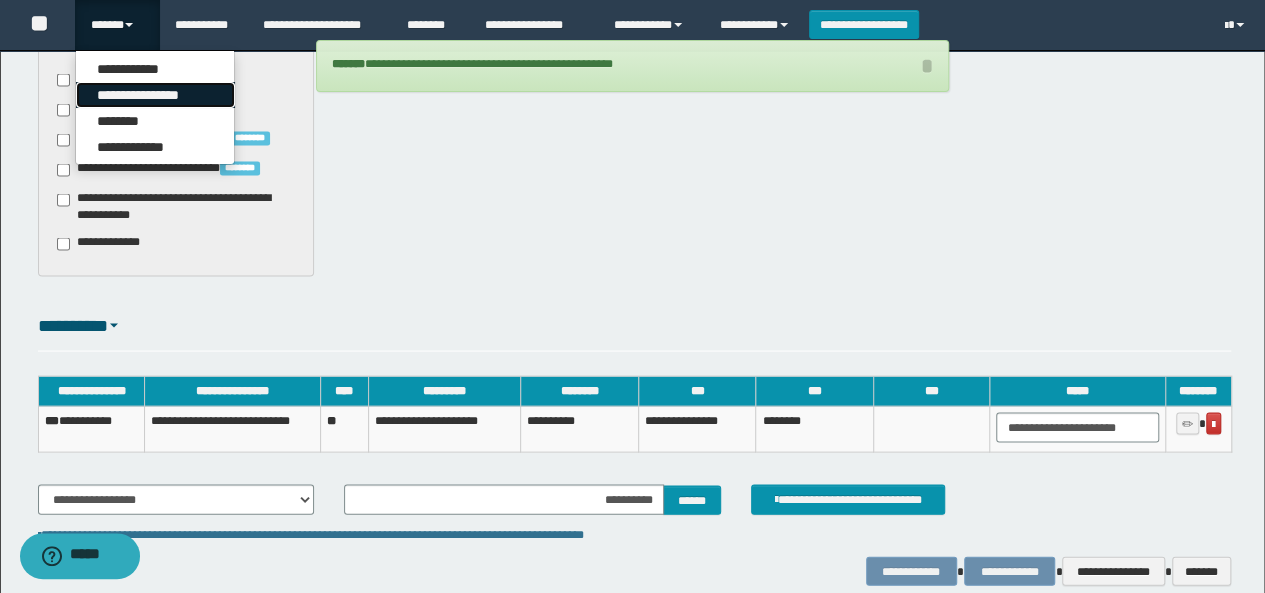 click on "**********" at bounding box center [155, 95] 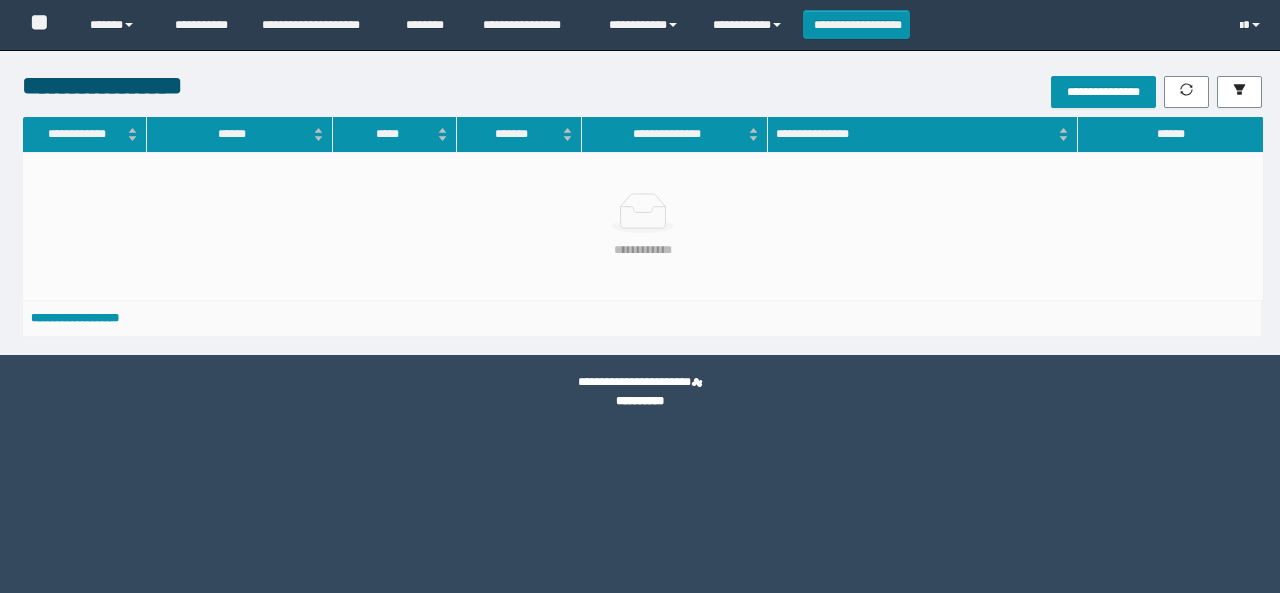 scroll, scrollTop: 0, scrollLeft: 0, axis: both 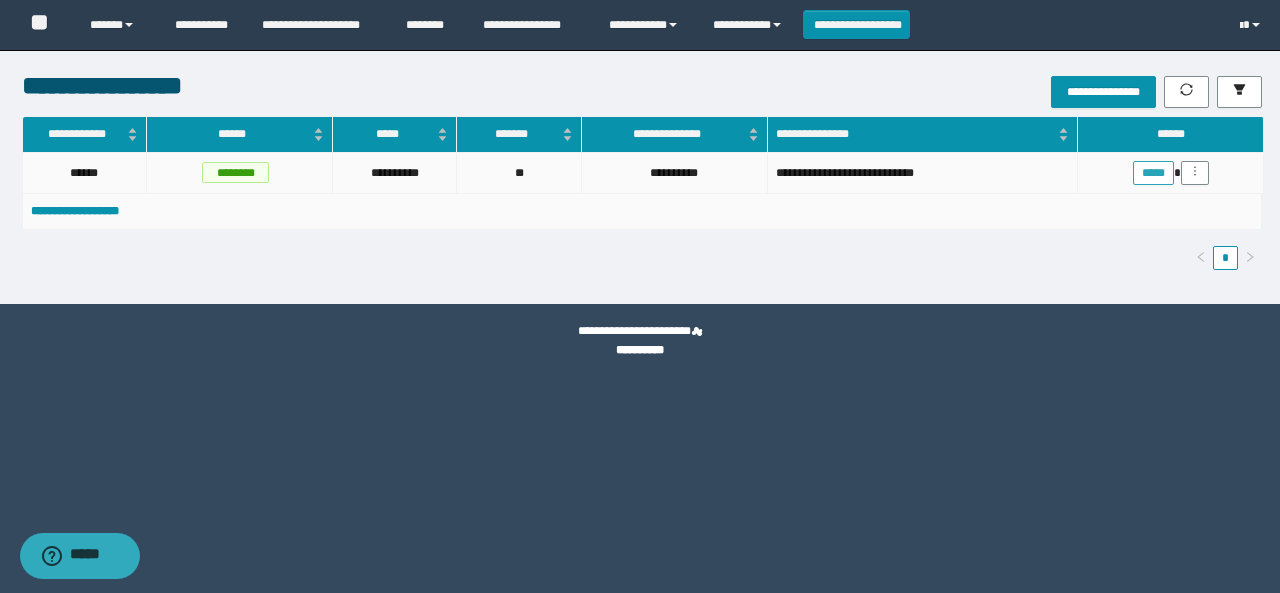 click on "*****" at bounding box center (1153, 173) 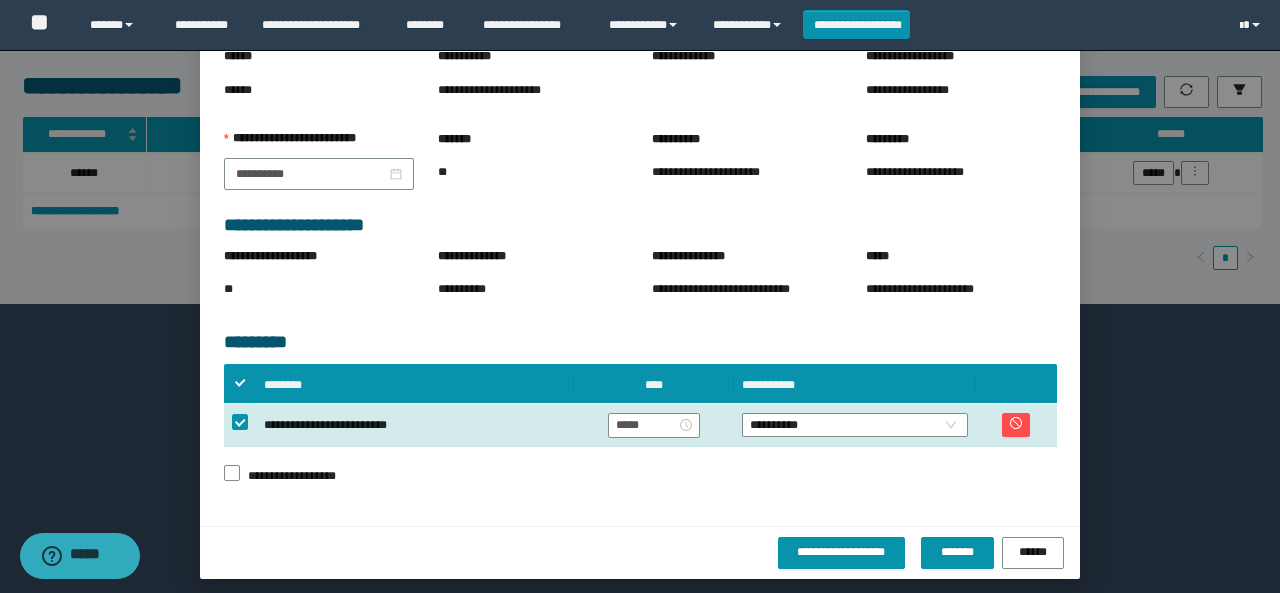 scroll, scrollTop: 184, scrollLeft: 0, axis: vertical 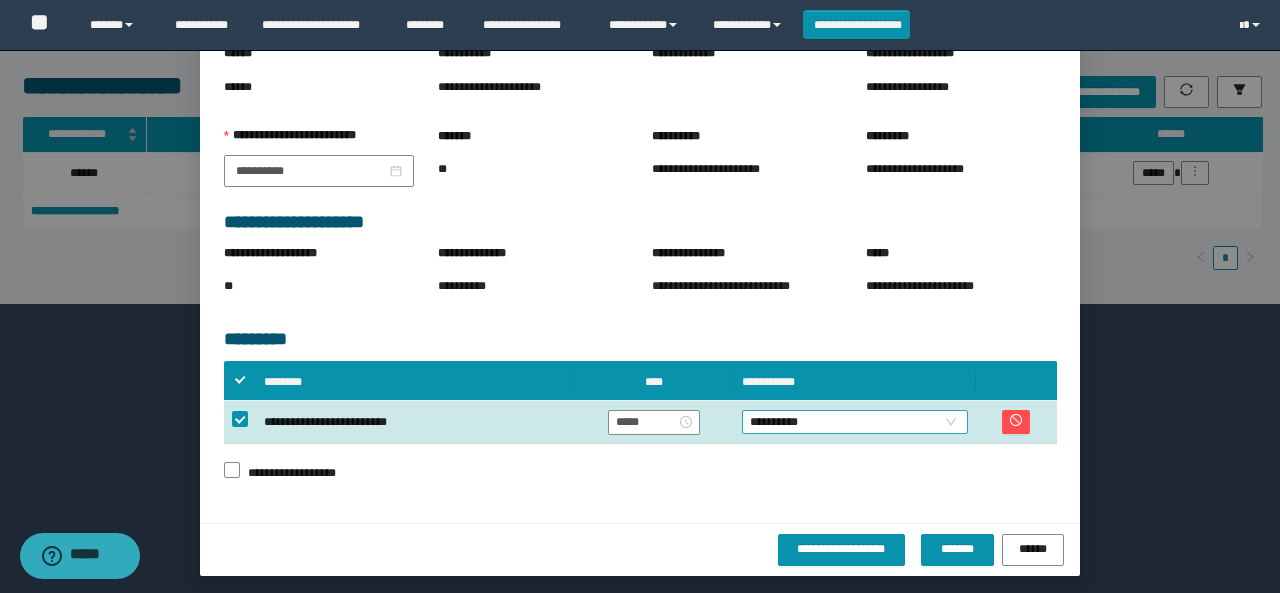 click on "**********" at bounding box center (855, 422) 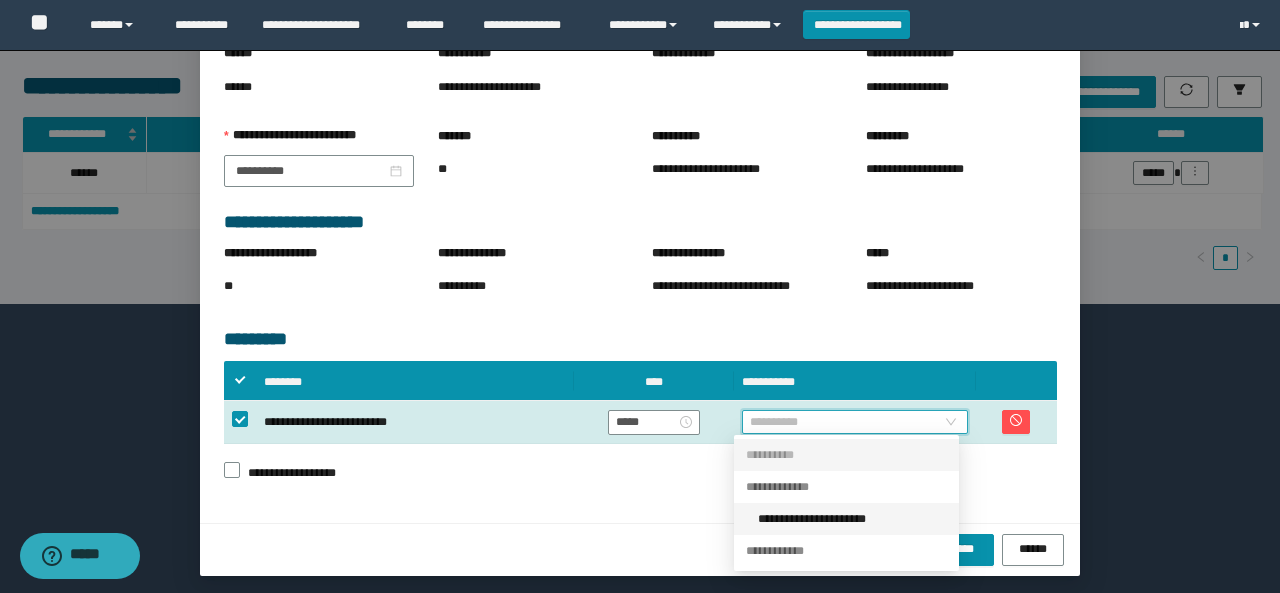 click on "**********" at bounding box center (852, 519) 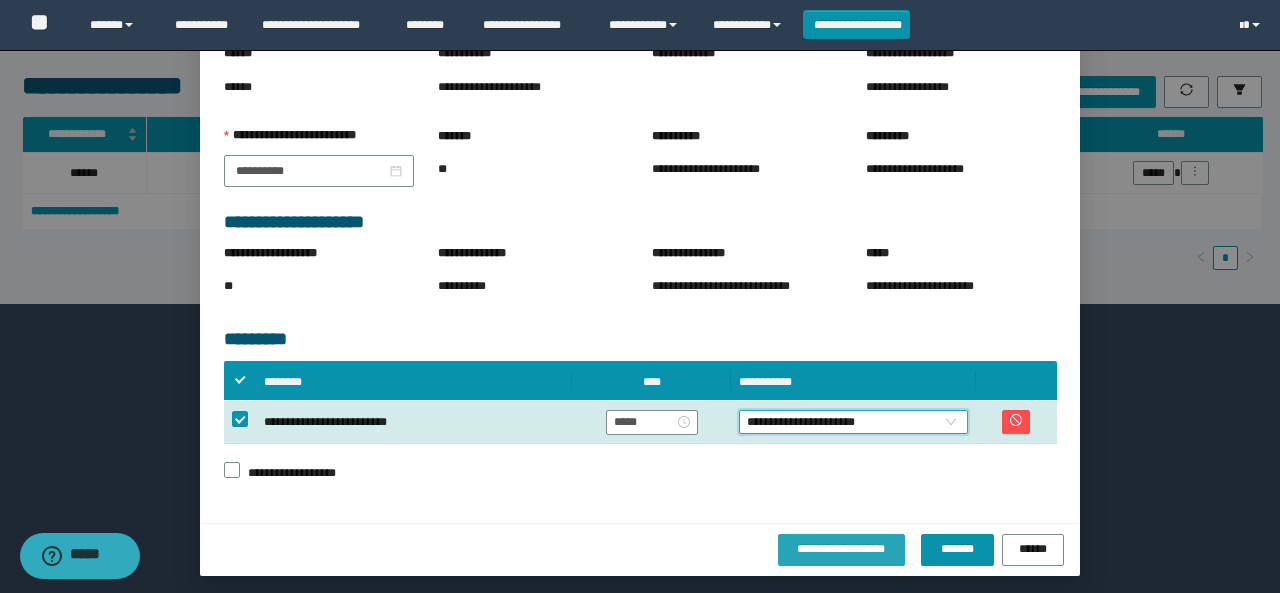 click on "**********" at bounding box center [841, 548] 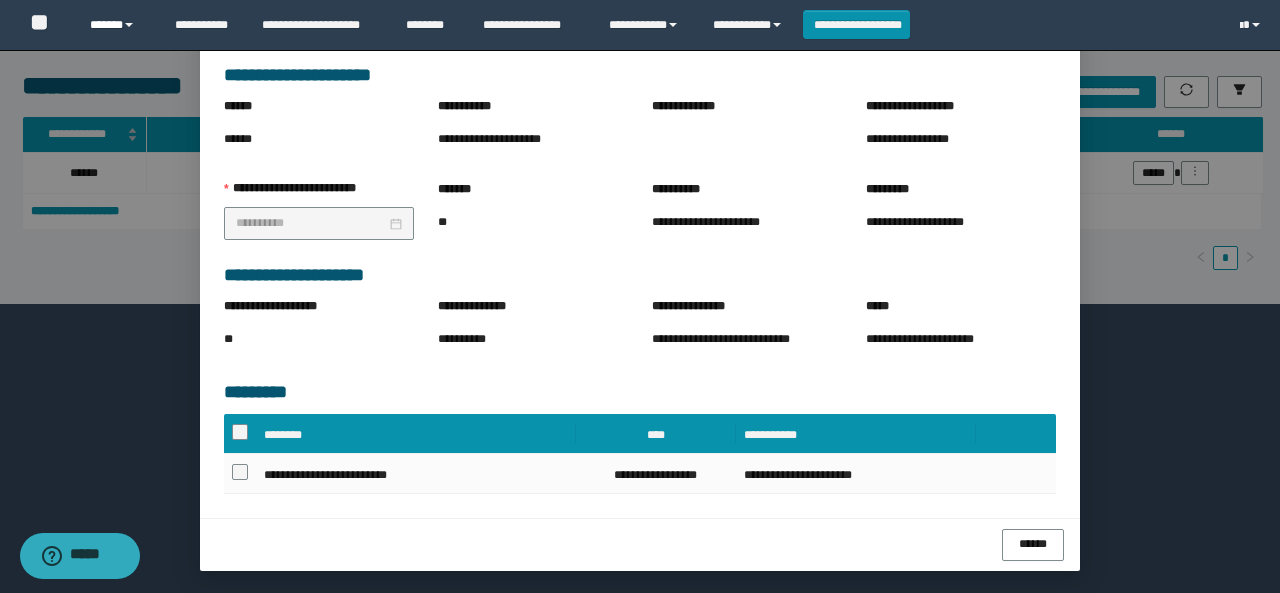 scroll, scrollTop: 180, scrollLeft: 0, axis: vertical 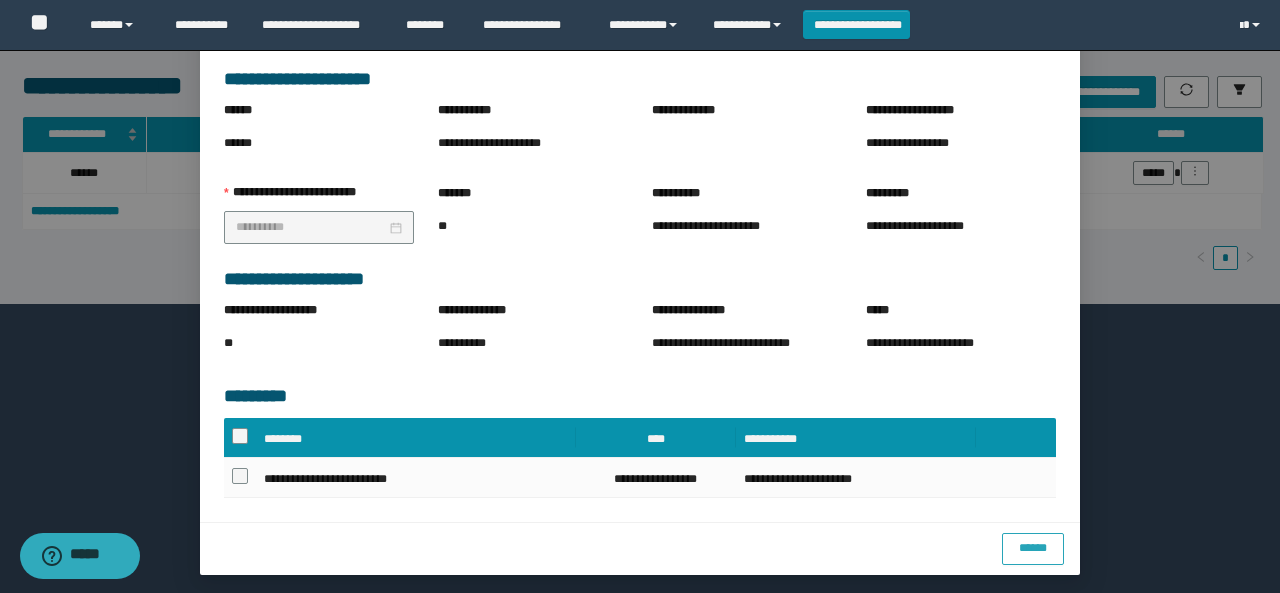 click on "******" at bounding box center [1033, 547] 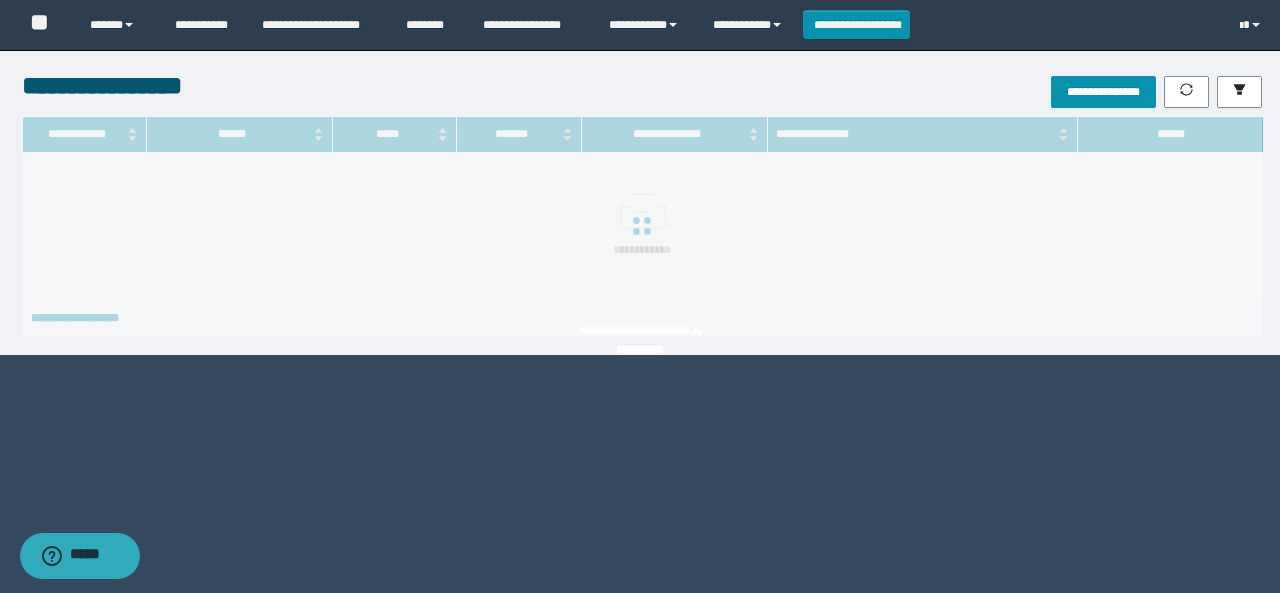 scroll, scrollTop: 80, scrollLeft: 0, axis: vertical 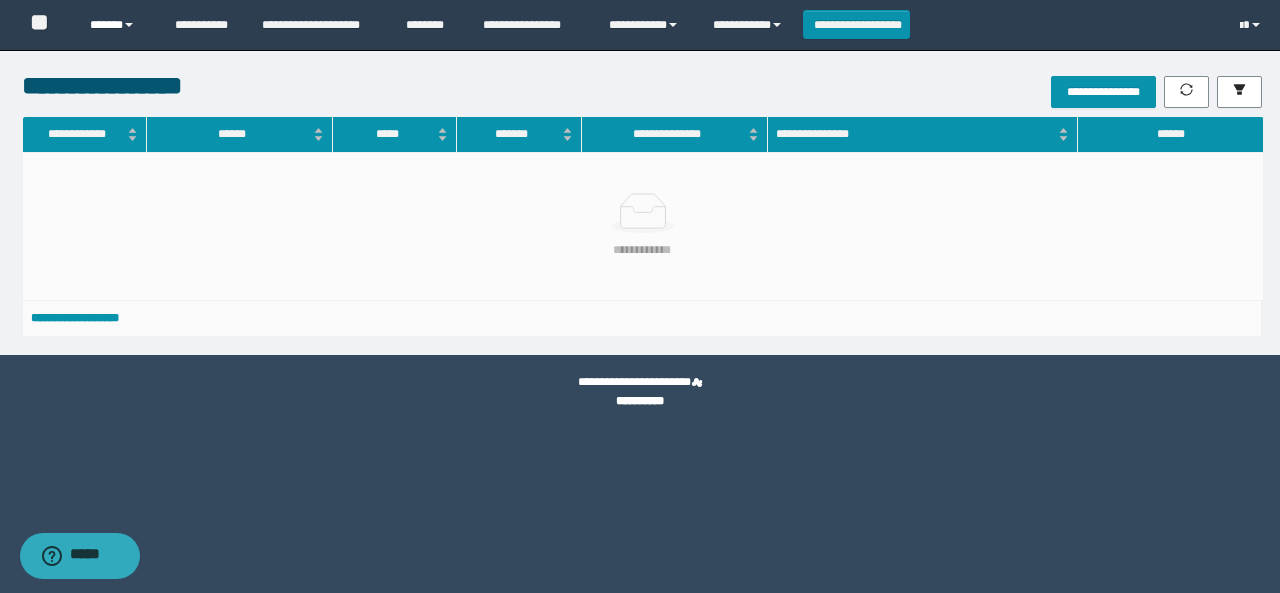 click on "******" at bounding box center [117, 25] 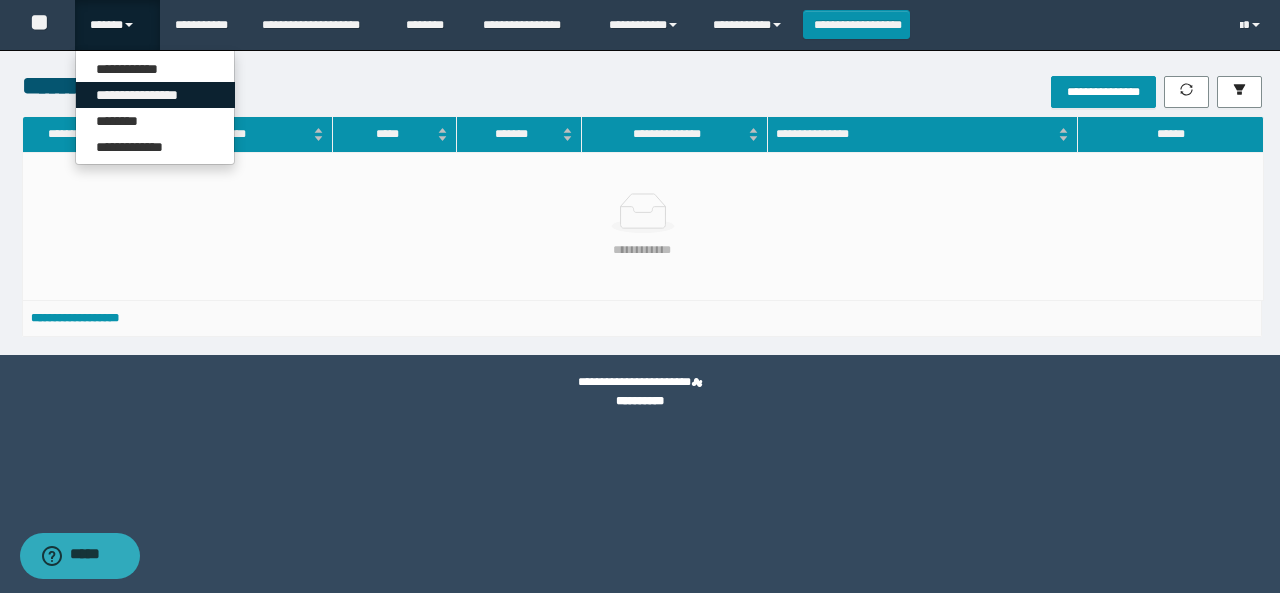 click on "**********" at bounding box center (155, 95) 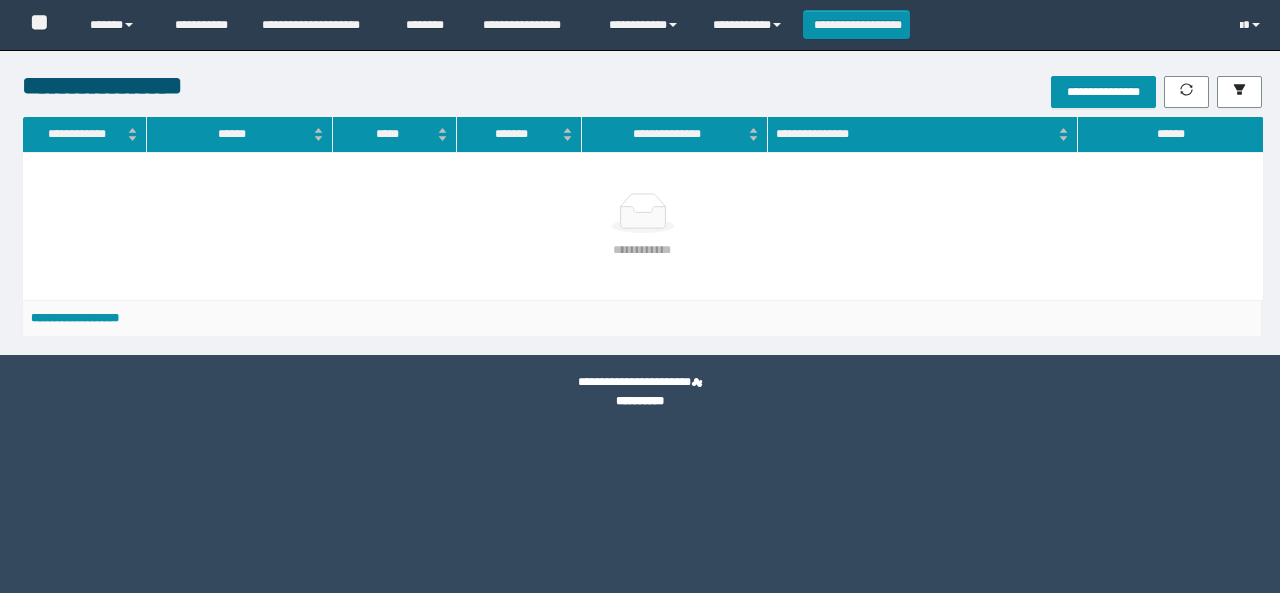 scroll, scrollTop: 0, scrollLeft: 0, axis: both 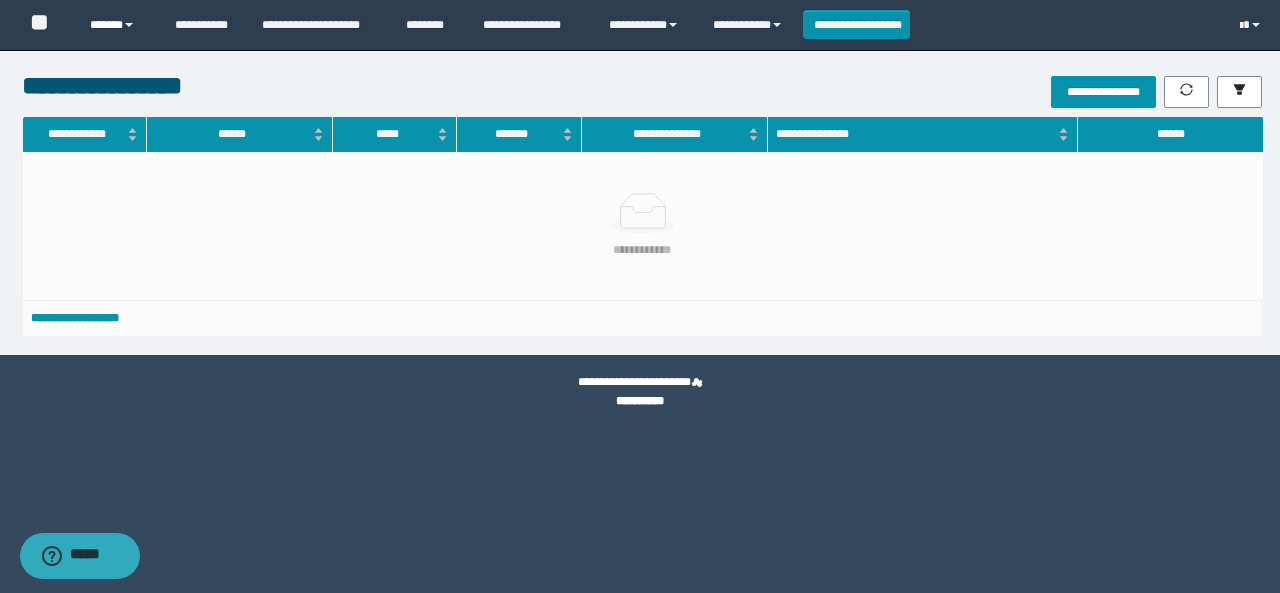 click on "******" at bounding box center [117, 25] 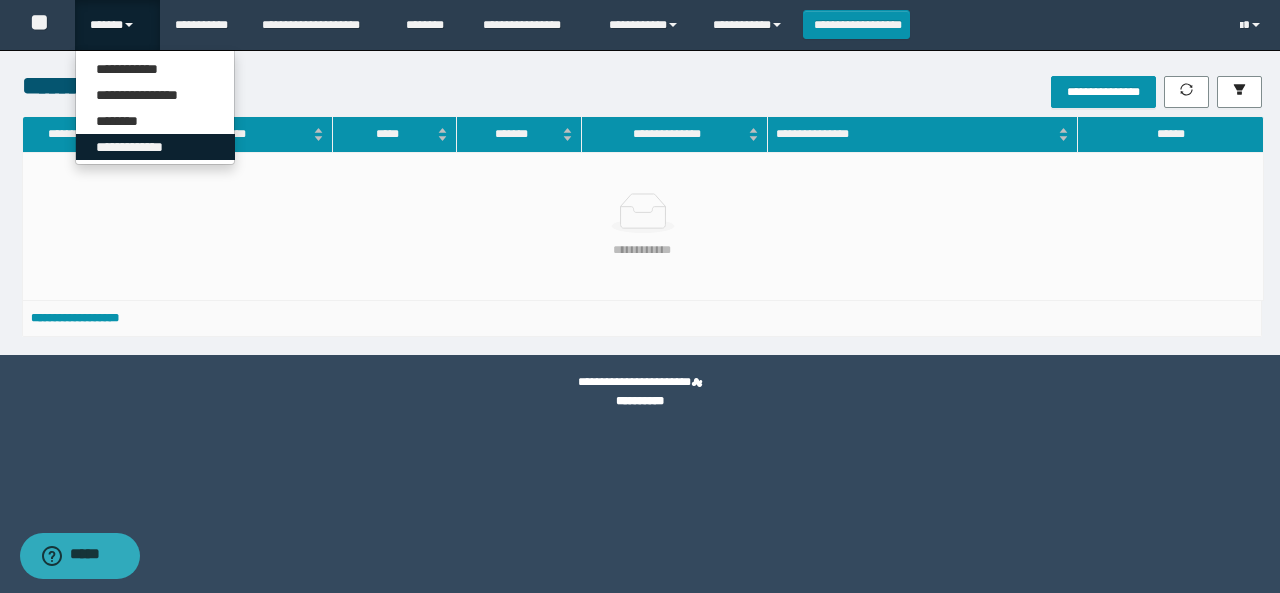 click on "**********" at bounding box center [155, 147] 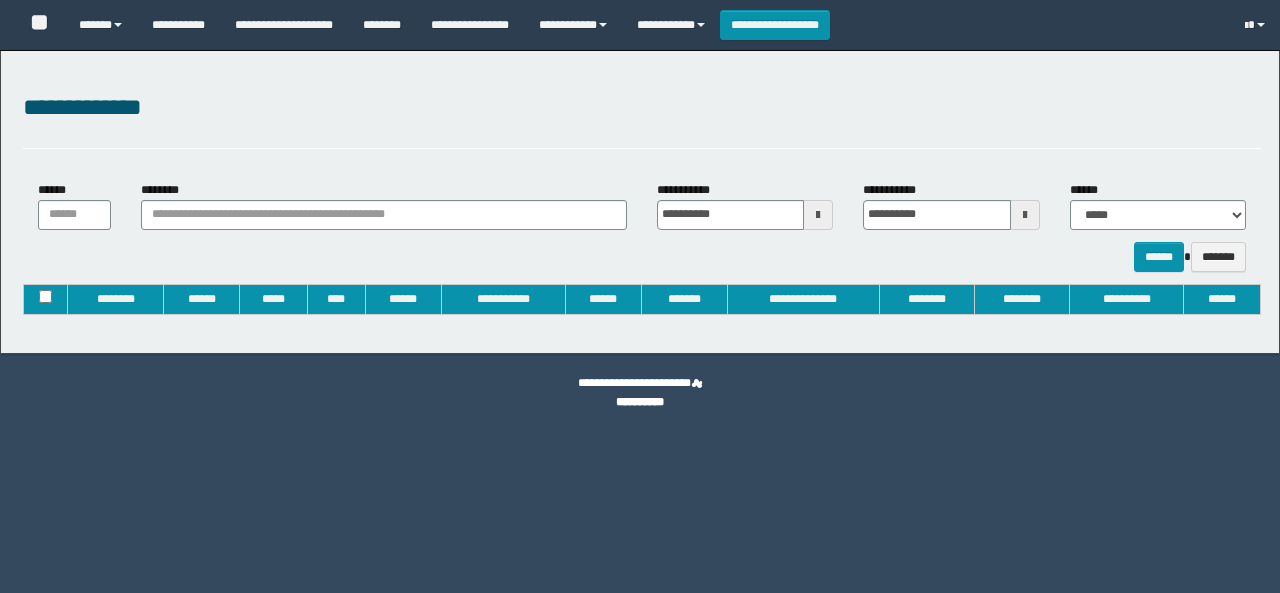 type on "**********" 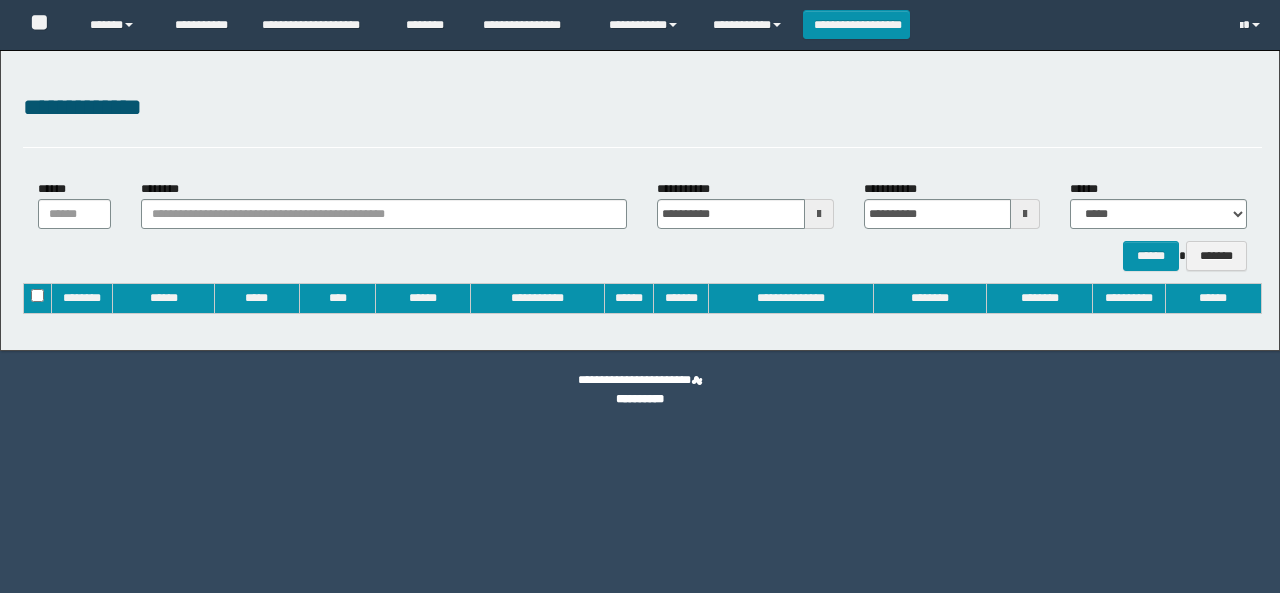 scroll, scrollTop: 0, scrollLeft: 0, axis: both 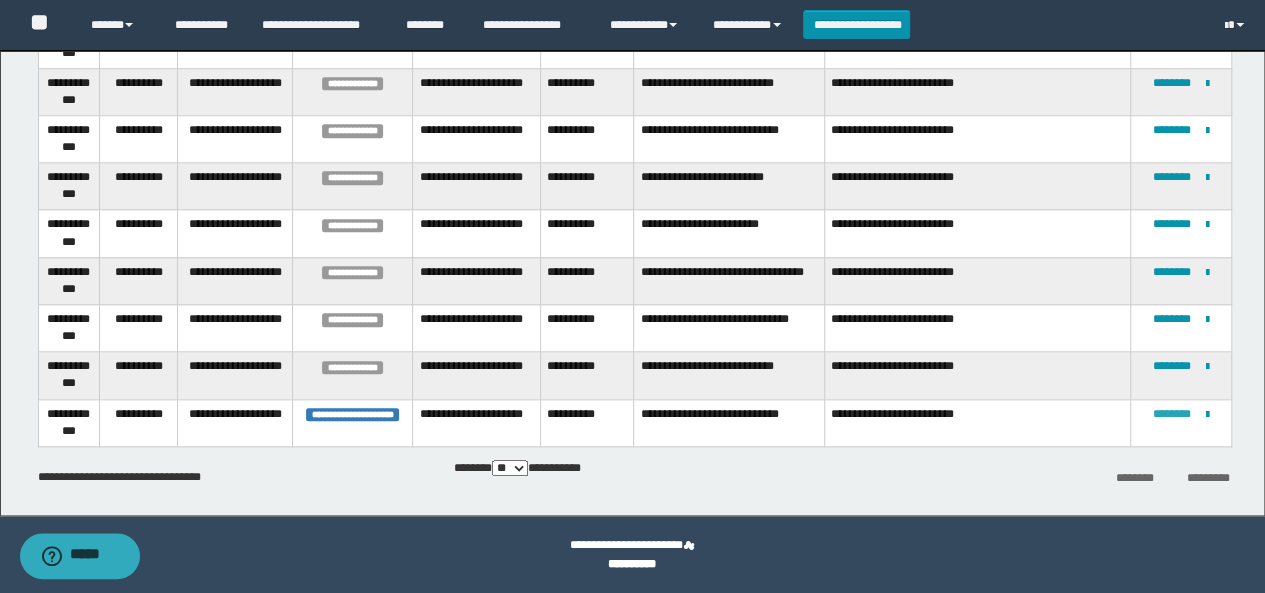 click on "********" at bounding box center (1172, 414) 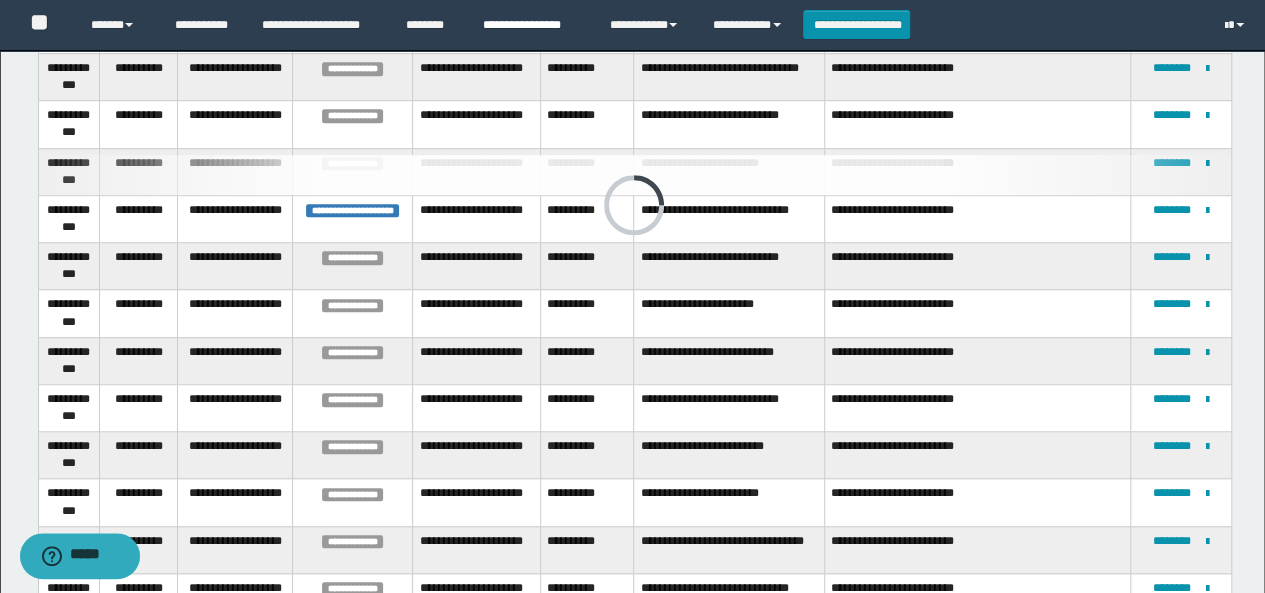 scroll, scrollTop: 619, scrollLeft: 0, axis: vertical 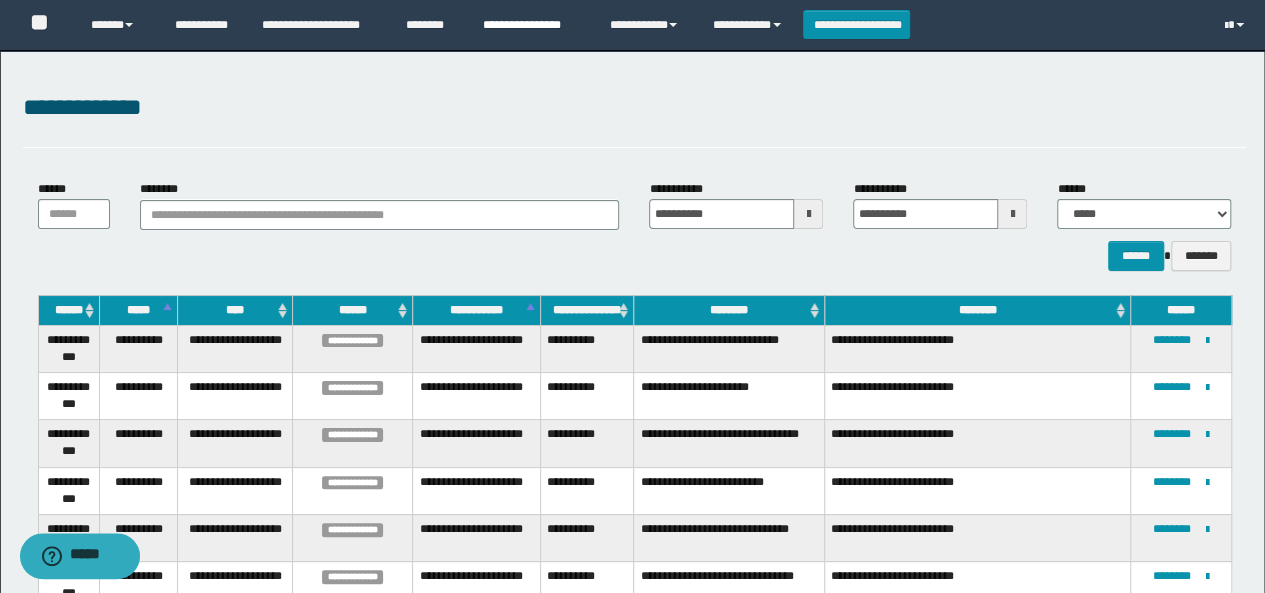 click on "**********" at bounding box center (531, 25) 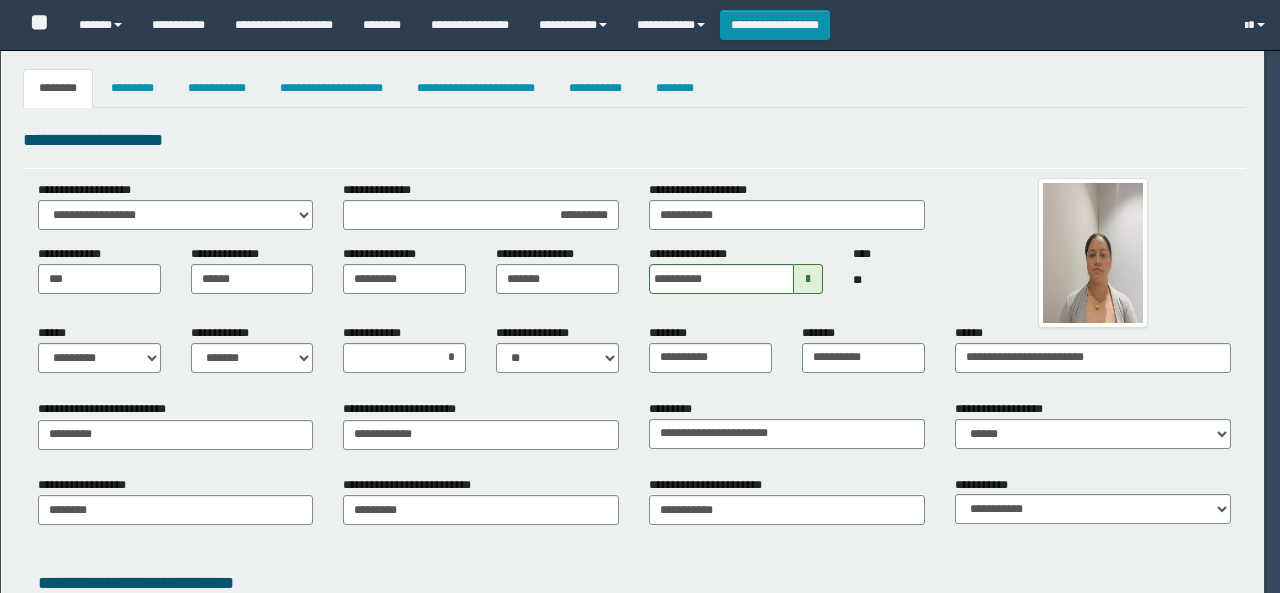 select on "*" 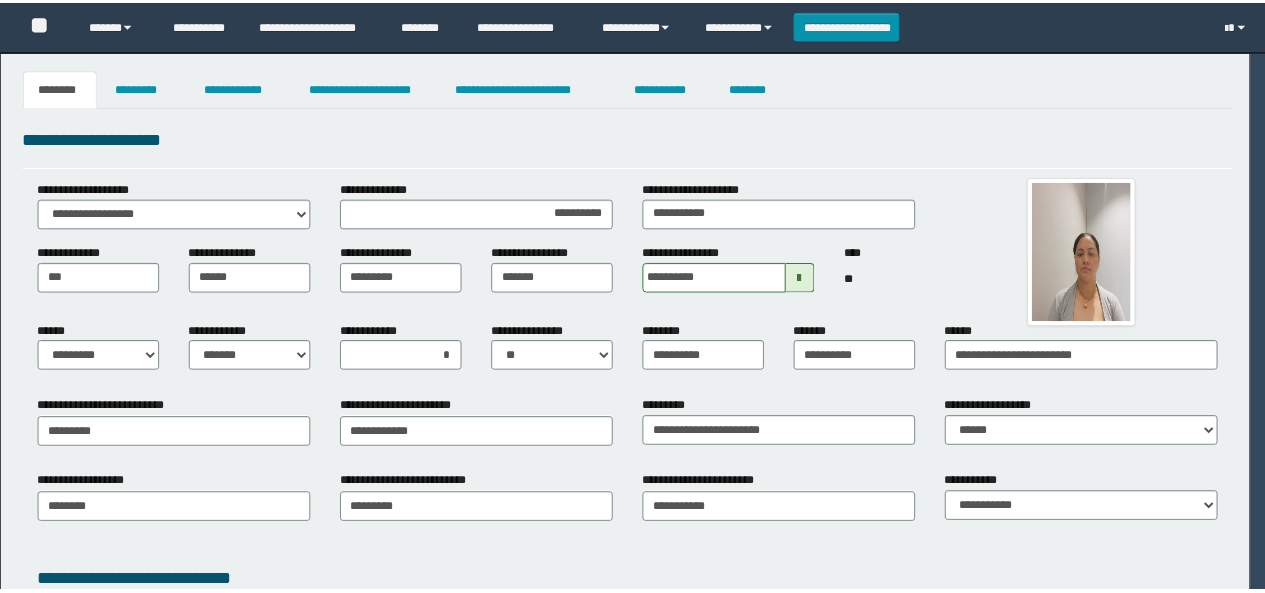 scroll, scrollTop: 200, scrollLeft: 0, axis: vertical 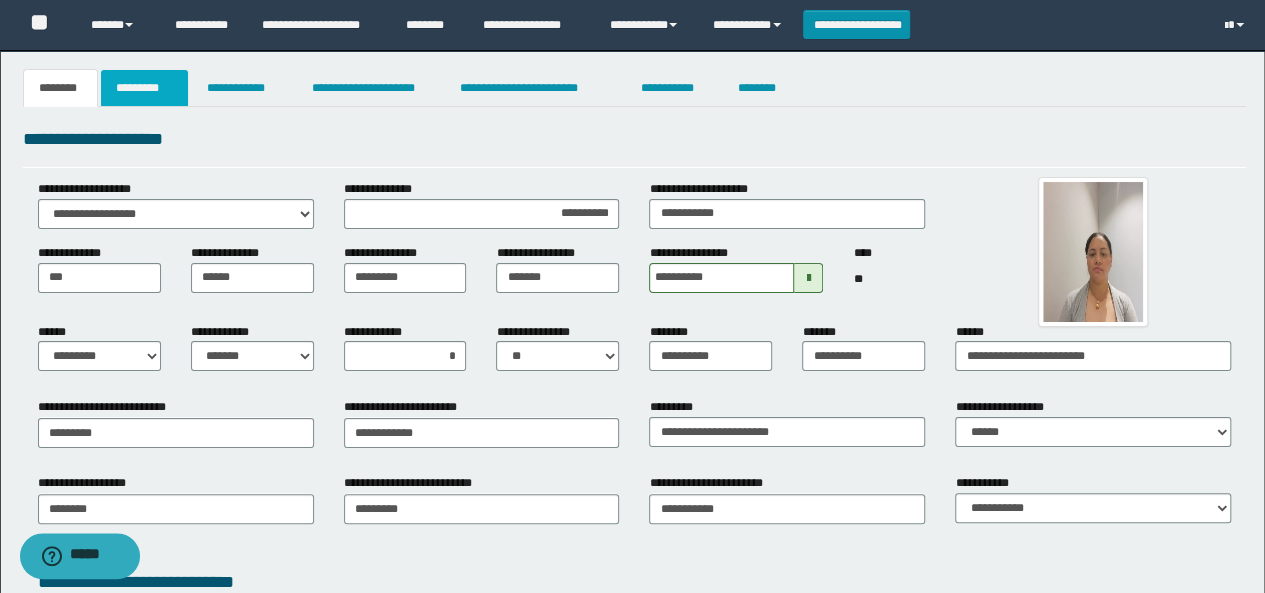 click on "*********" at bounding box center (144, 88) 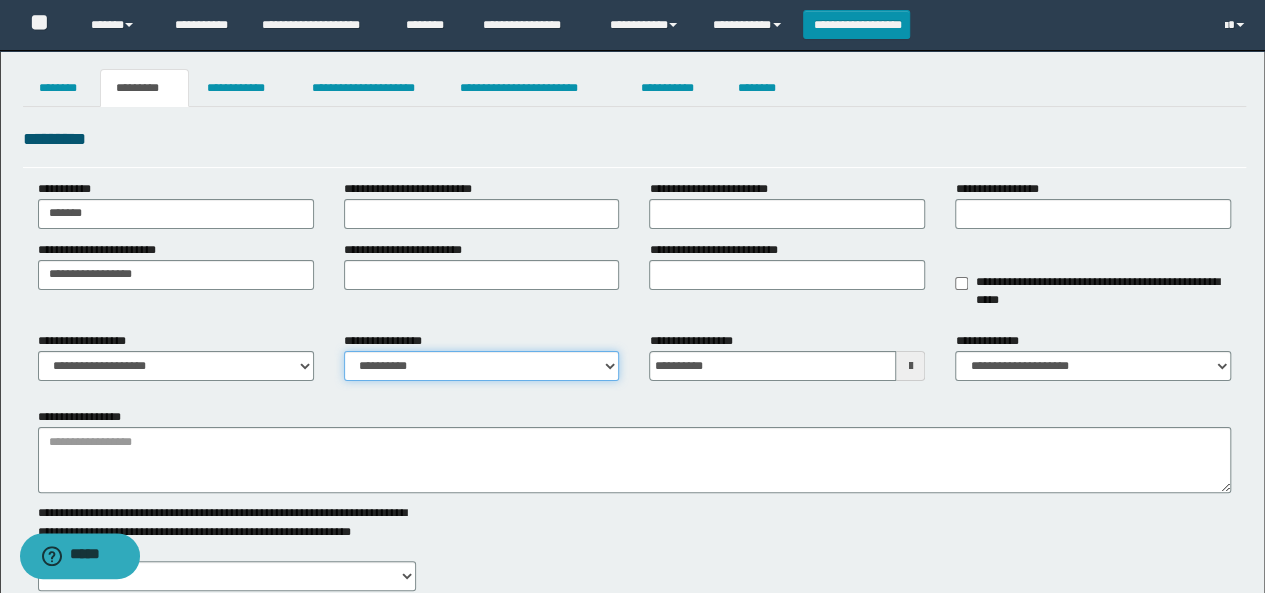 click on "**********" at bounding box center [482, 366] 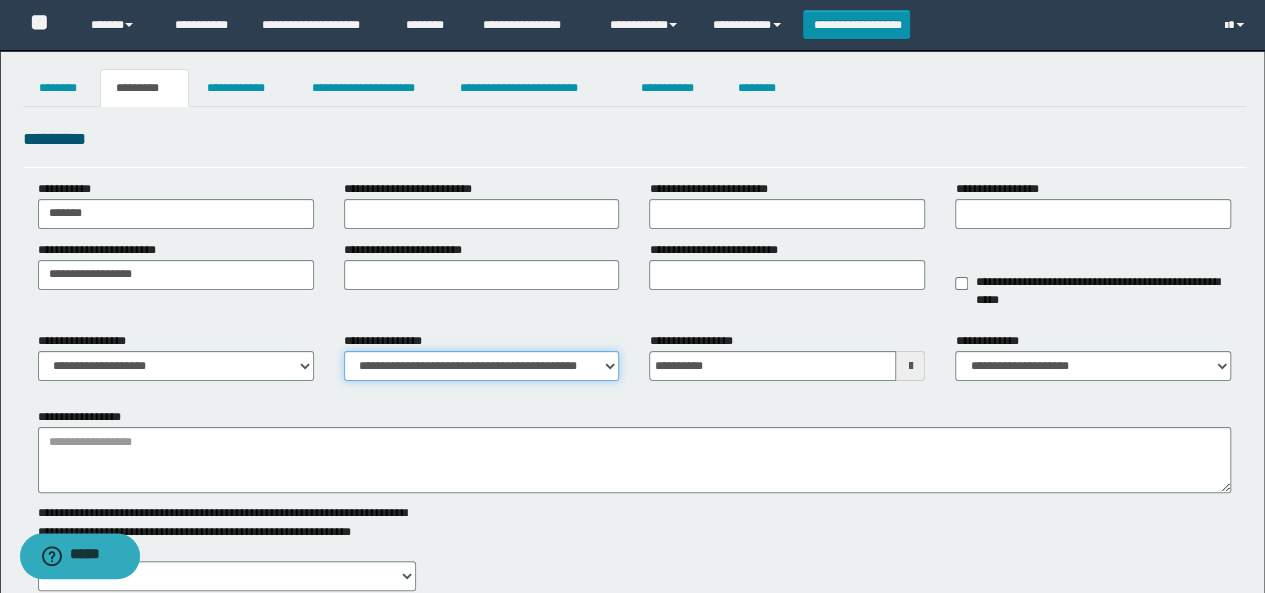 click on "**********" at bounding box center [482, 366] 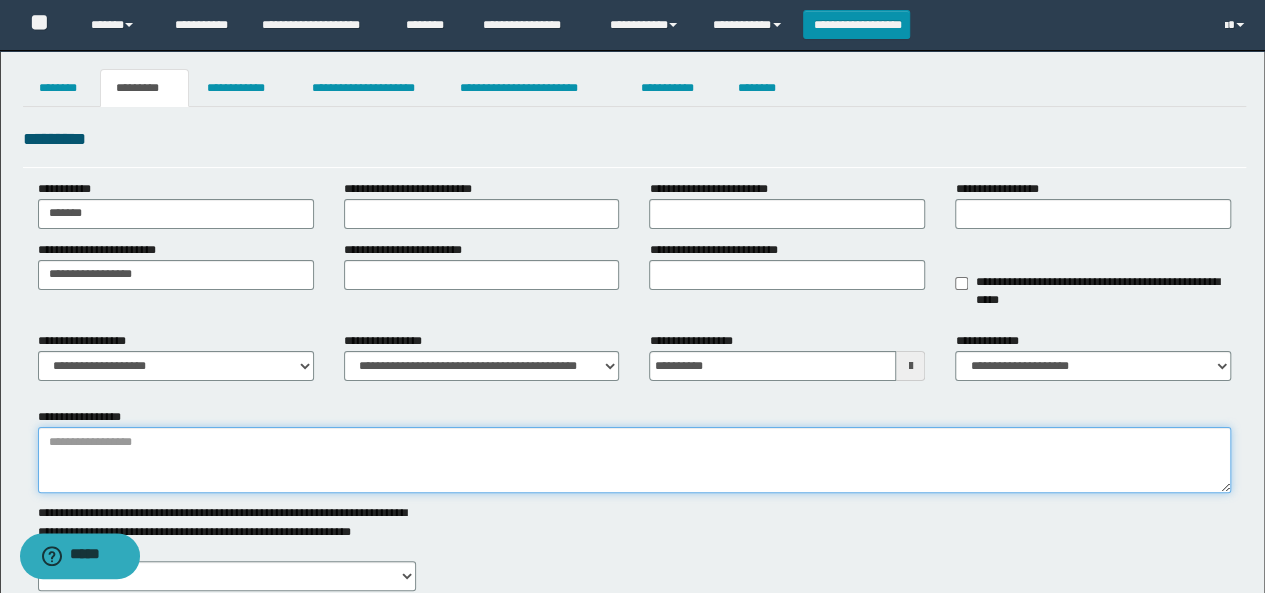 click on "**********" at bounding box center (635, 460) 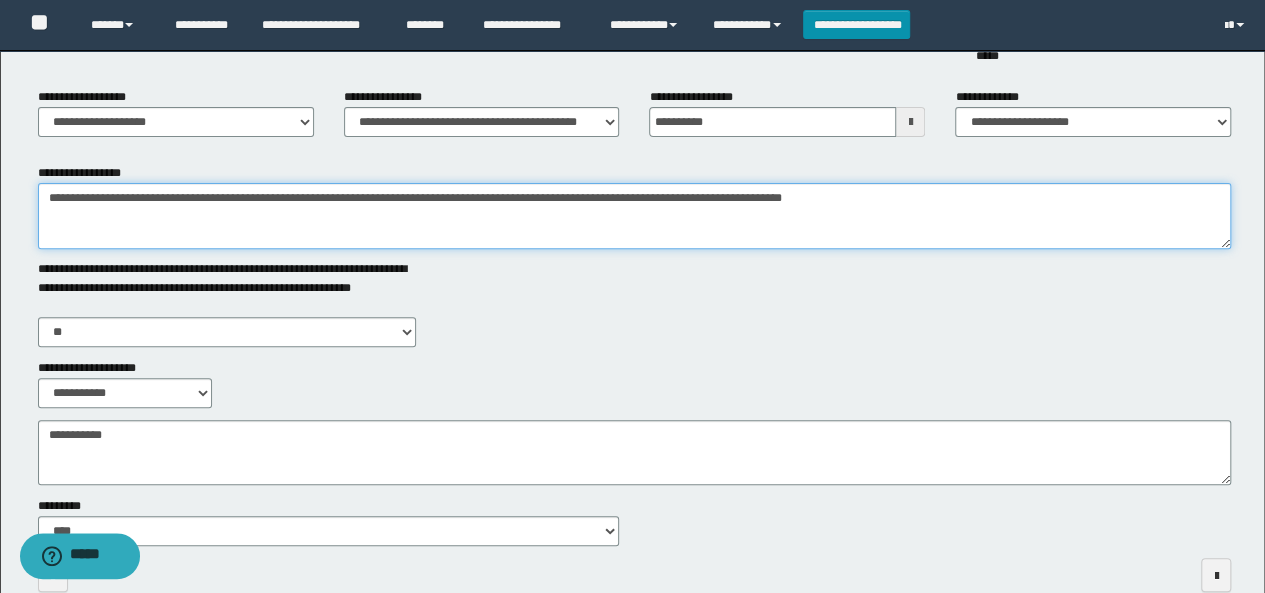 scroll, scrollTop: 350, scrollLeft: 0, axis: vertical 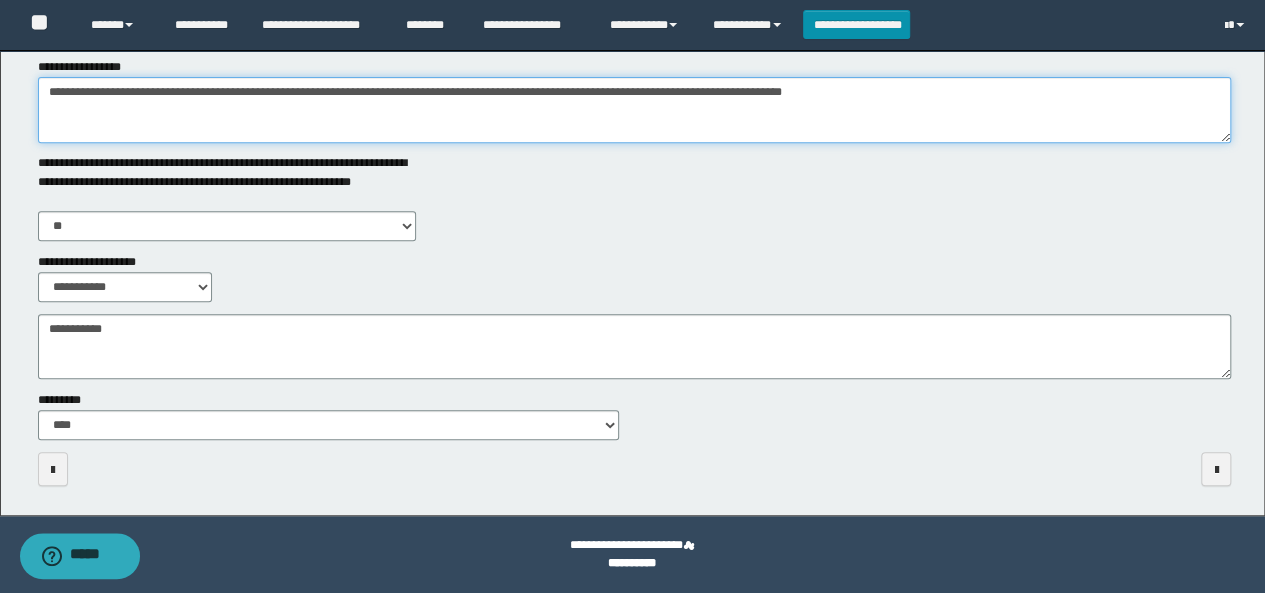 type on "**********" 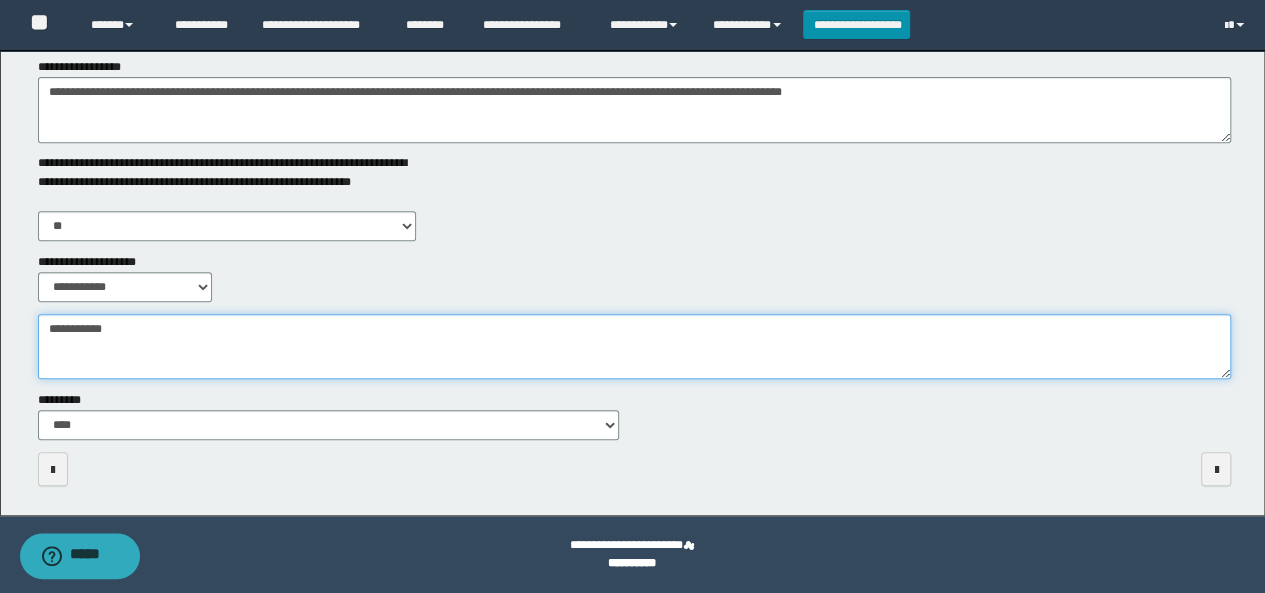 click on "**********" at bounding box center [635, 346] 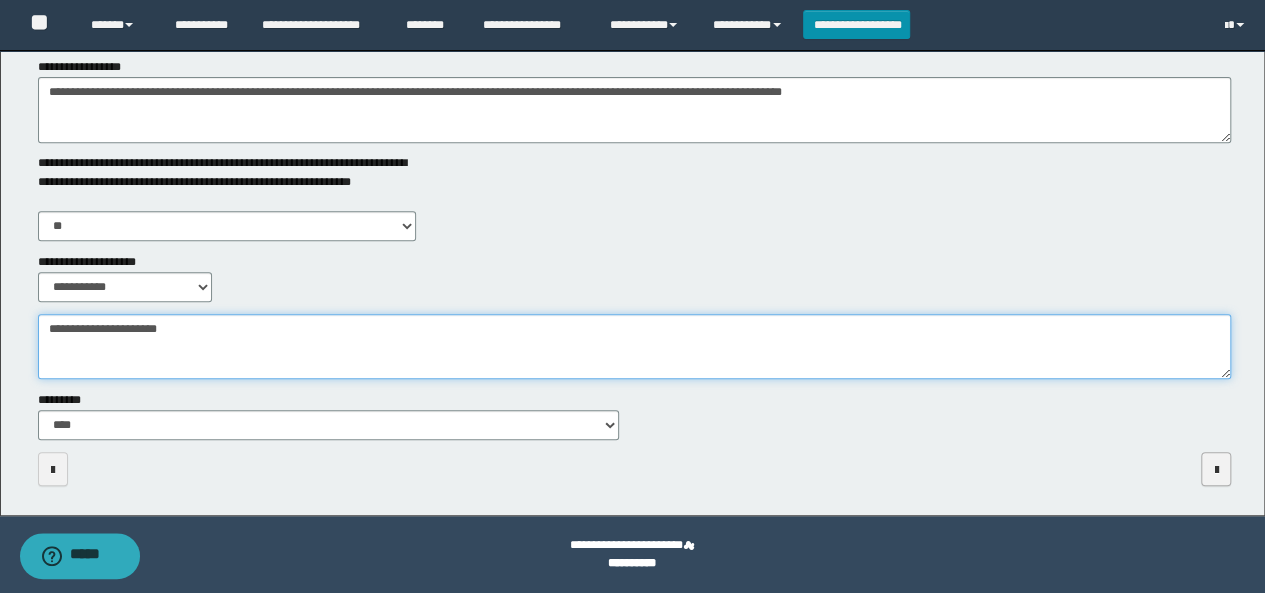 type on "**********" 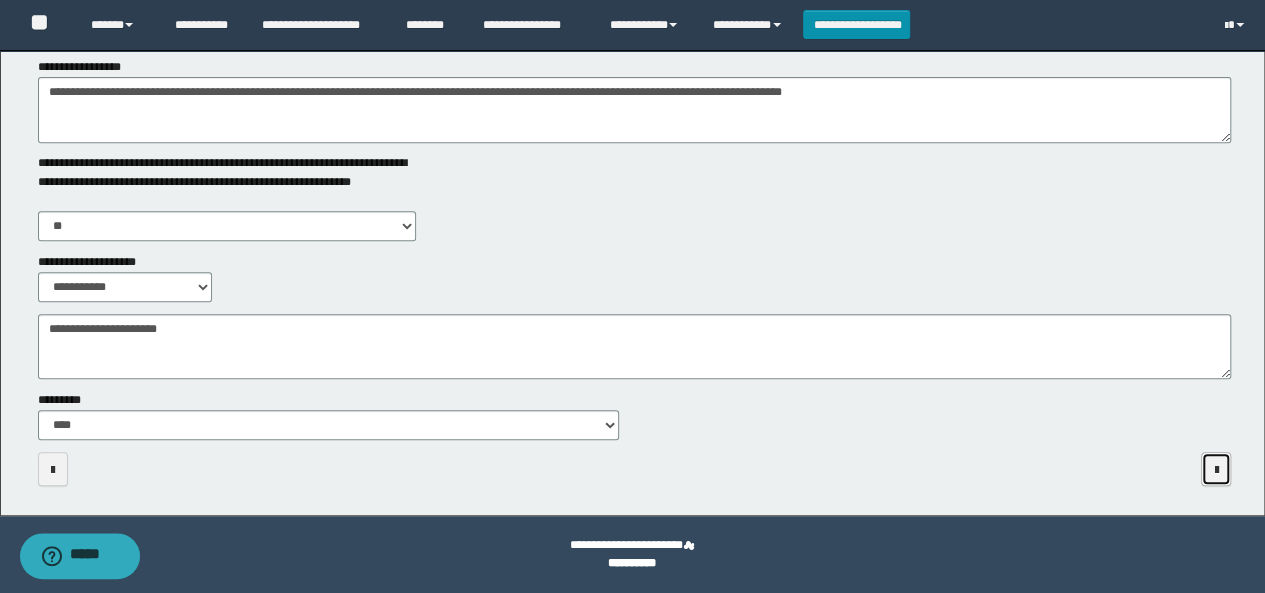 click at bounding box center [1216, 469] 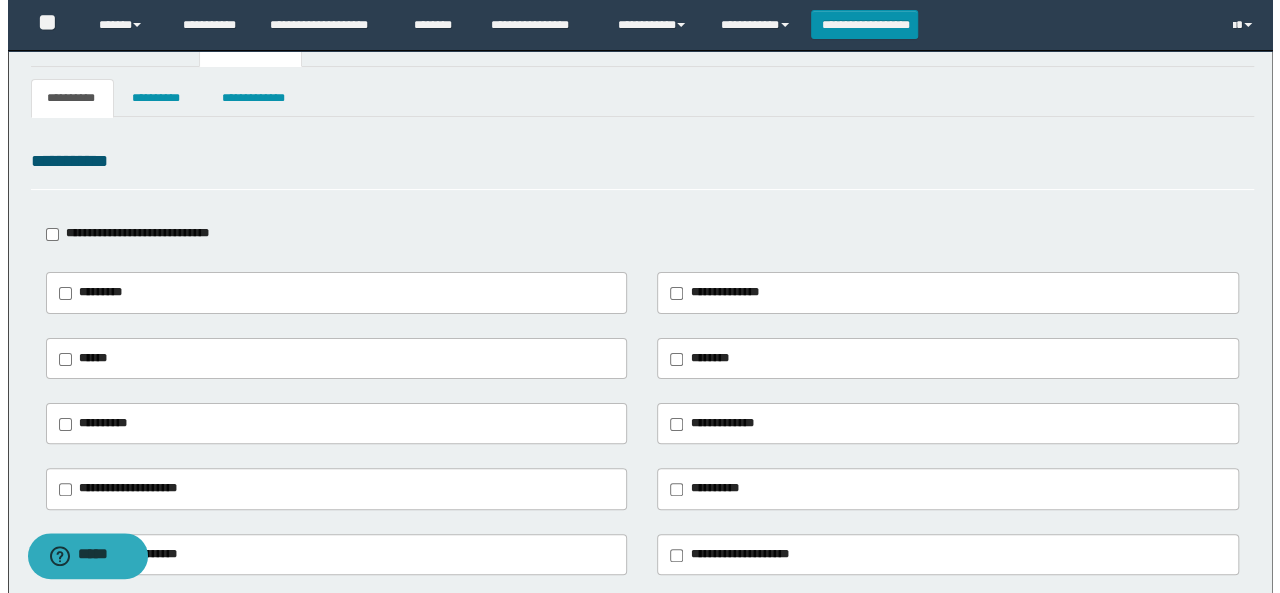 scroll, scrollTop: 0, scrollLeft: 0, axis: both 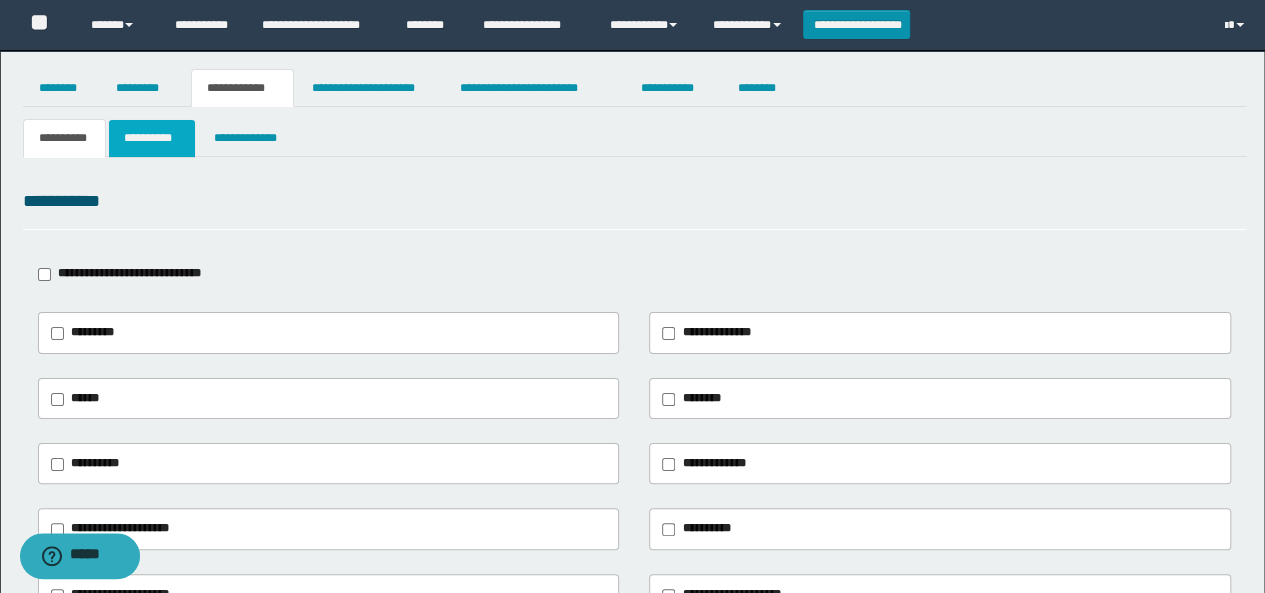 click on "**********" at bounding box center (151, 138) 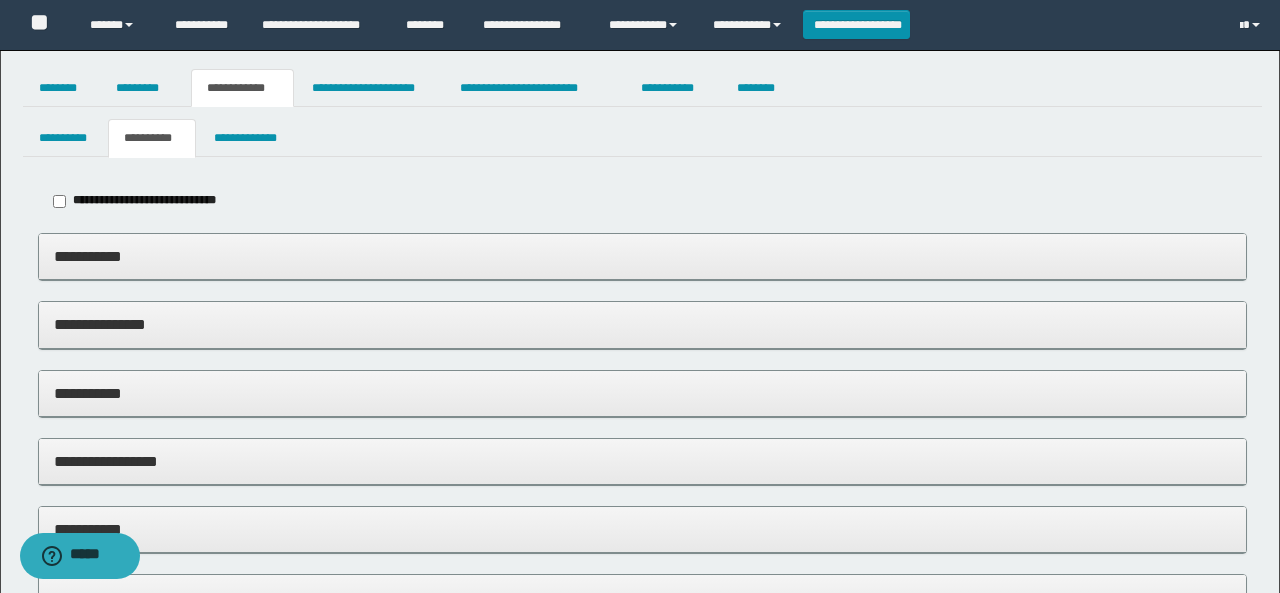 type on "*******" 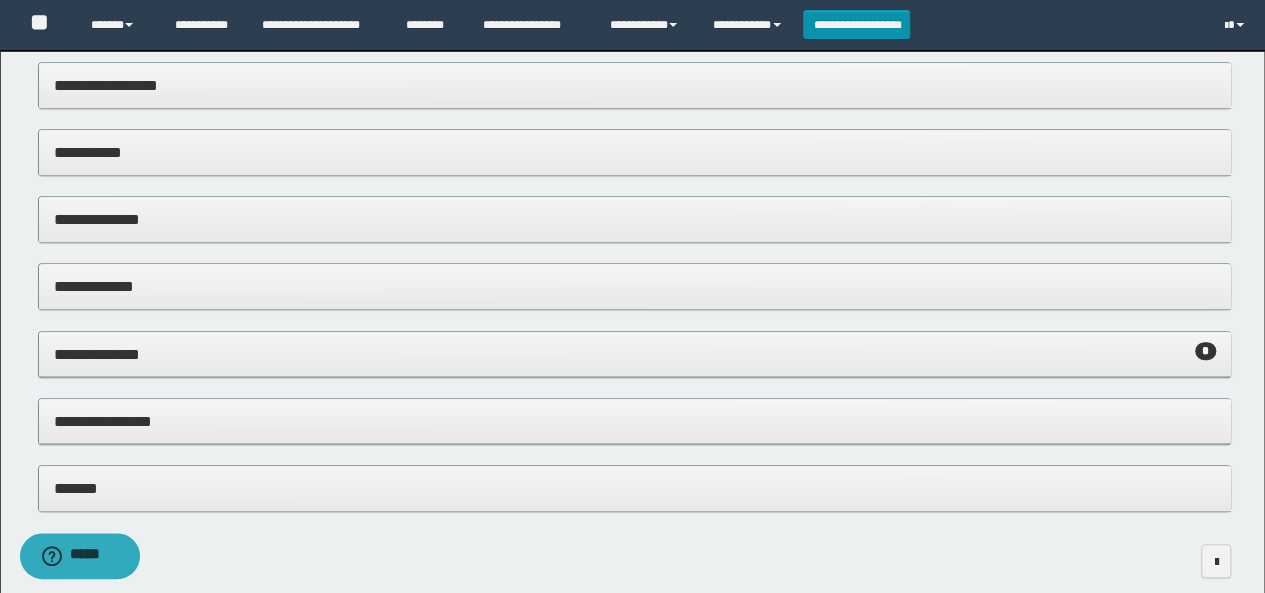 scroll, scrollTop: 560, scrollLeft: 0, axis: vertical 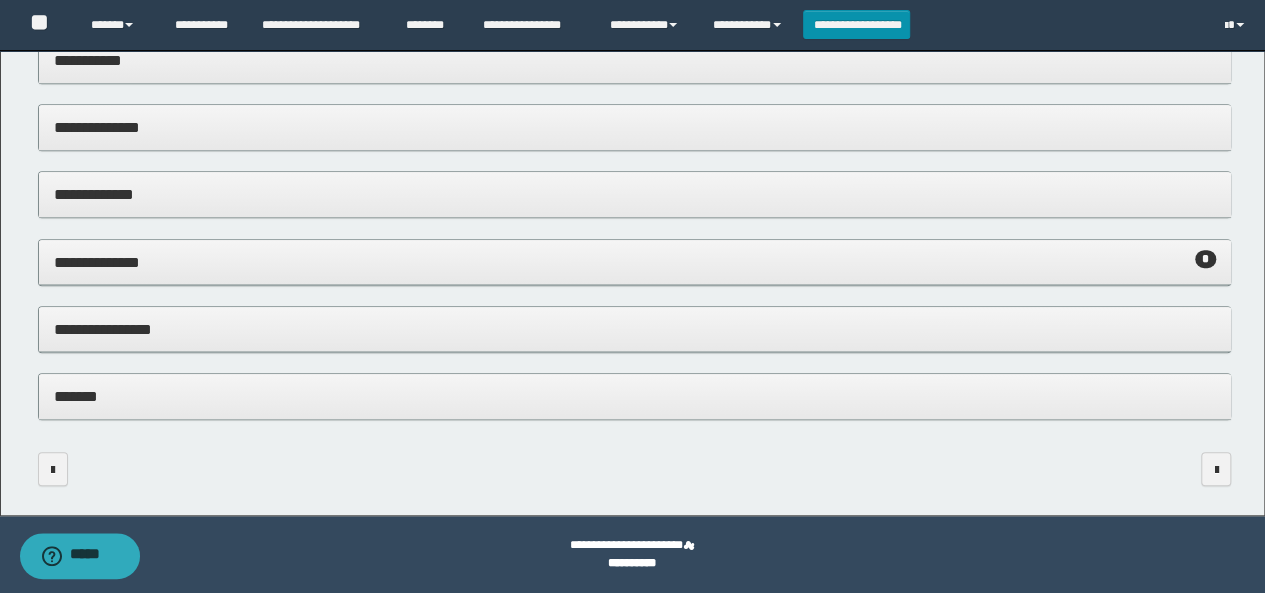 click on "**********" at bounding box center (635, 262) 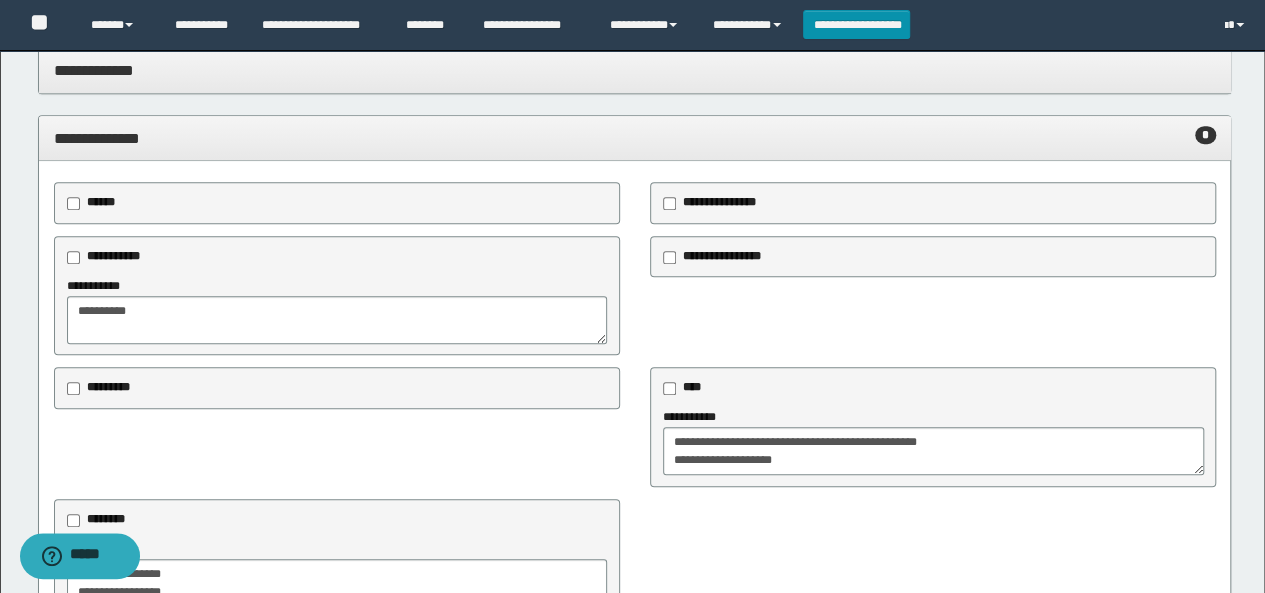 scroll, scrollTop: 660, scrollLeft: 0, axis: vertical 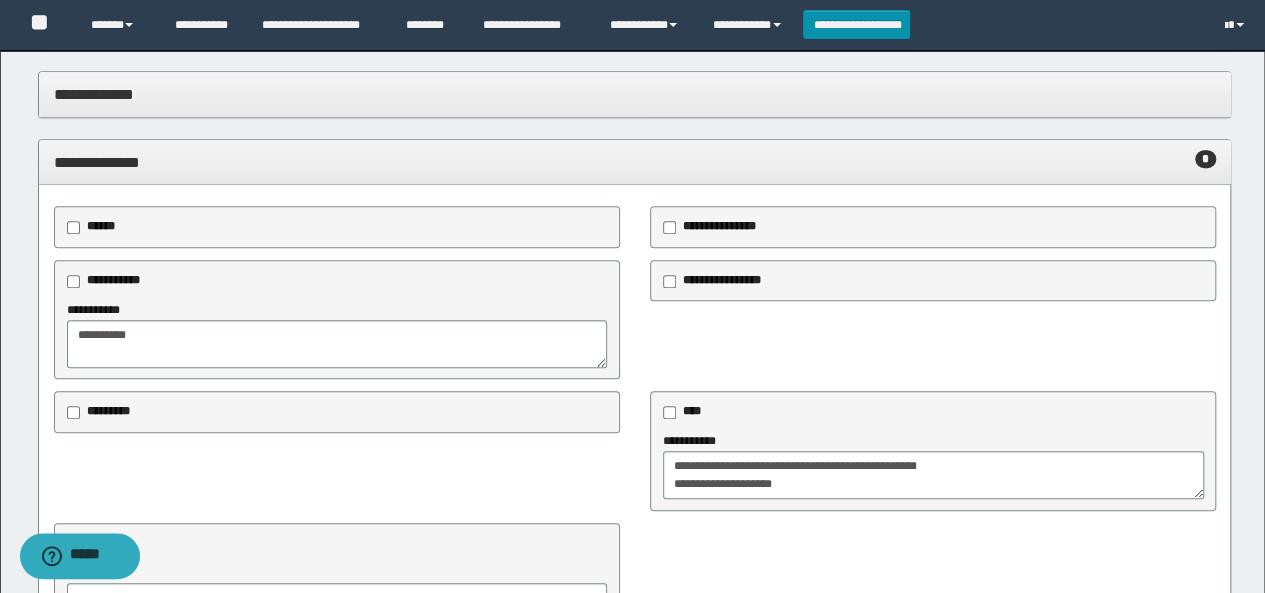 click on "******" at bounding box center [101, 226] 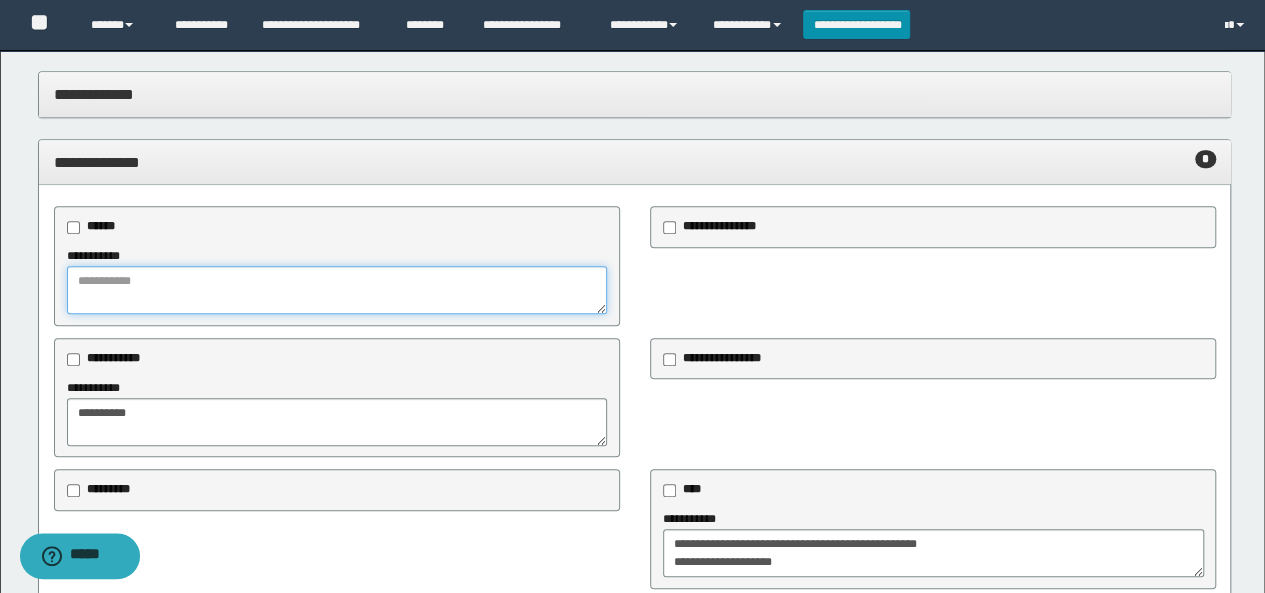 click at bounding box center [337, 290] 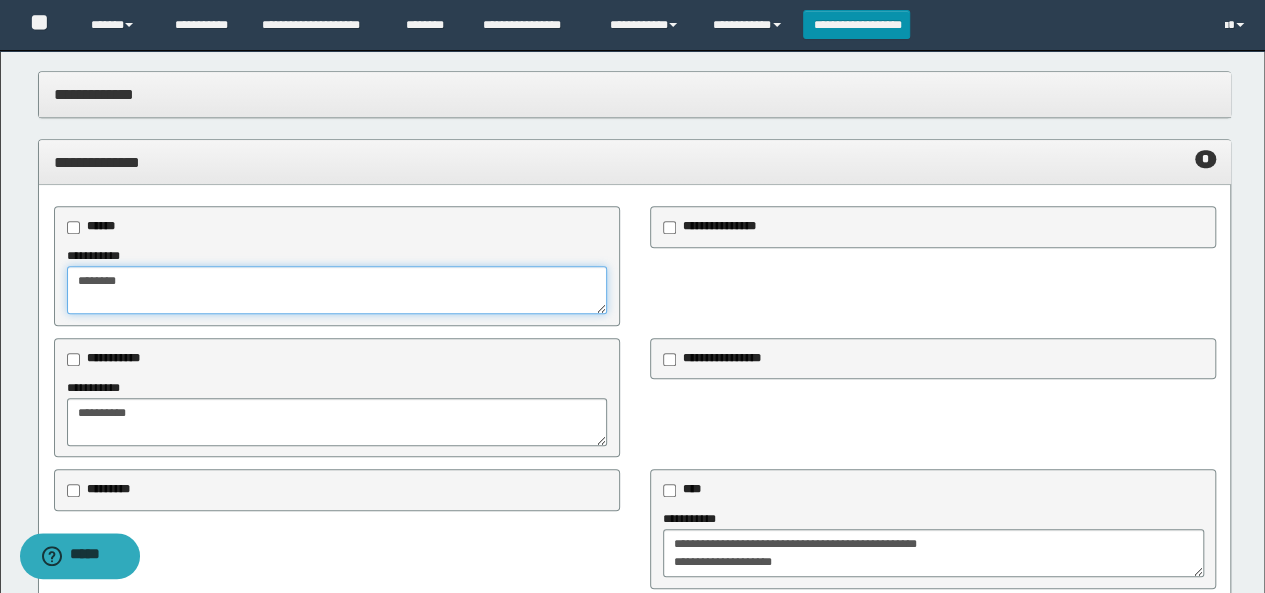 click on "********" at bounding box center (337, 290) 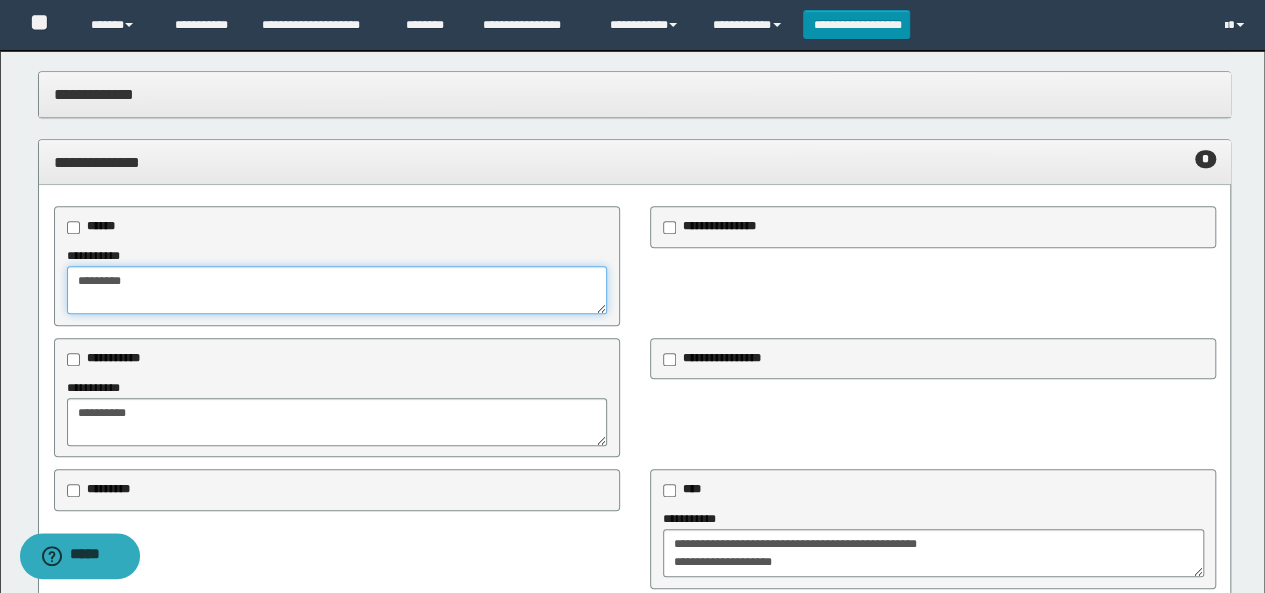 paste on "*********" 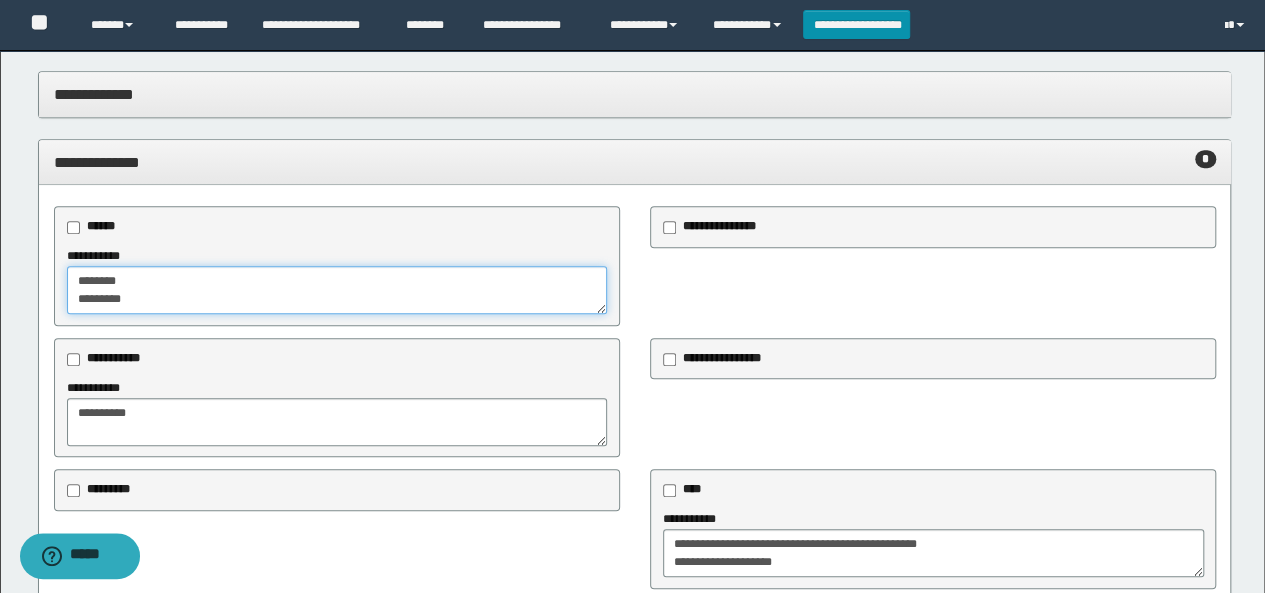 click on "********
*********" at bounding box center (337, 290) 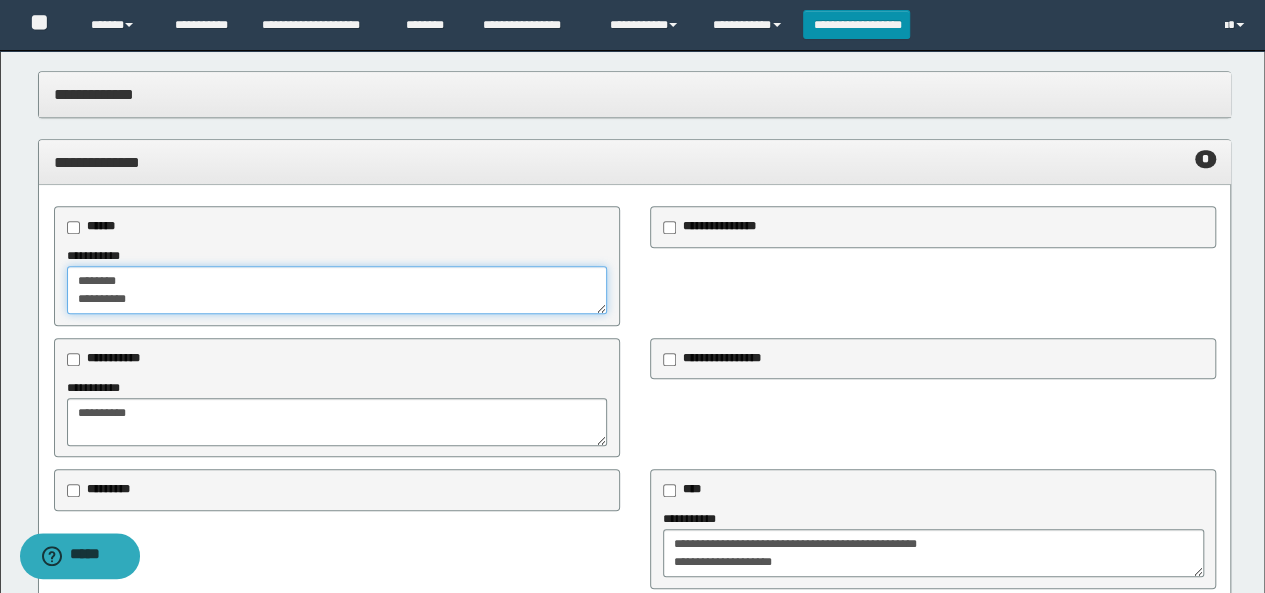 scroll, scrollTop: 12, scrollLeft: 0, axis: vertical 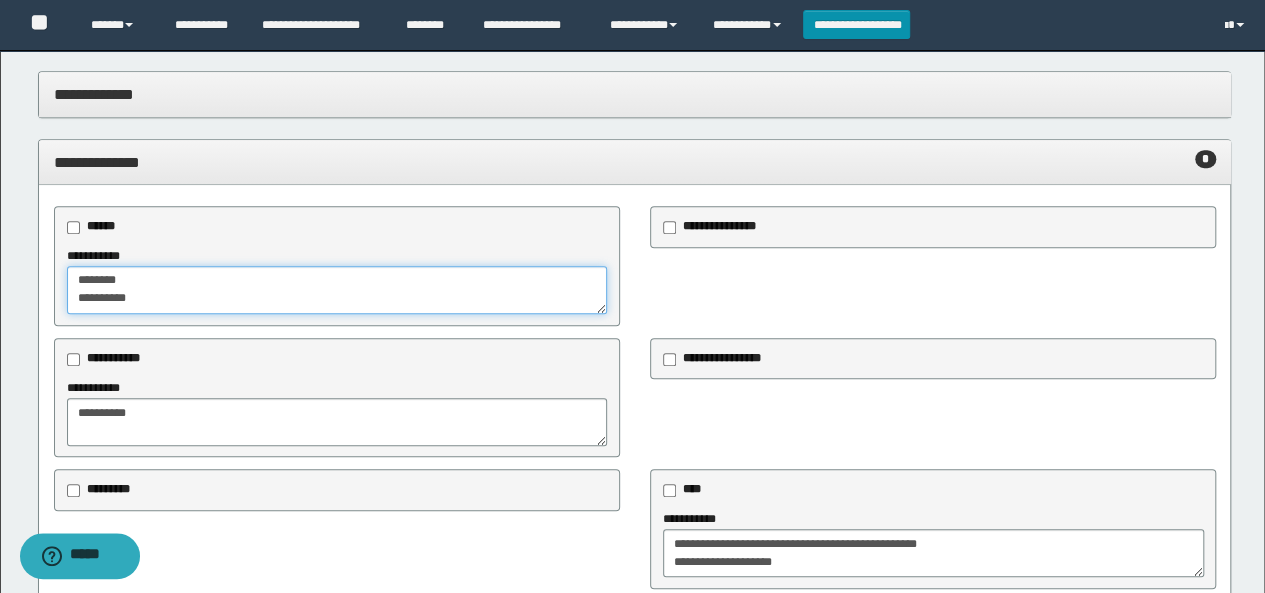 paste on "**********" 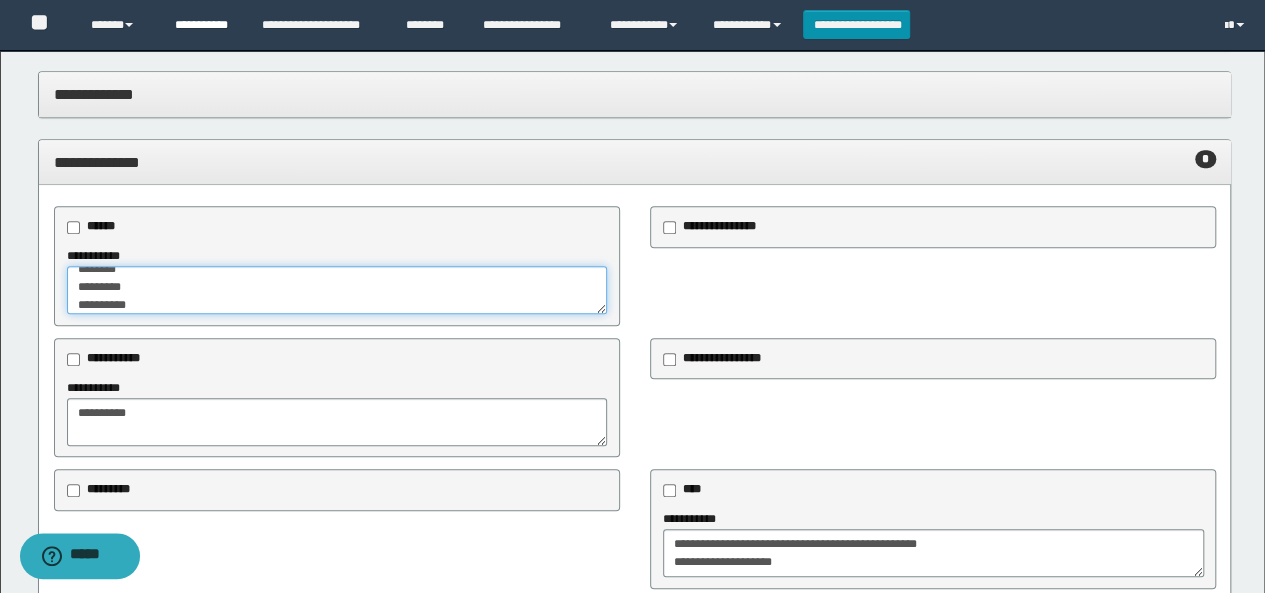 type on "**********" 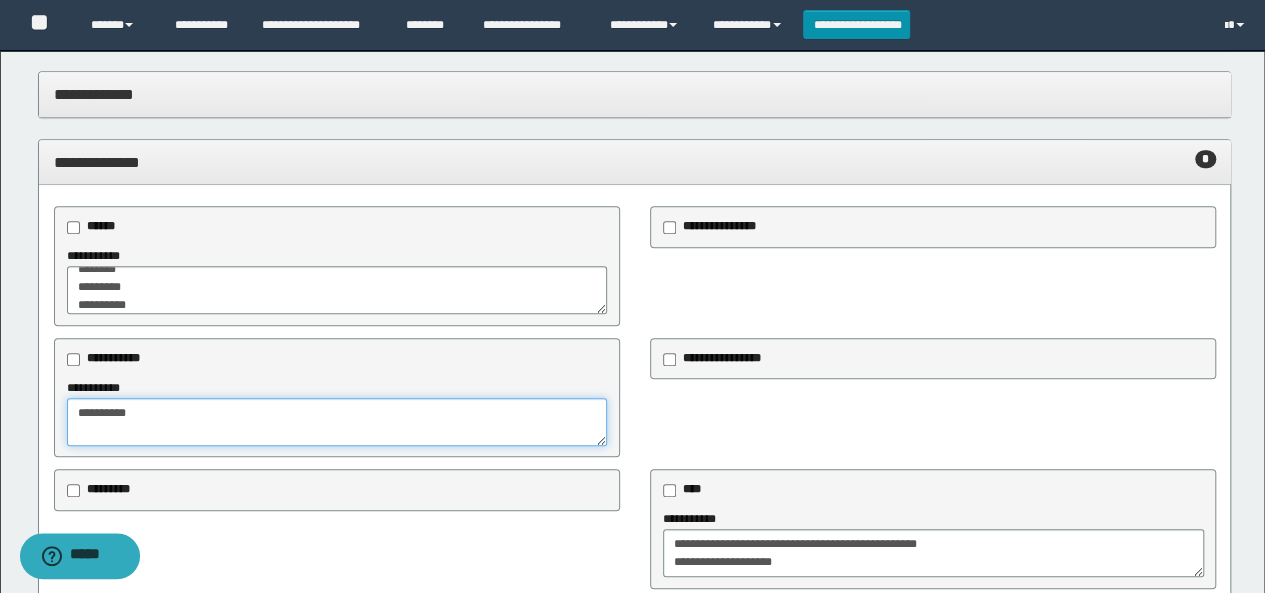 click on "**********" at bounding box center [337, 422] 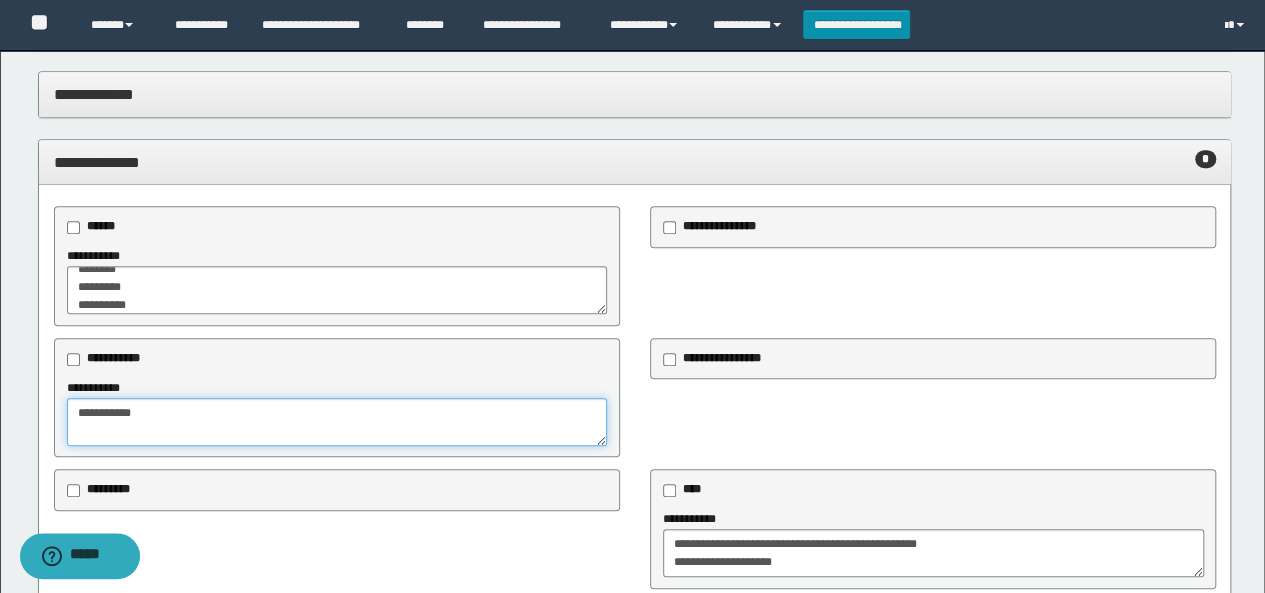 paste on "********" 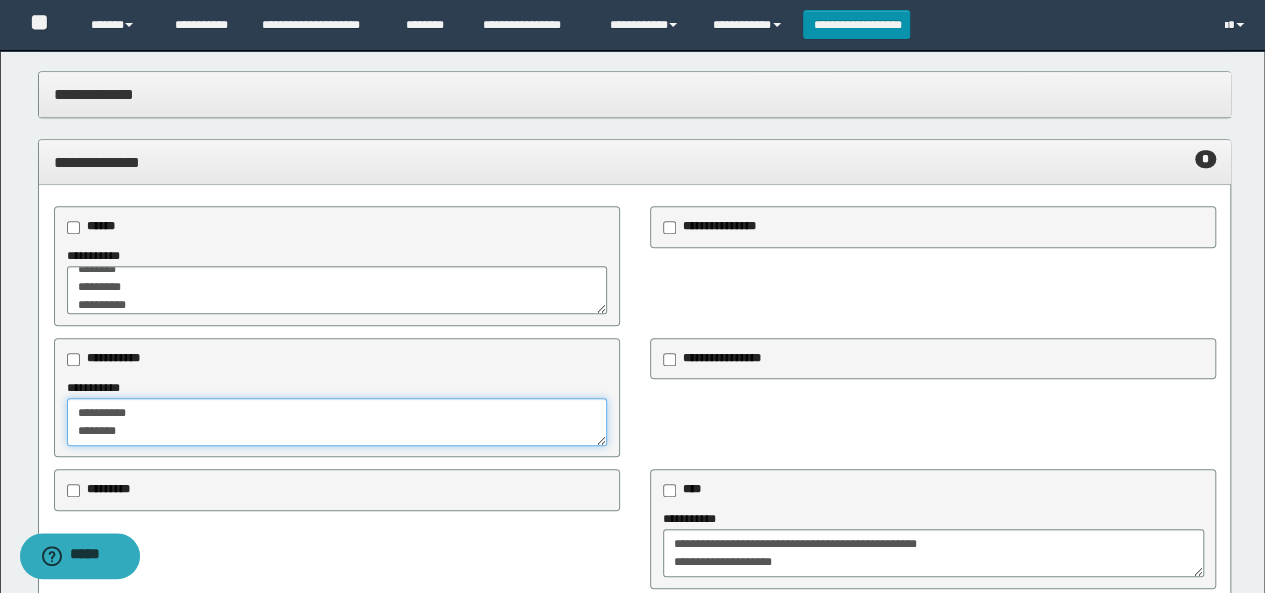 type on "**********" 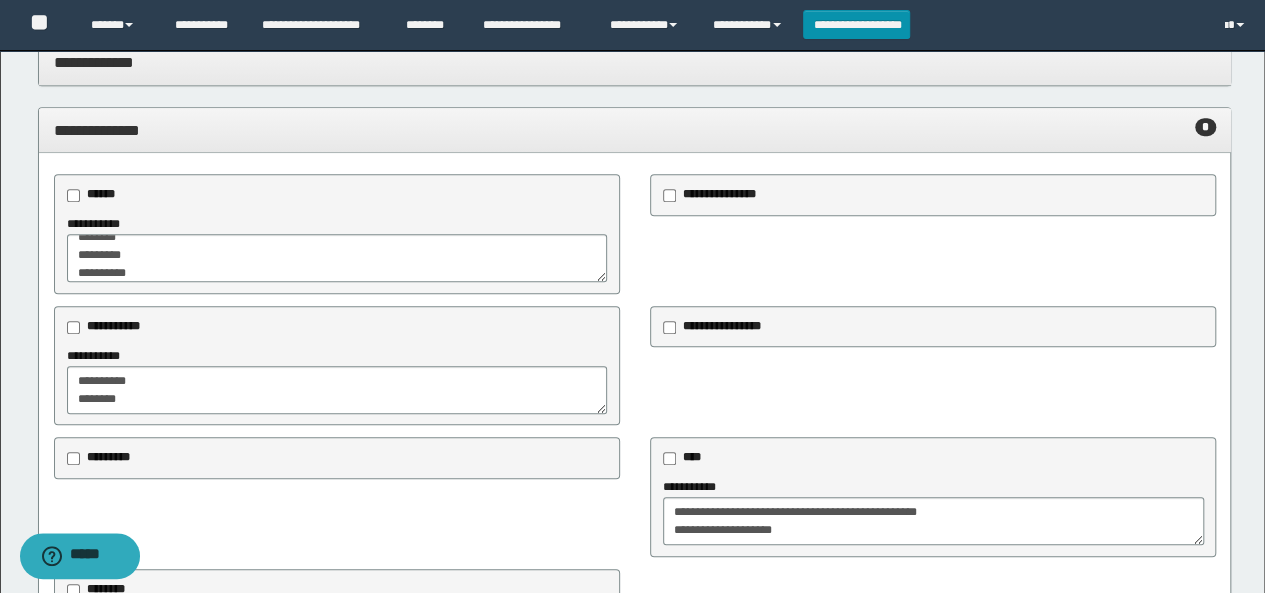 scroll, scrollTop: 860, scrollLeft: 0, axis: vertical 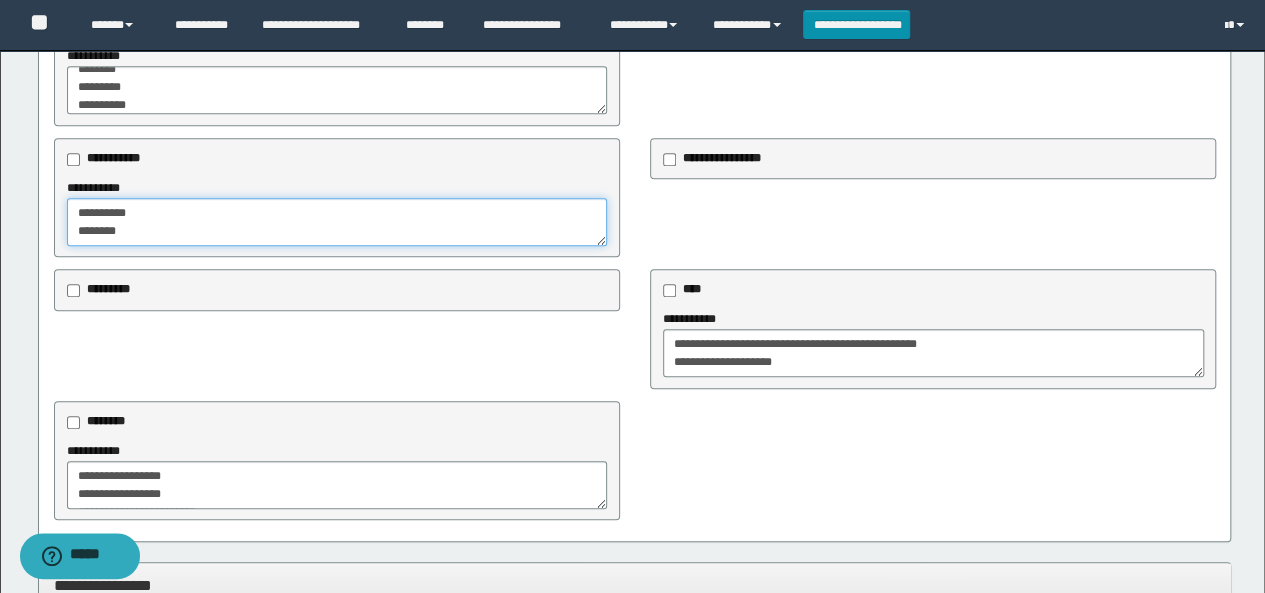 click on "**********" at bounding box center (337, 222) 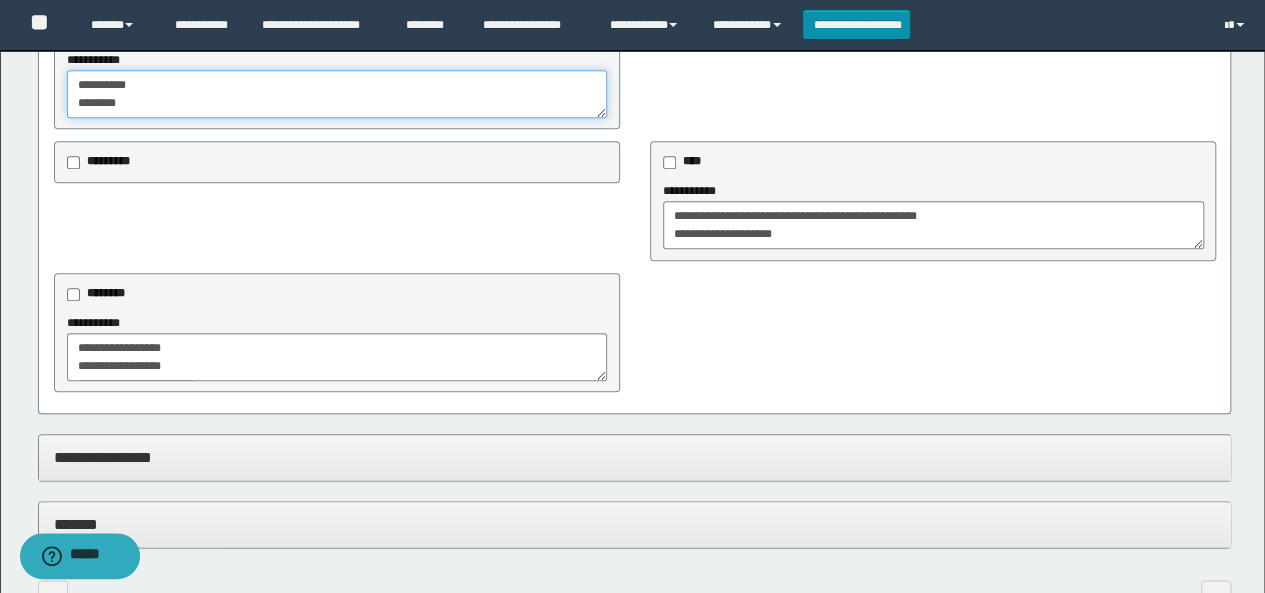 scroll, scrollTop: 1116, scrollLeft: 0, axis: vertical 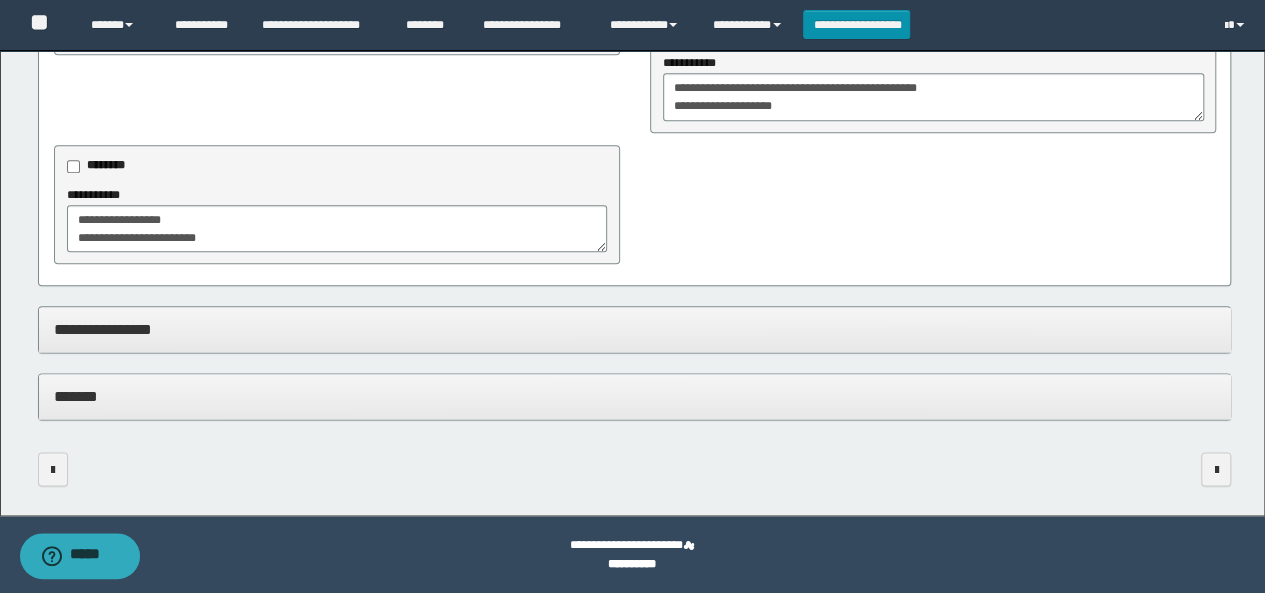click on "**********" at bounding box center [635, 329] 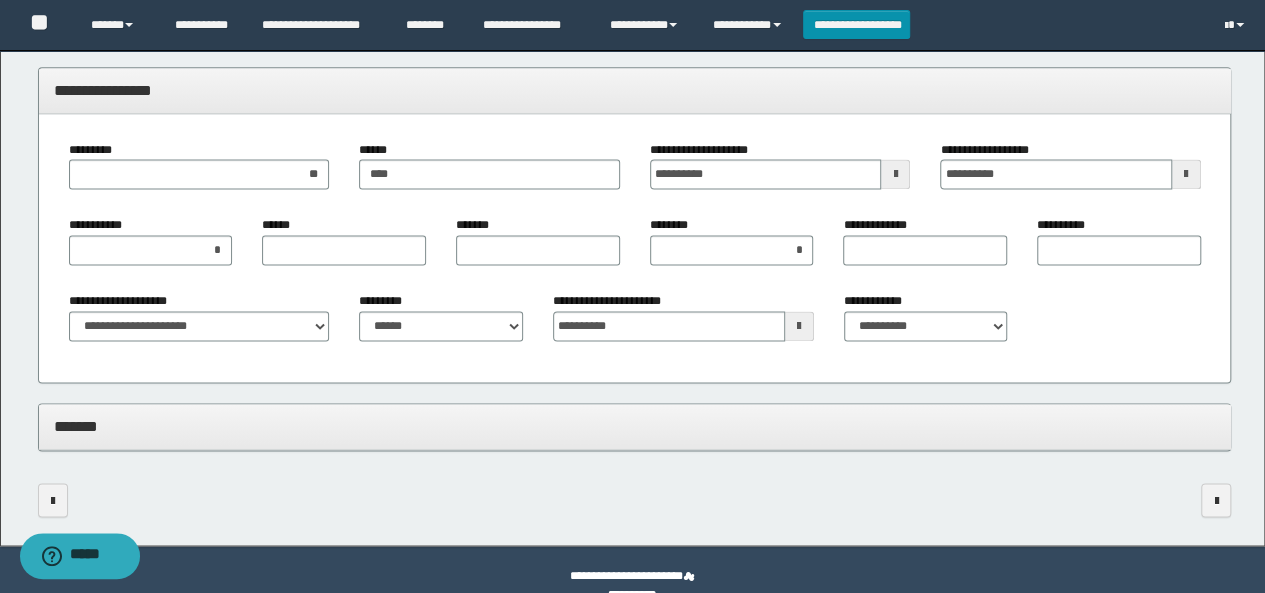 scroll, scrollTop: 1385, scrollLeft: 0, axis: vertical 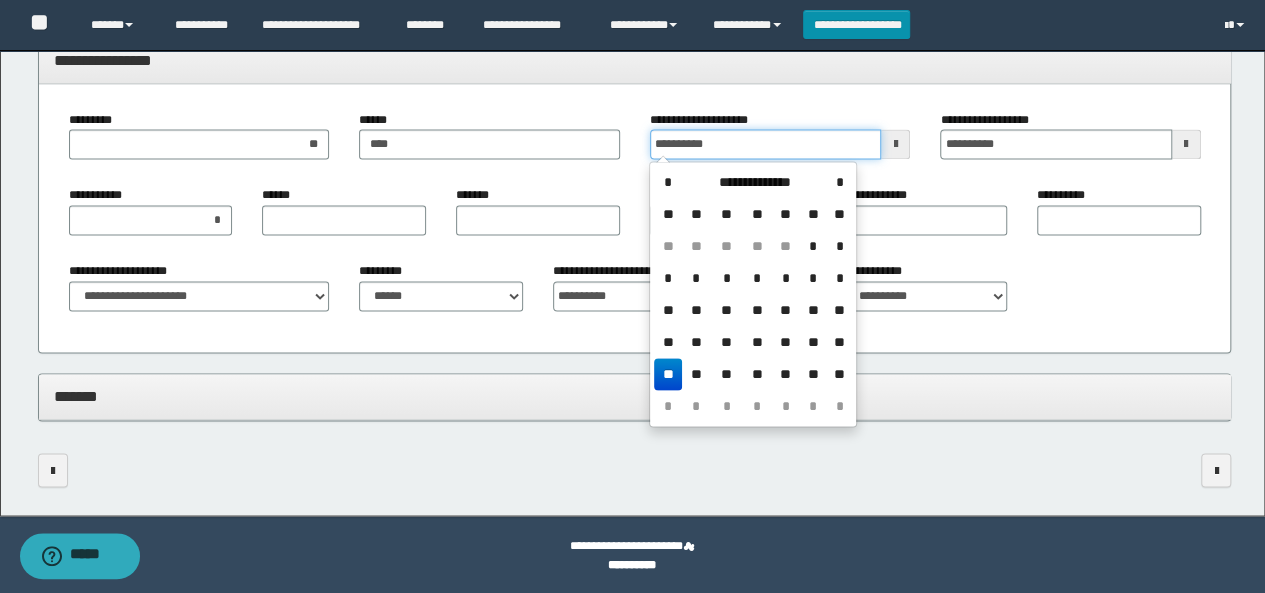 click on "**********" at bounding box center (766, 144) 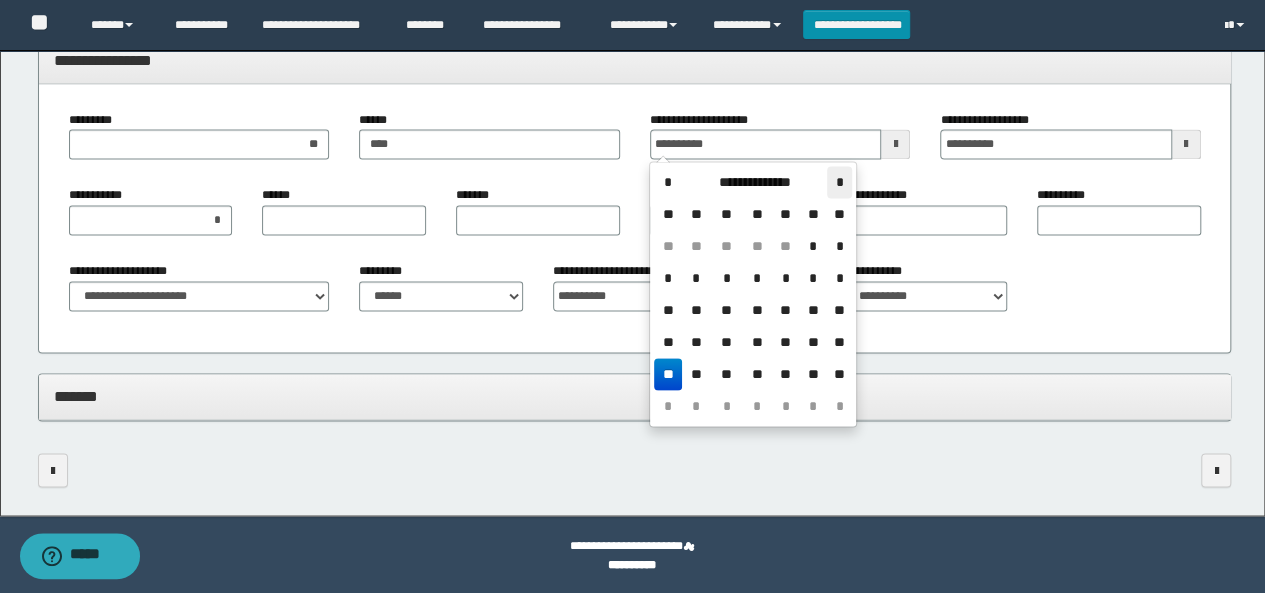 click on "*" at bounding box center (839, 182) 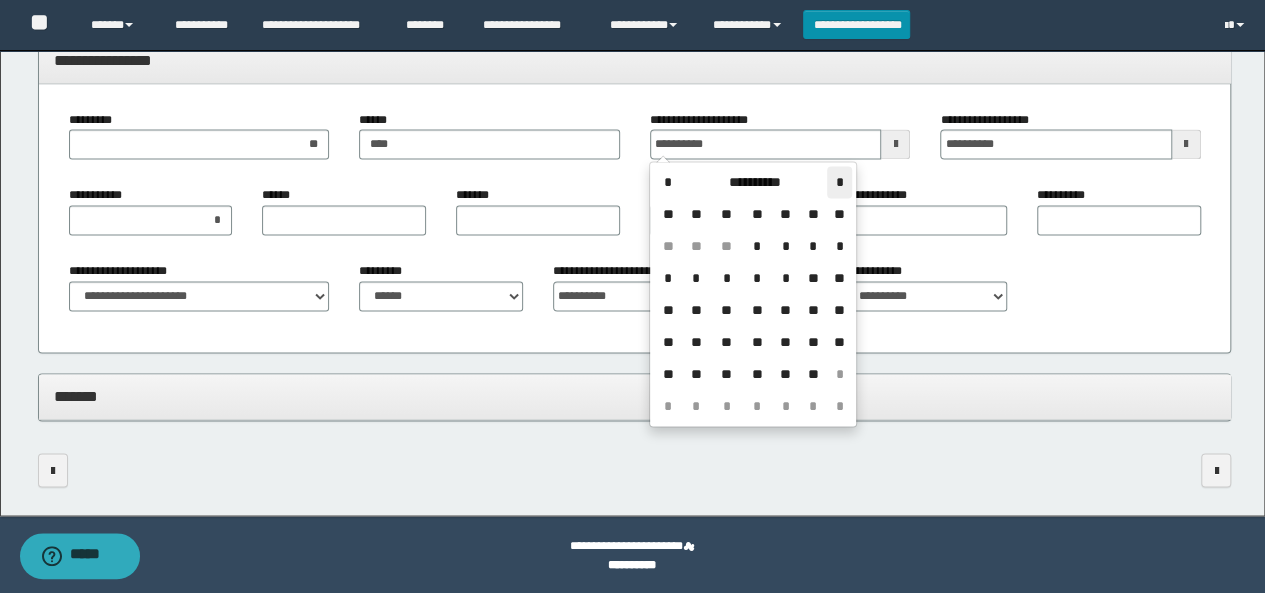 click on "*" at bounding box center [839, 182] 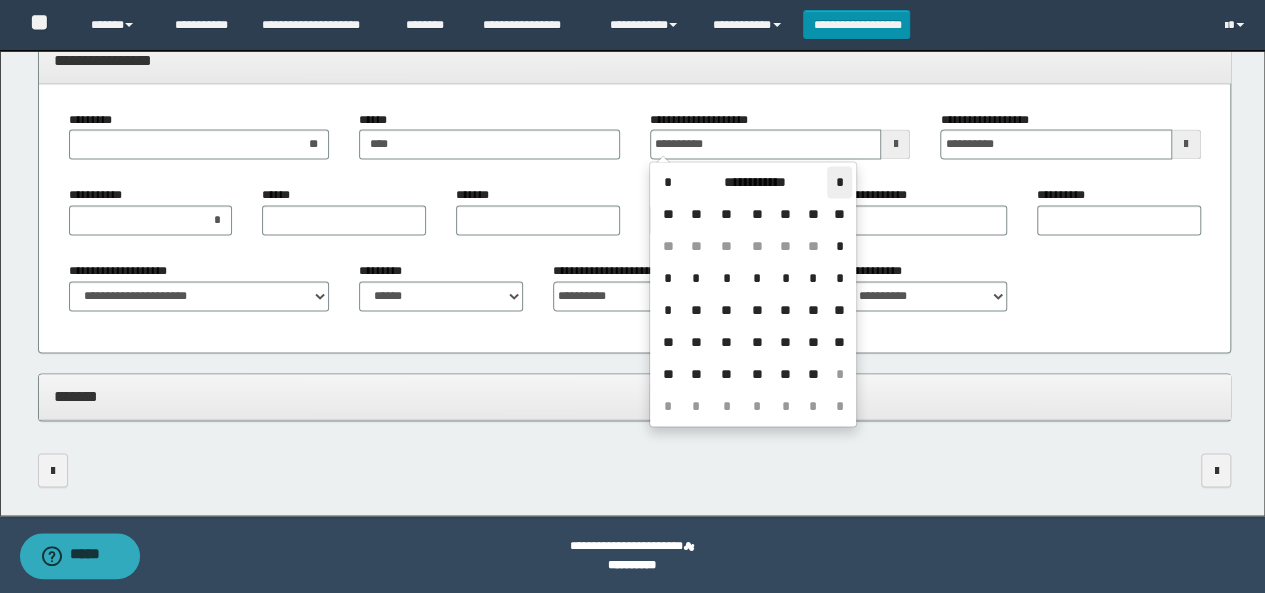 click on "*" at bounding box center (839, 182) 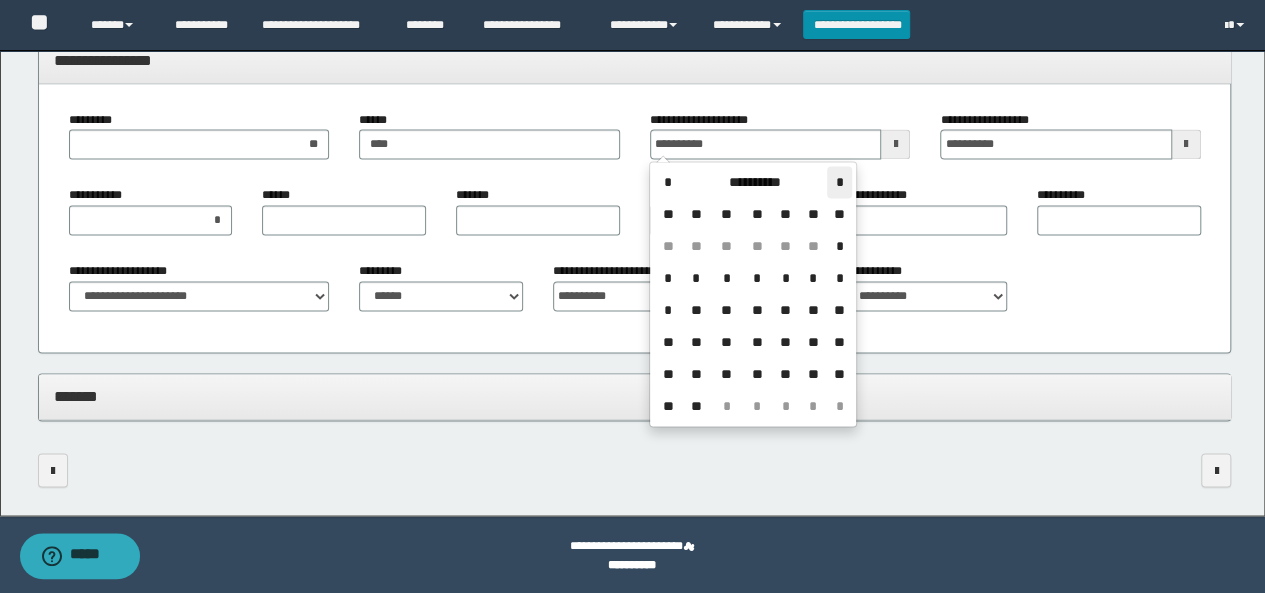 click on "*" at bounding box center (839, 182) 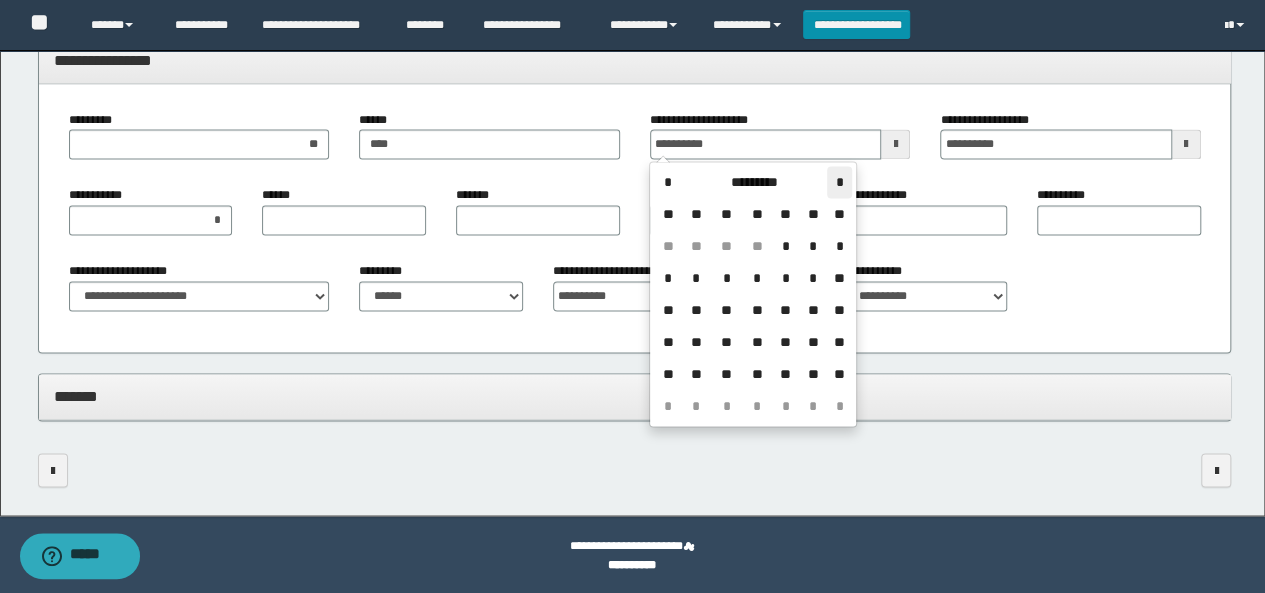 click on "*" at bounding box center (839, 182) 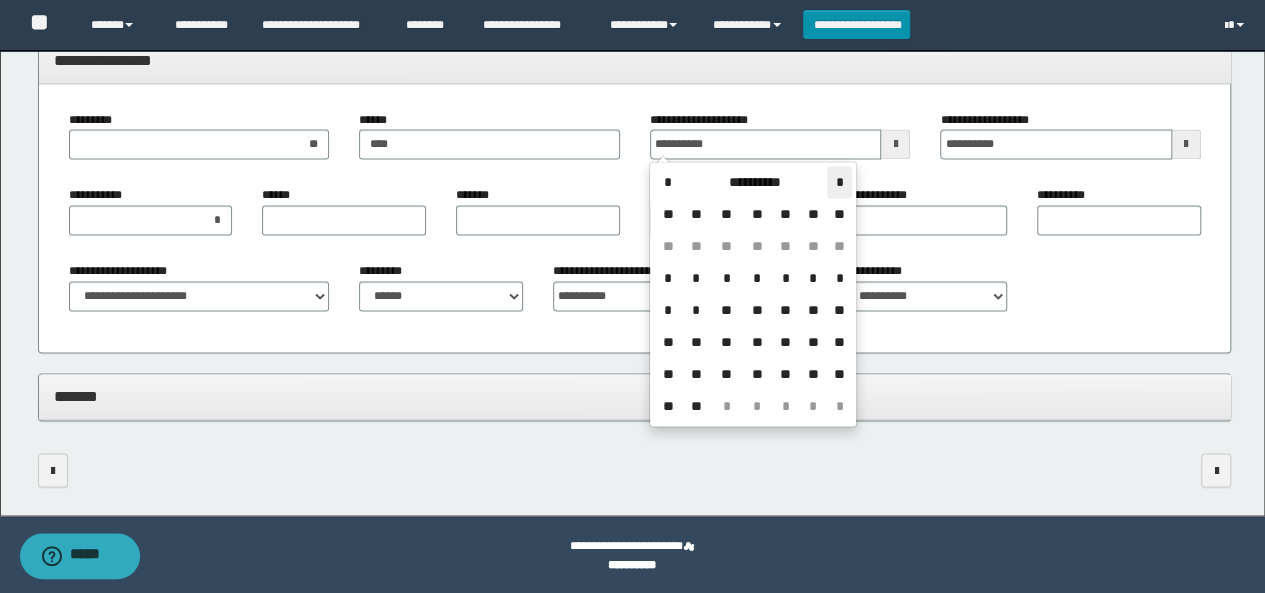 click on "*" at bounding box center (839, 182) 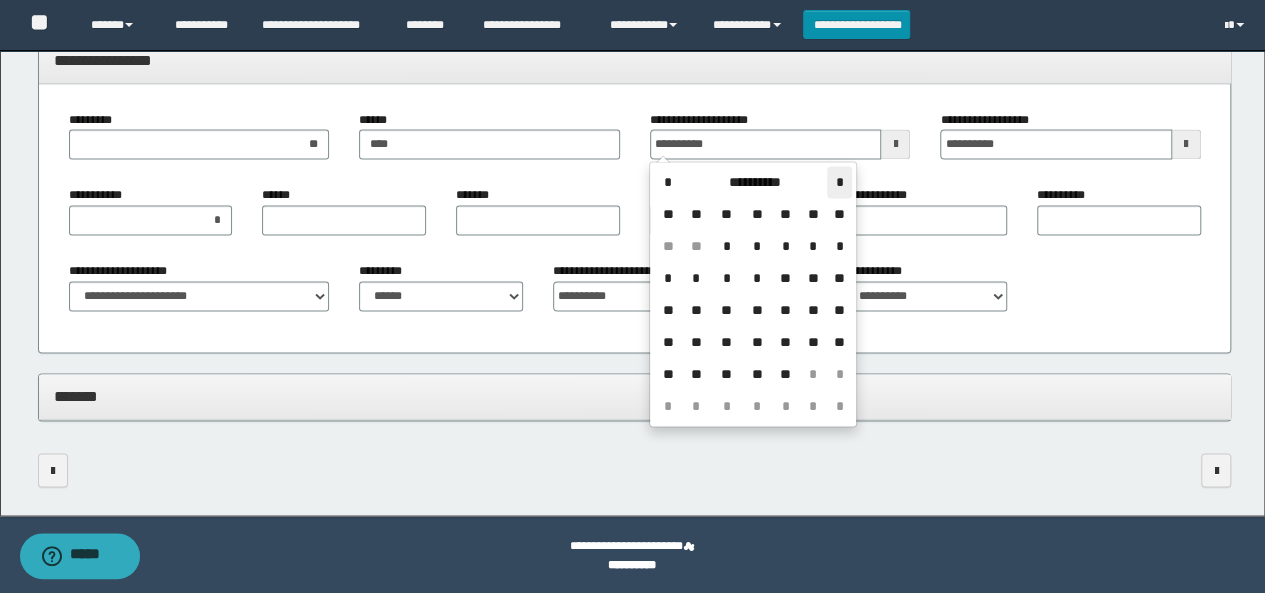 click on "*" at bounding box center (839, 182) 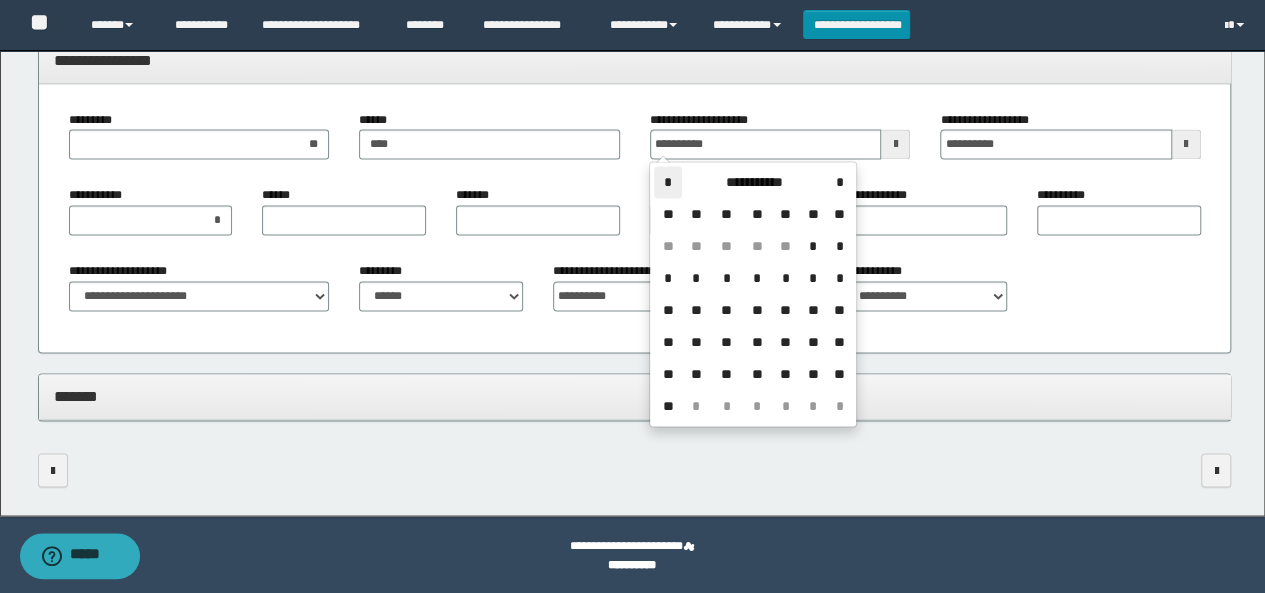 click on "*" at bounding box center [668, 182] 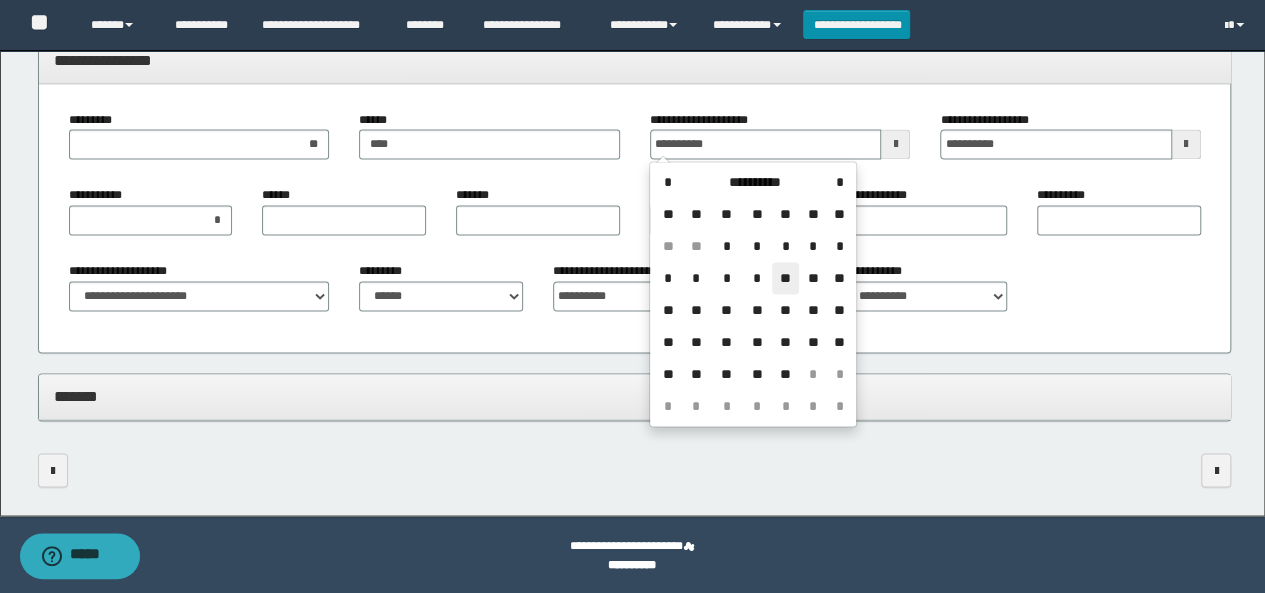 click on "**" at bounding box center [786, 278] 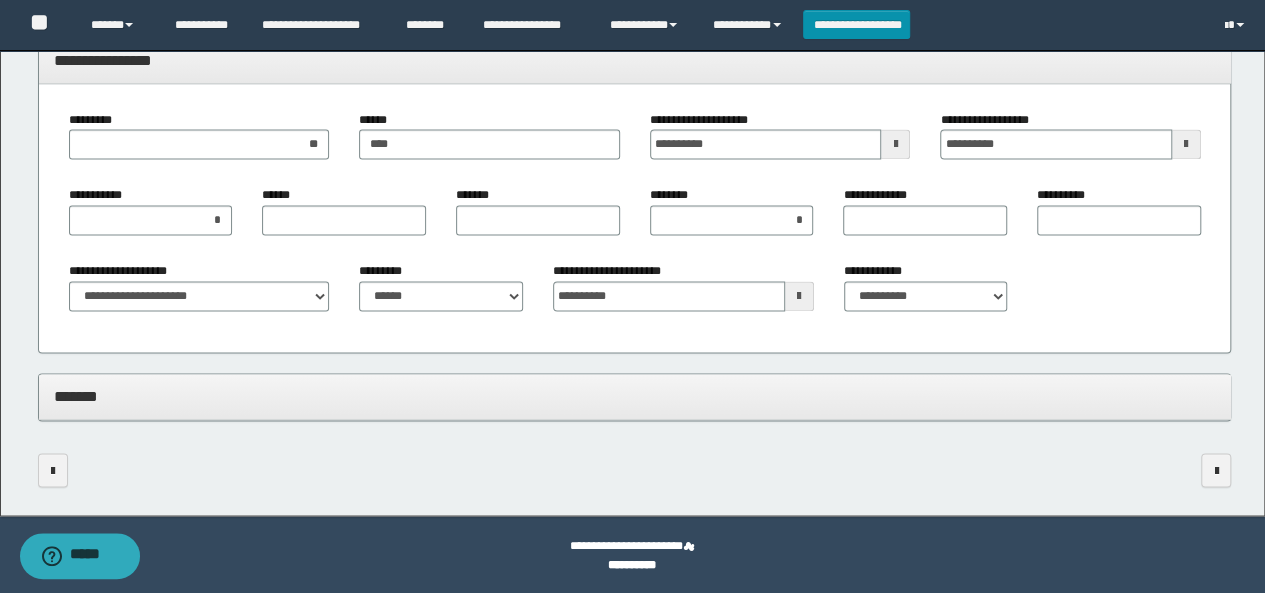 click on "*******" at bounding box center (635, 396) 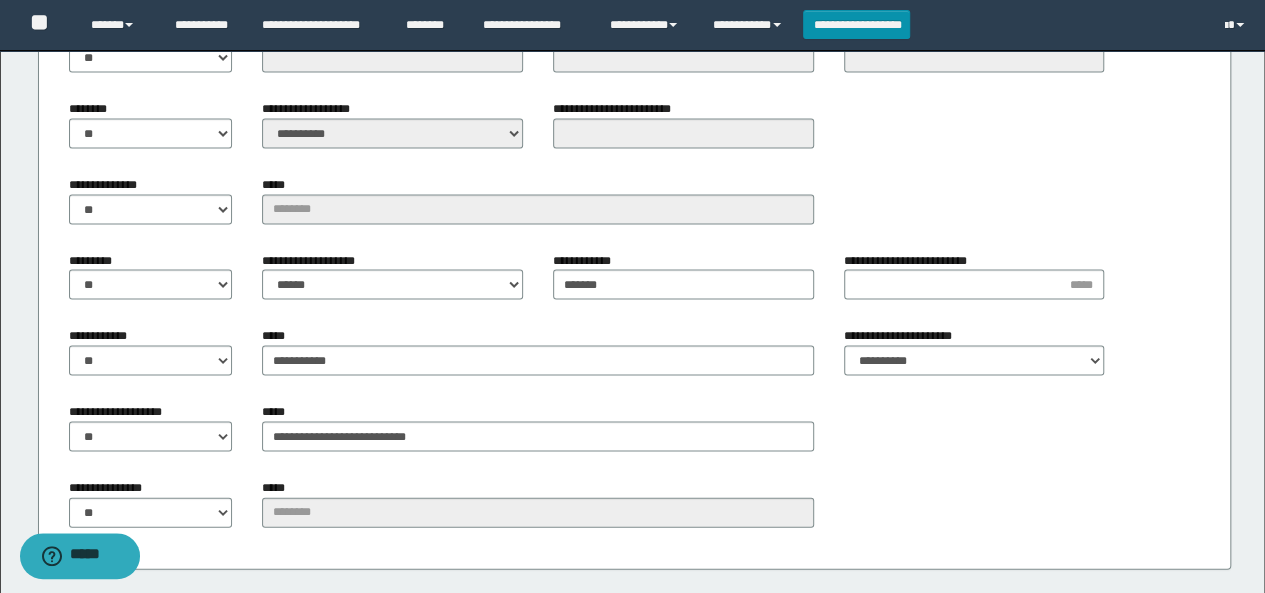 scroll, scrollTop: 1985, scrollLeft: 0, axis: vertical 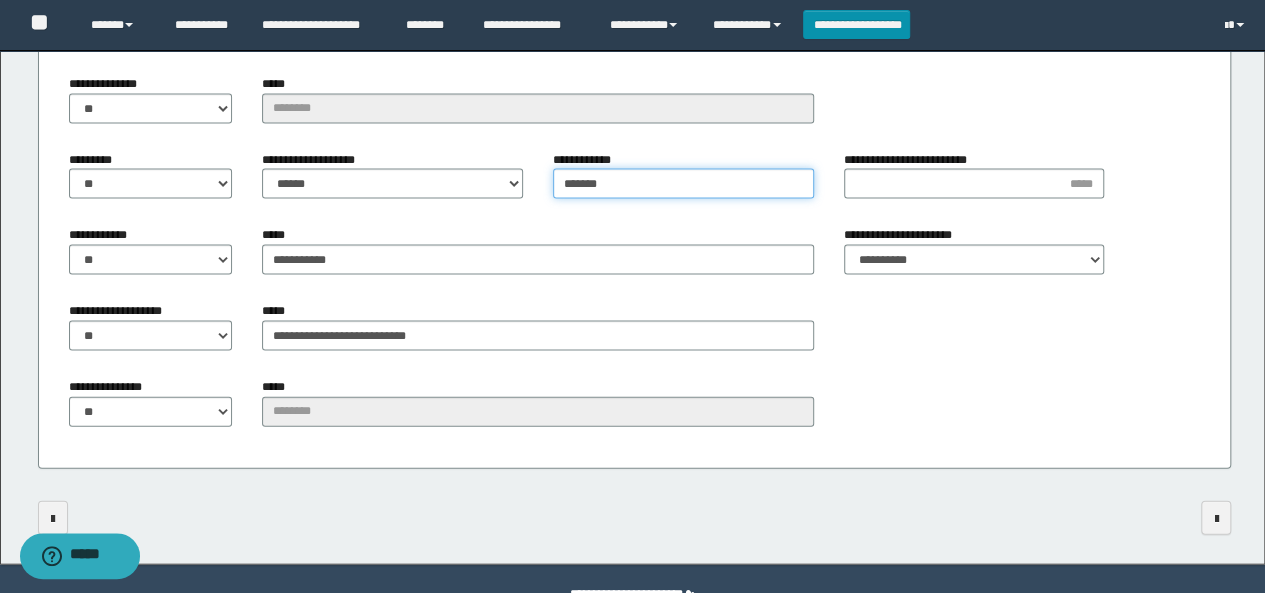 click on "*******" at bounding box center (683, 184) 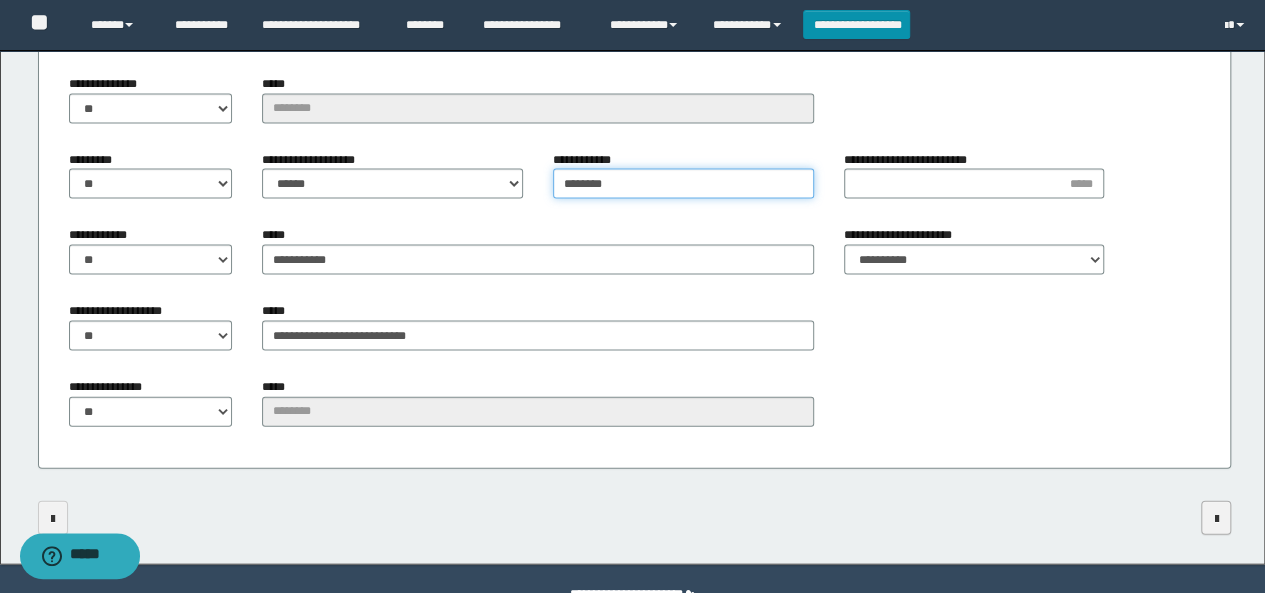 type on "********" 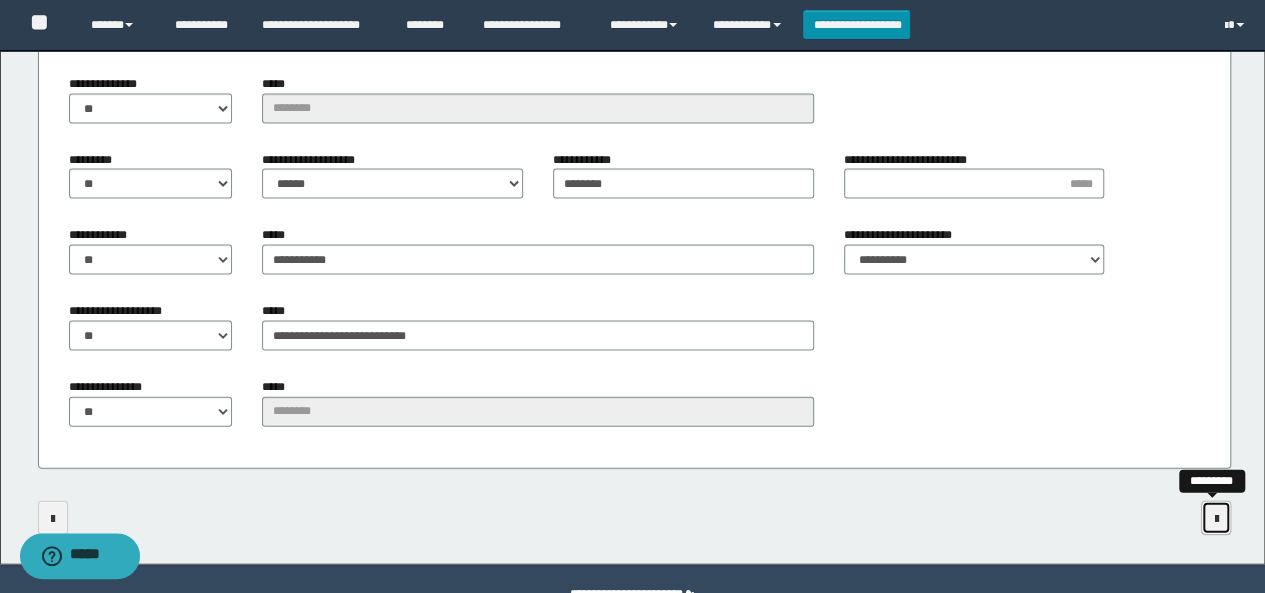 click at bounding box center [1216, 519] 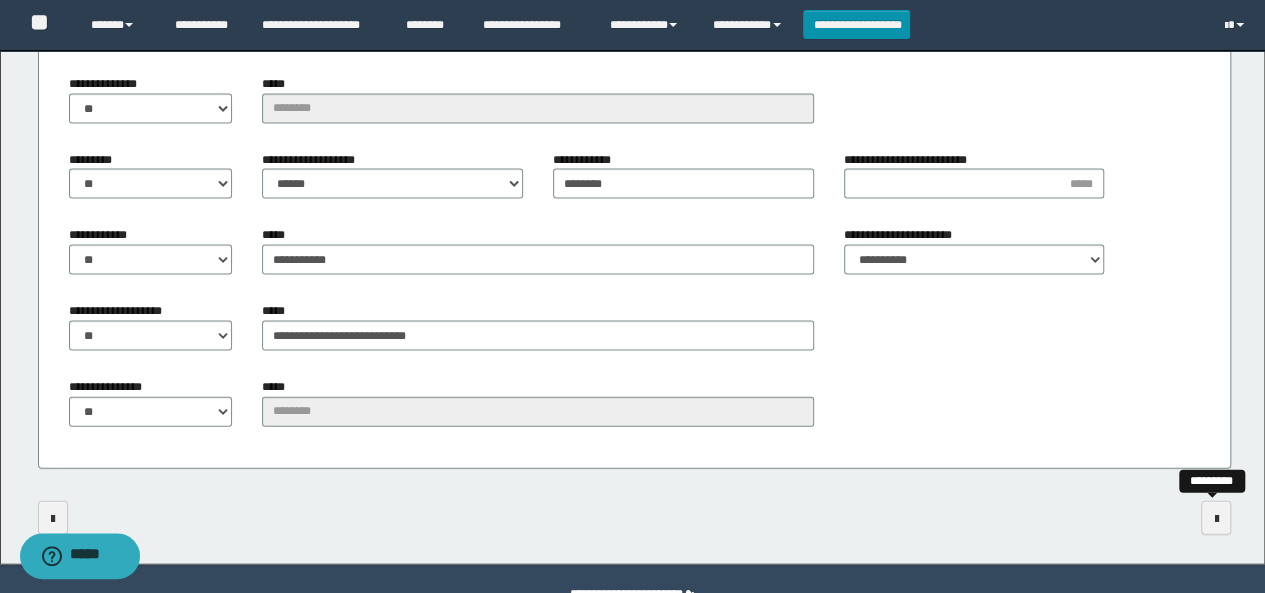 scroll, scrollTop: 0, scrollLeft: 0, axis: both 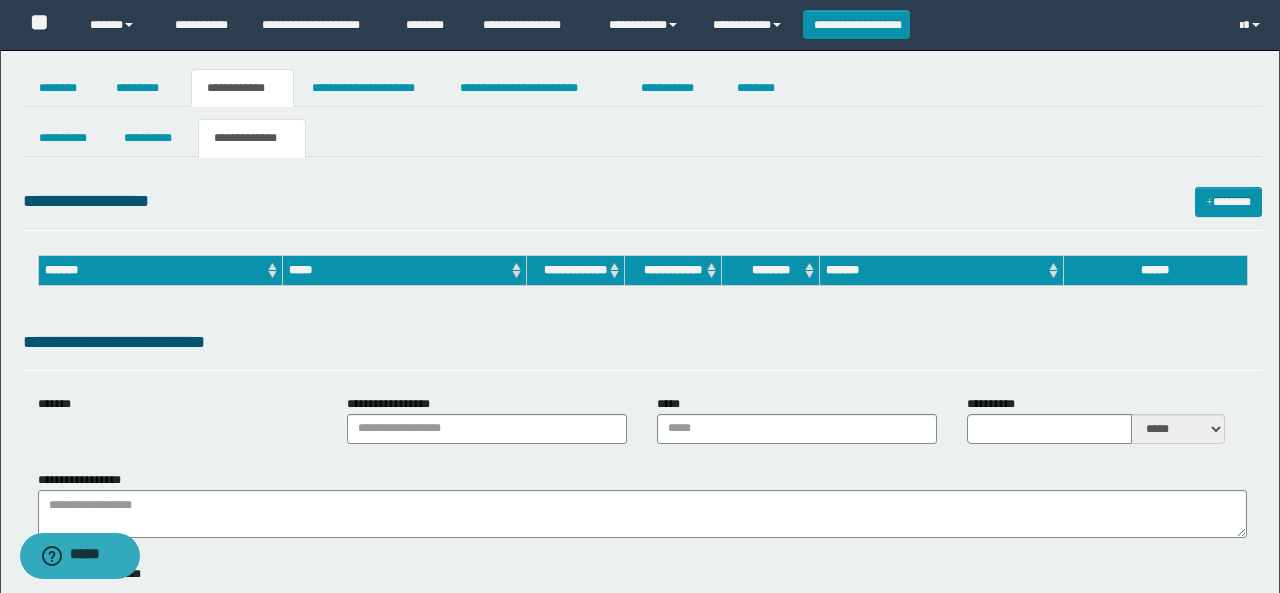 type on "**********" 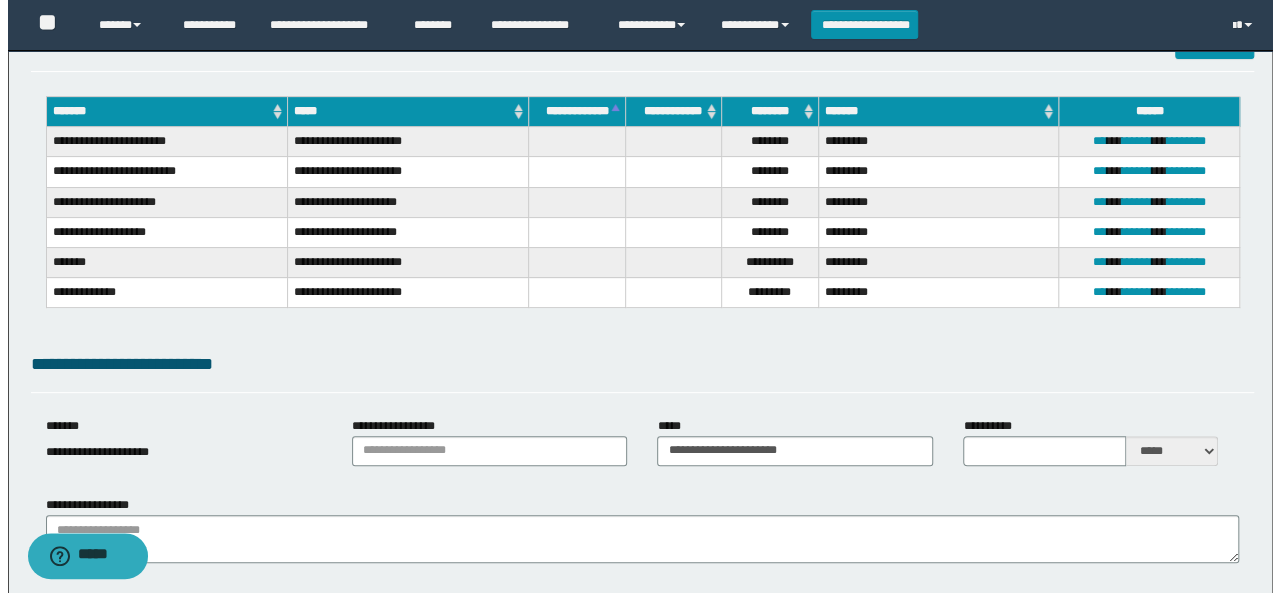 scroll, scrollTop: 0, scrollLeft: 0, axis: both 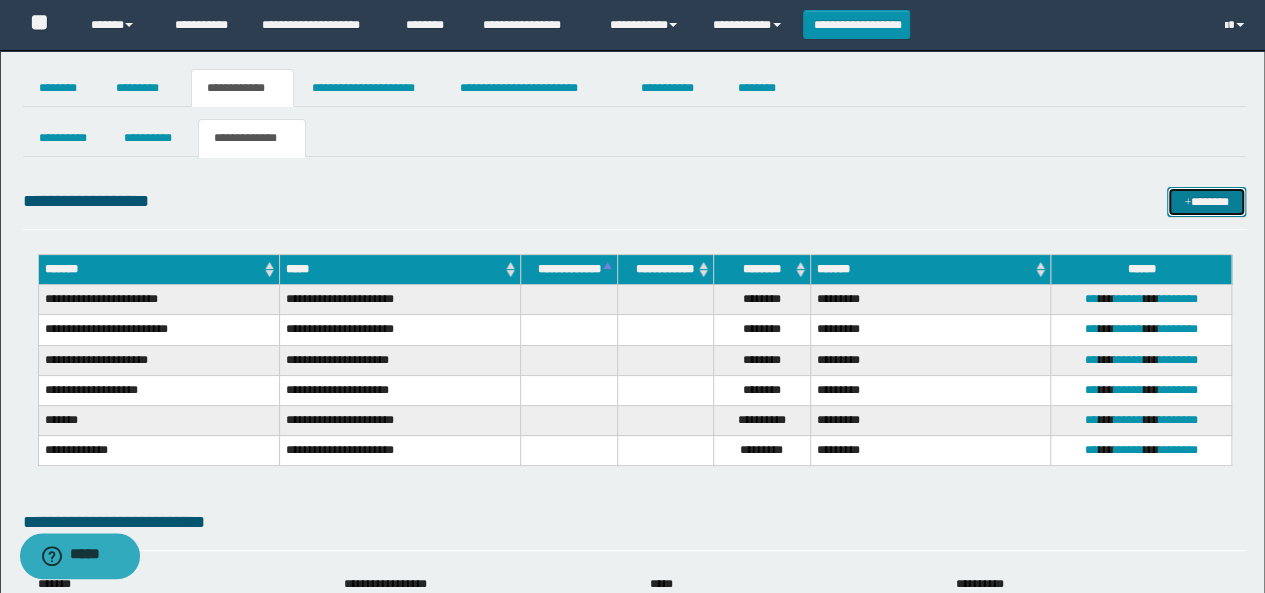 click on "*******" at bounding box center (1206, 201) 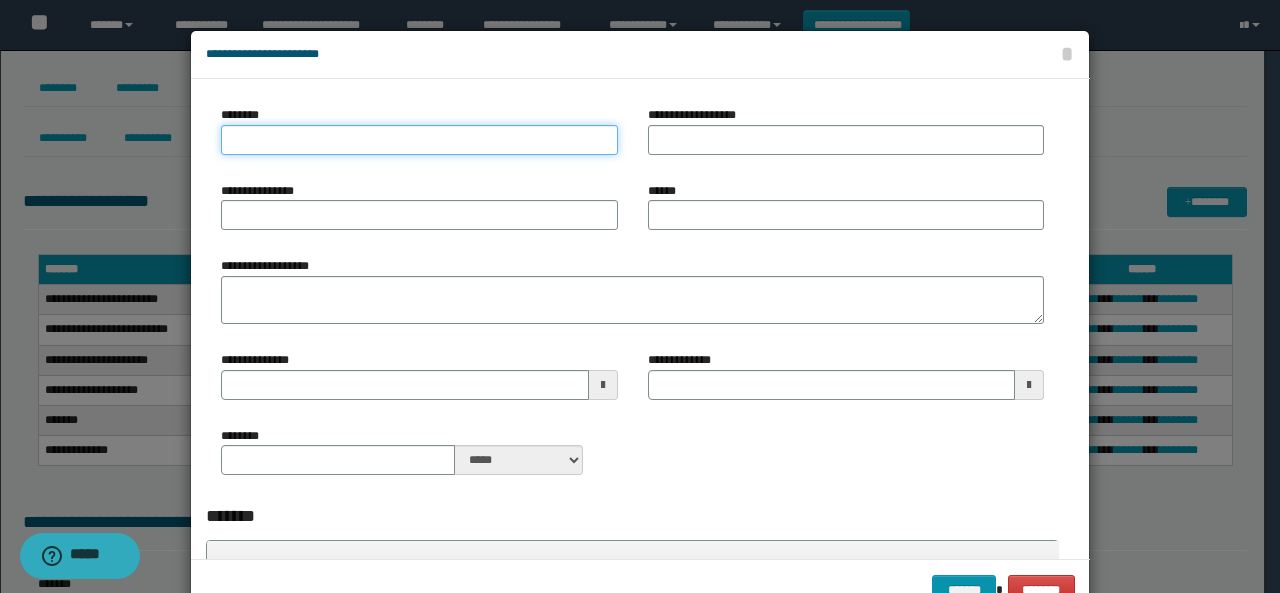click on "********" at bounding box center (419, 140) 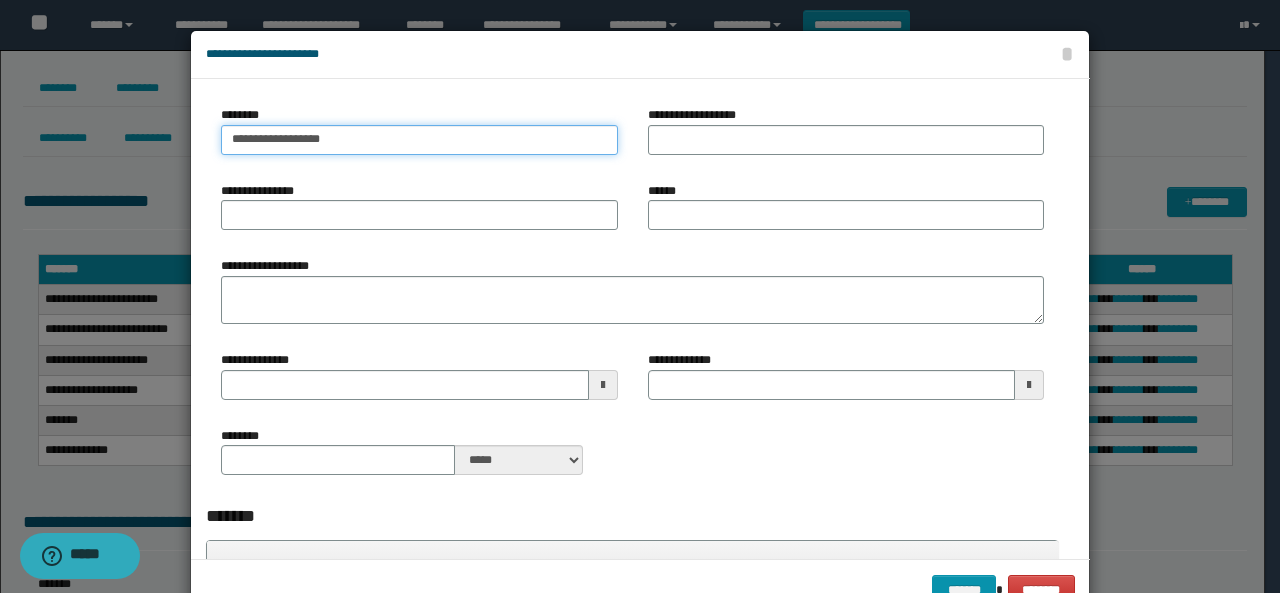type on "**********" 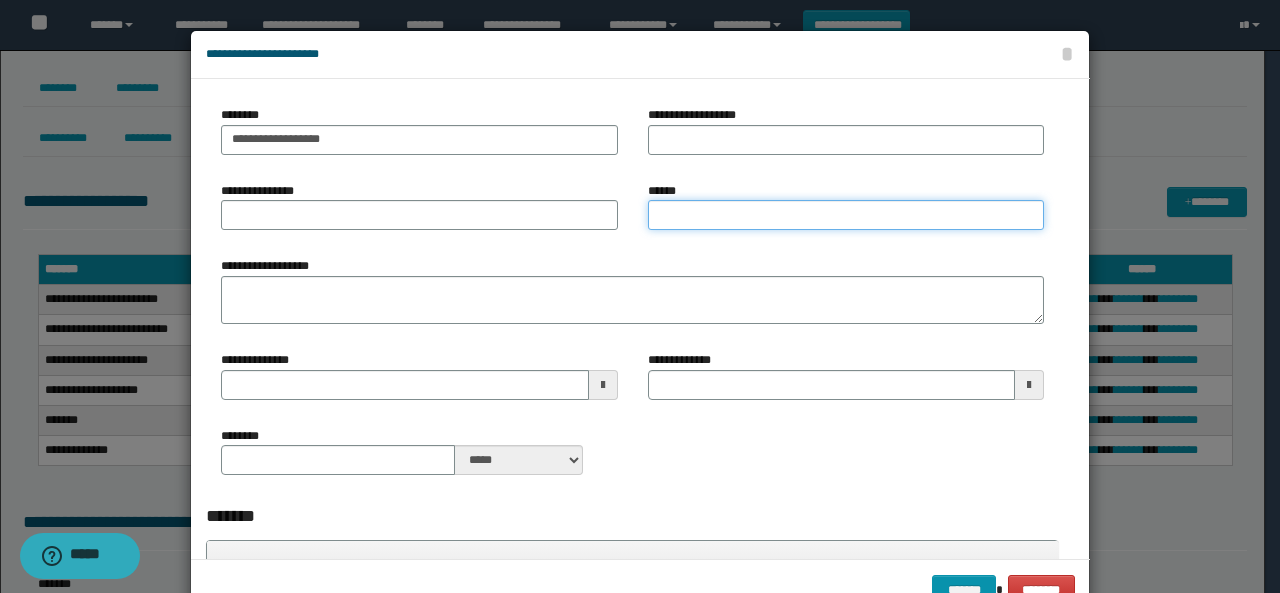 click on "******" at bounding box center [846, 215] 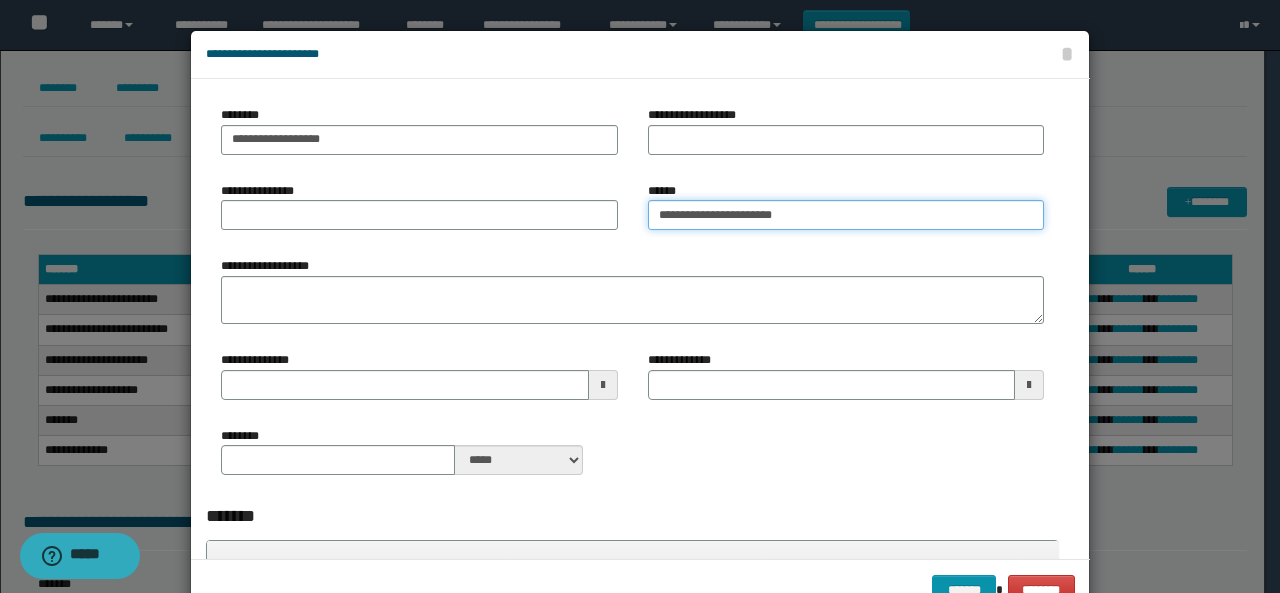 type on "**********" 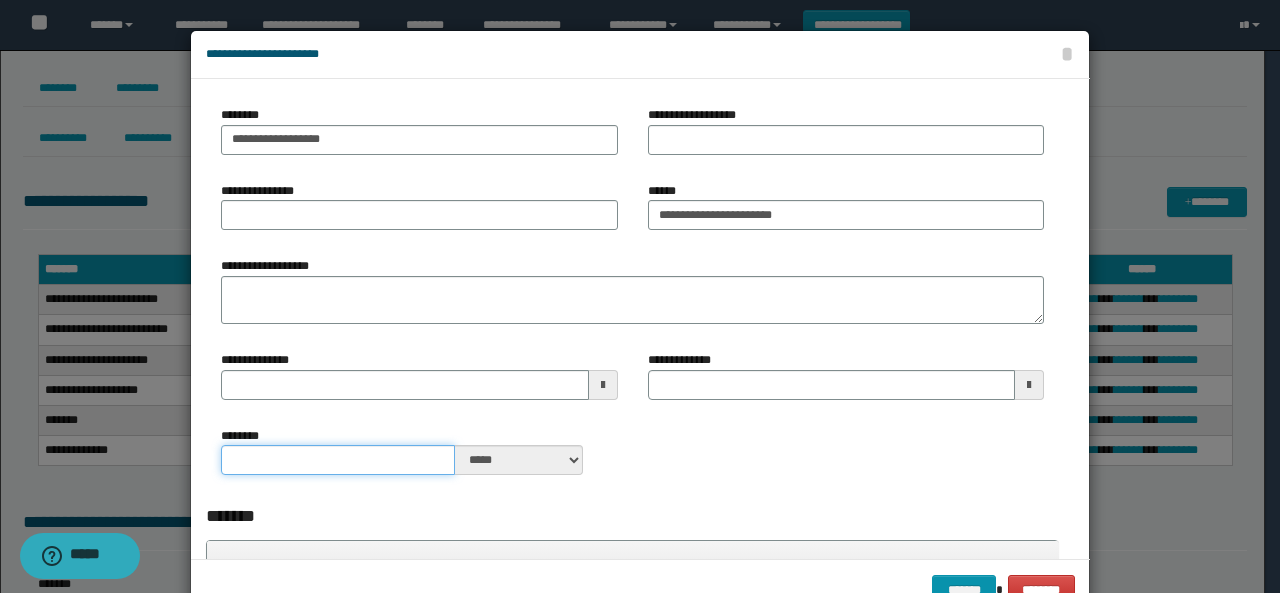click on "********" at bounding box center (338, 460) 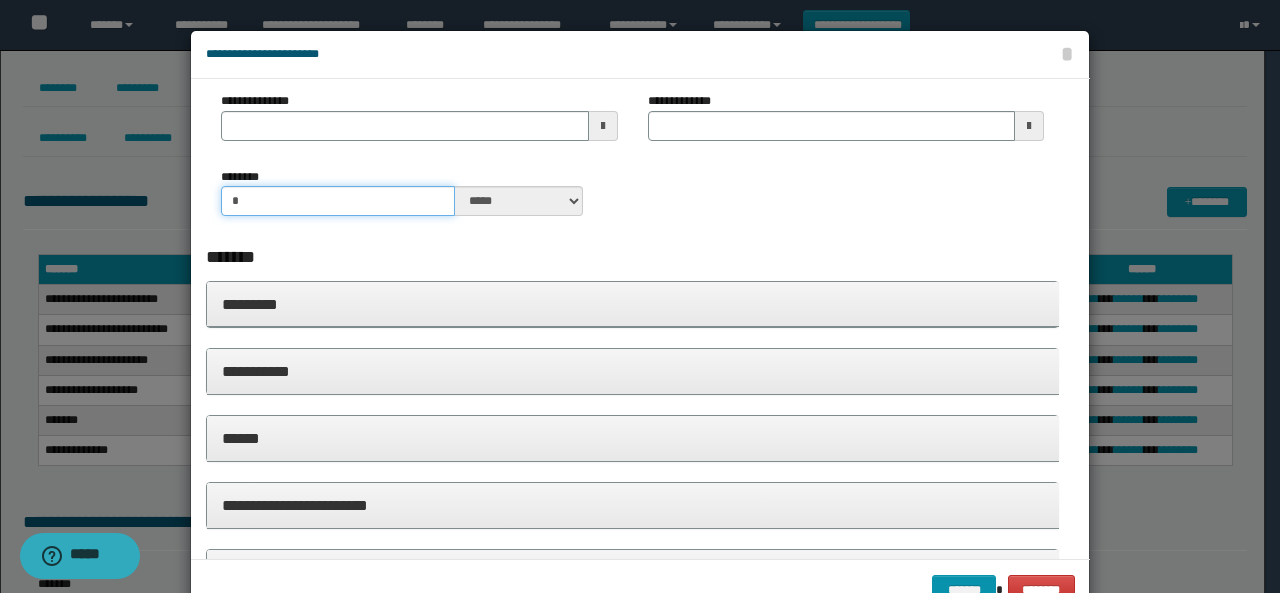 scroll, scrollTop: 400, scrollLeft: 0, axis: vertical 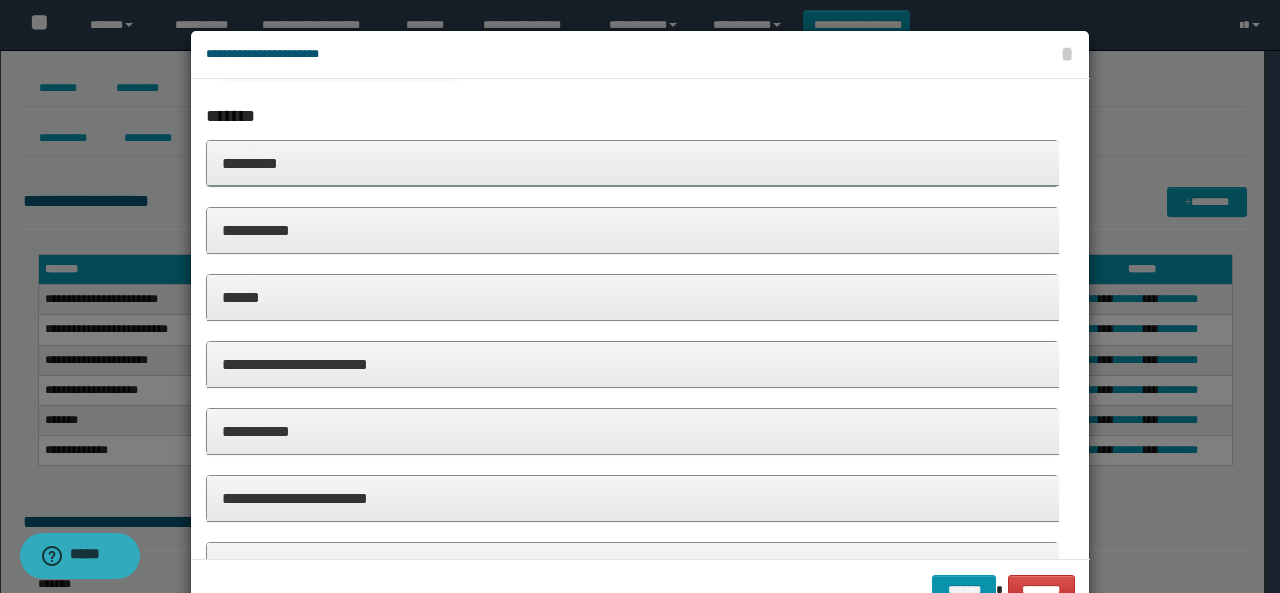 type on "*" 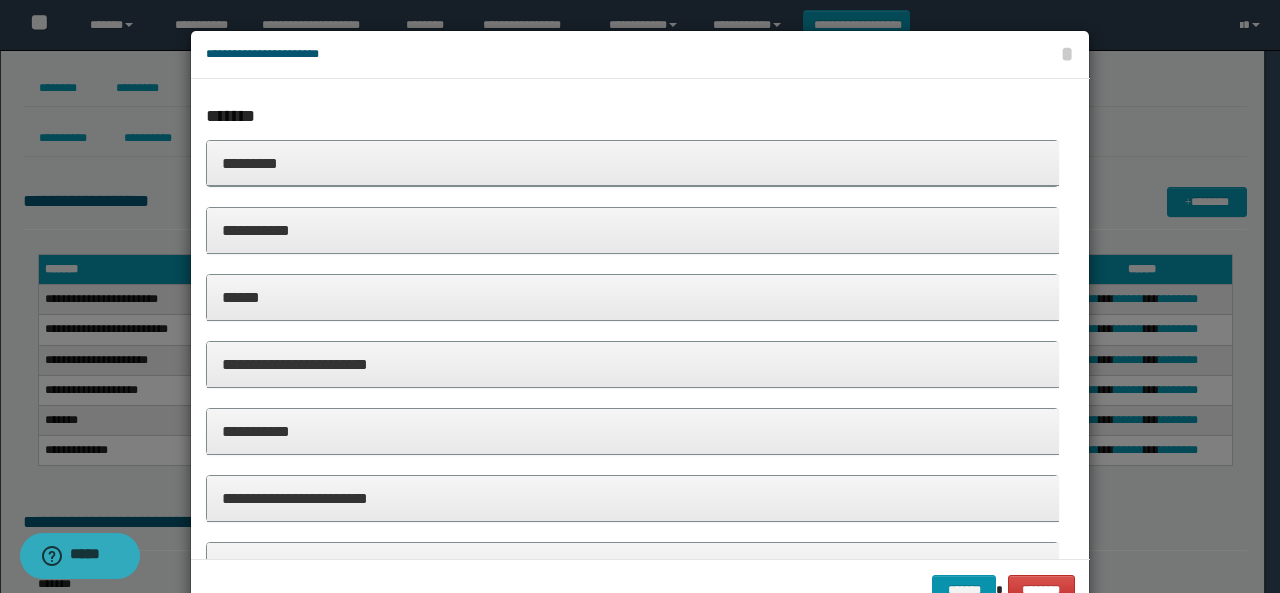 click on "*********" at bounding box center (633, 163) 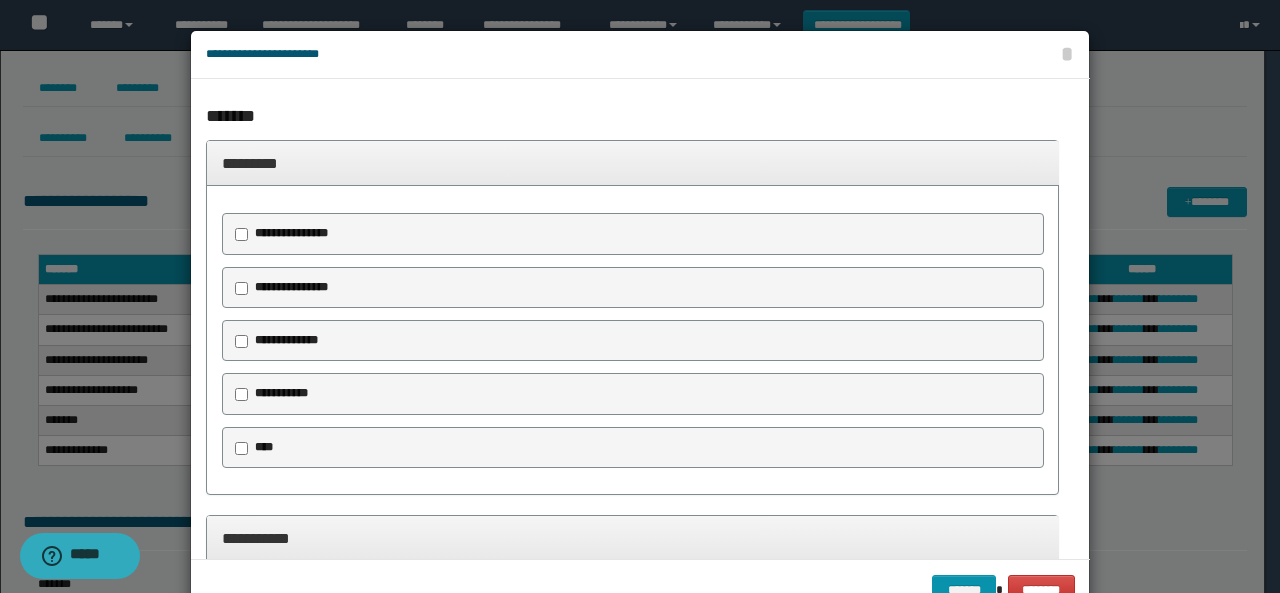 click on "**********" at bounding box center [288, 234] 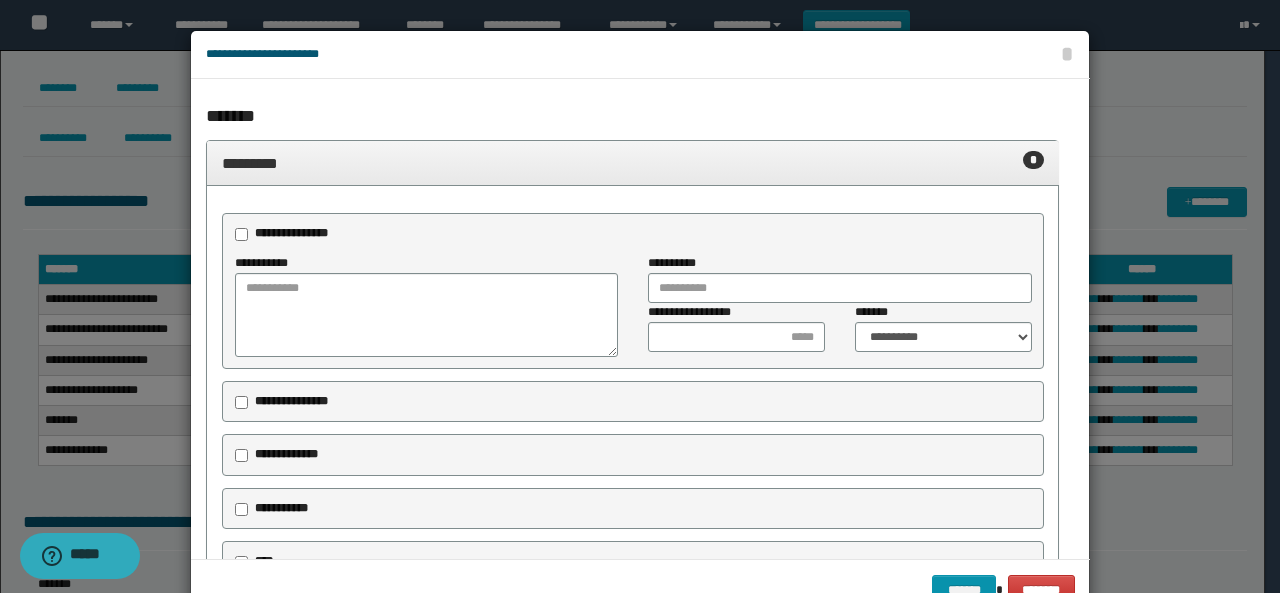 click on "**********" at bounding box center [291, 401] 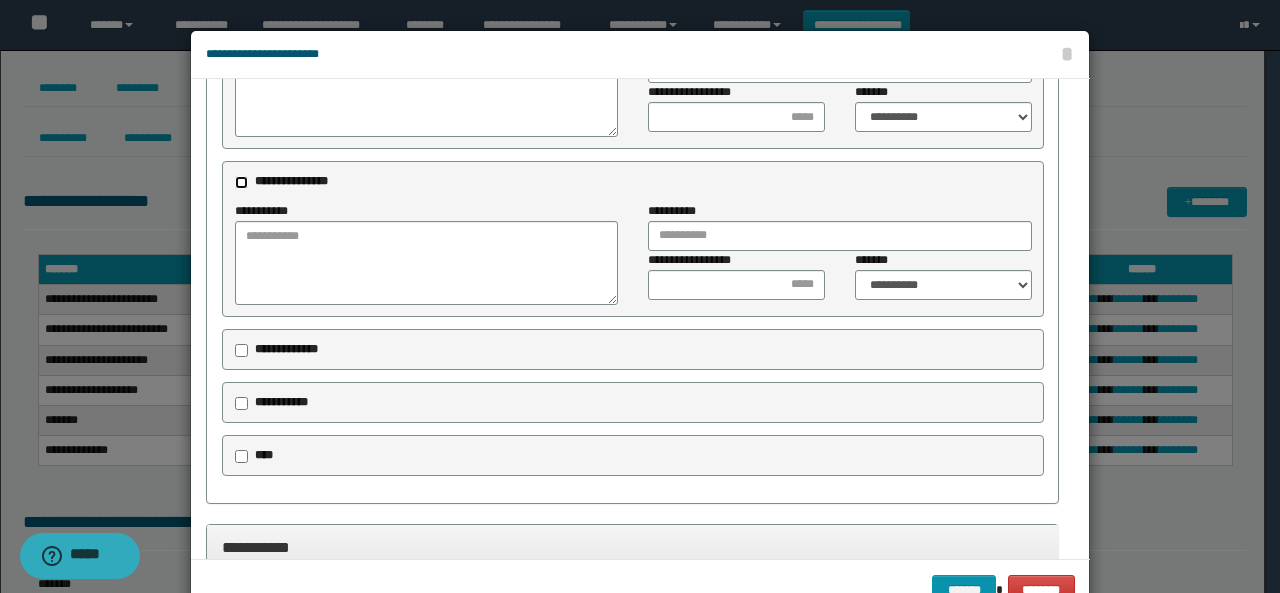 scroll, scrollTop: 900, scrollLeft: 0, axis: vertical 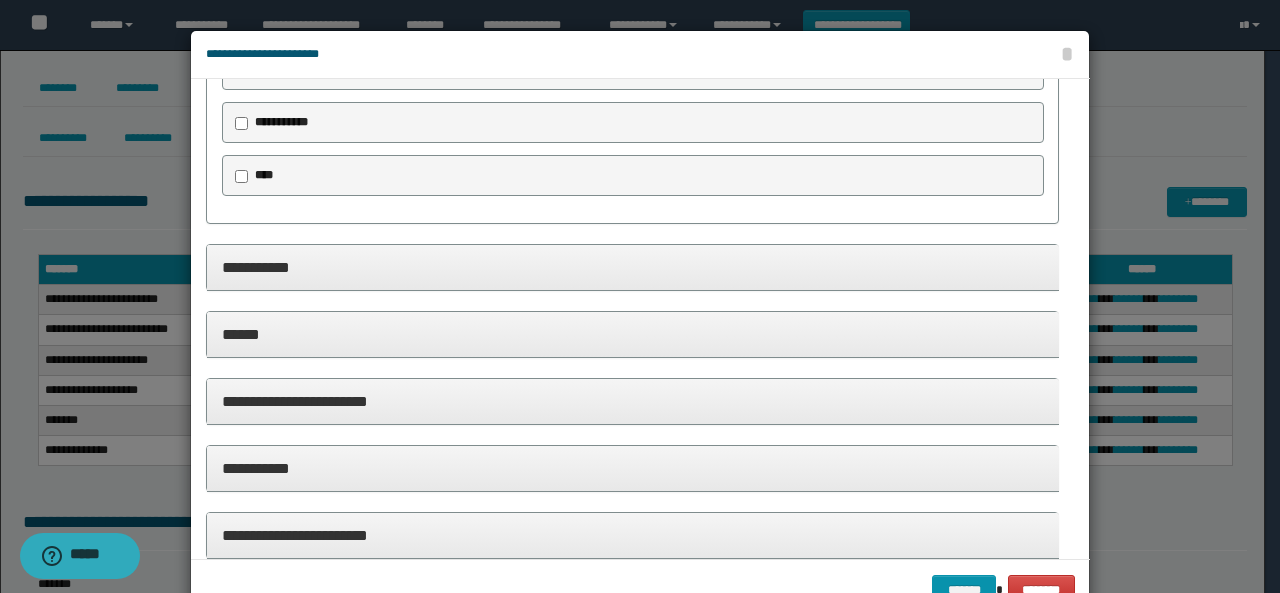 drag, startPoint x: 265, startPoint y: 265, endPoint x: 258, endPoint y: 293, distance: 28.86174 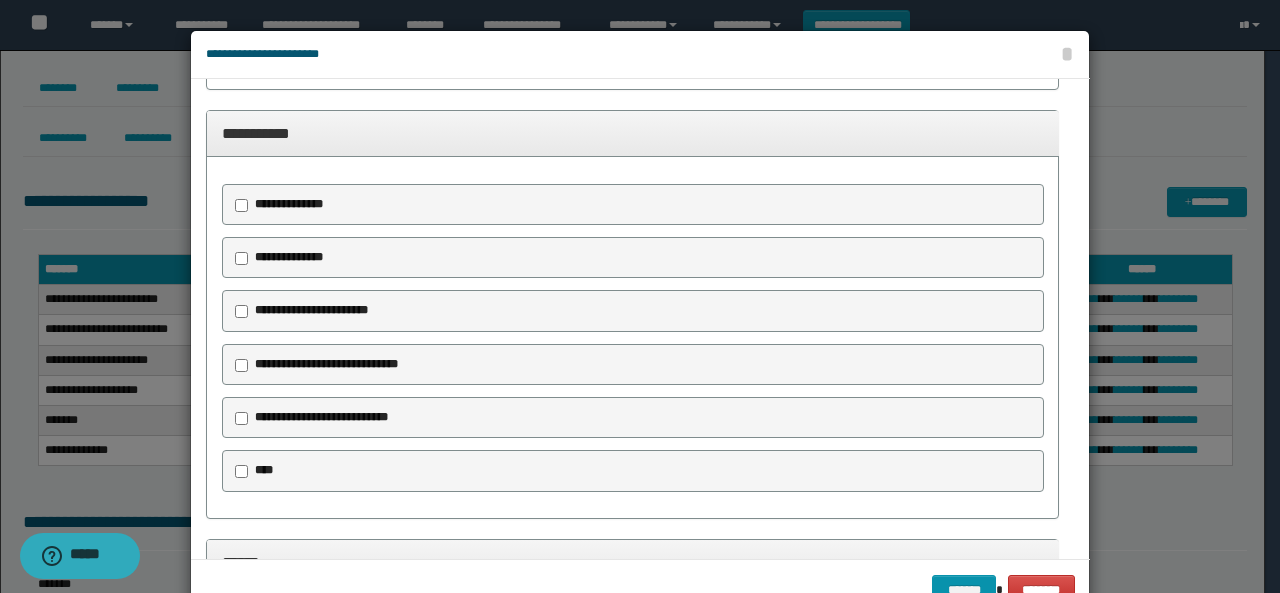 scroll, scrollTop: 1100, scrollLeft: 0, axis: vertical 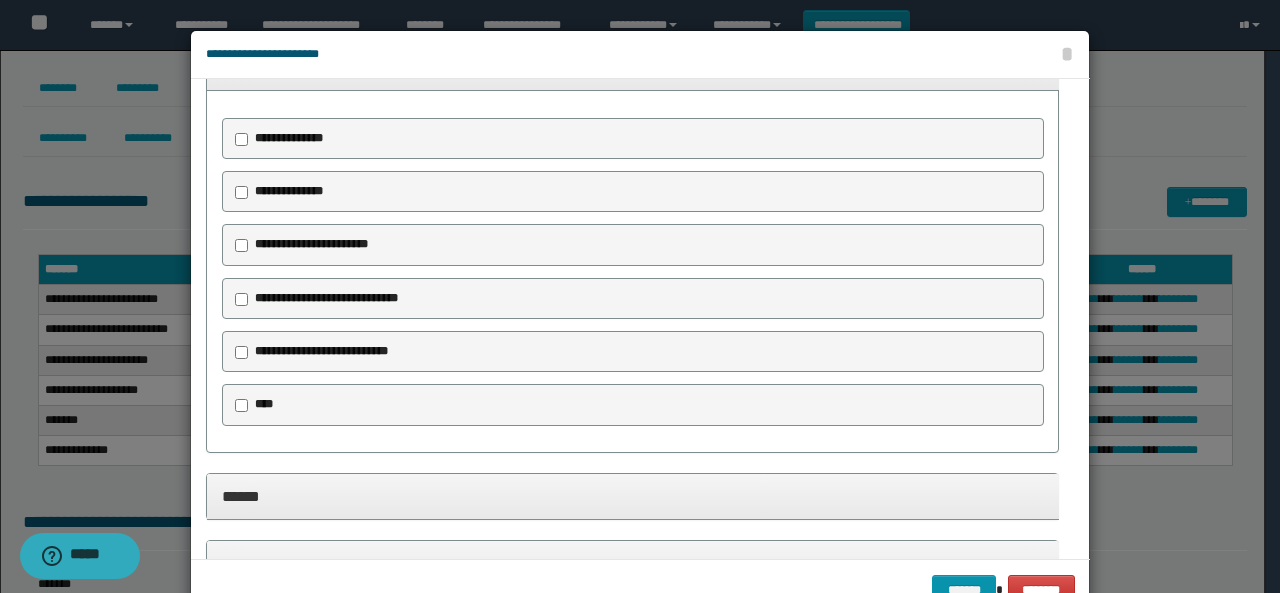 click on "**********" at bounding box center (326, 298) 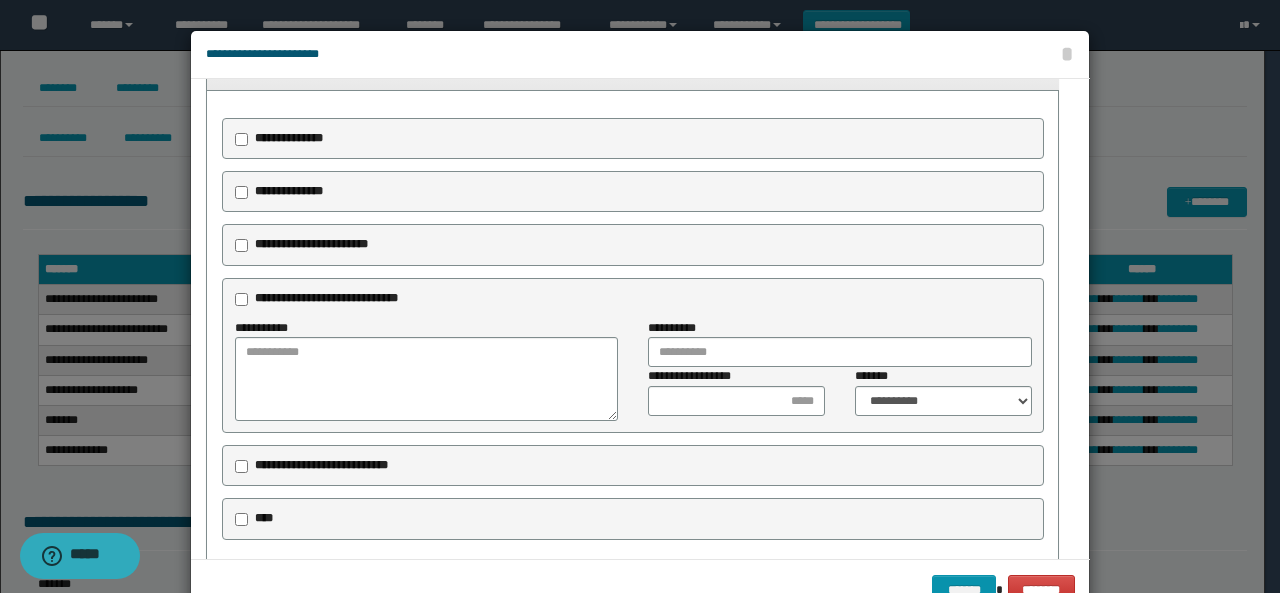 click on "**********" at bounding box center (311, 244) 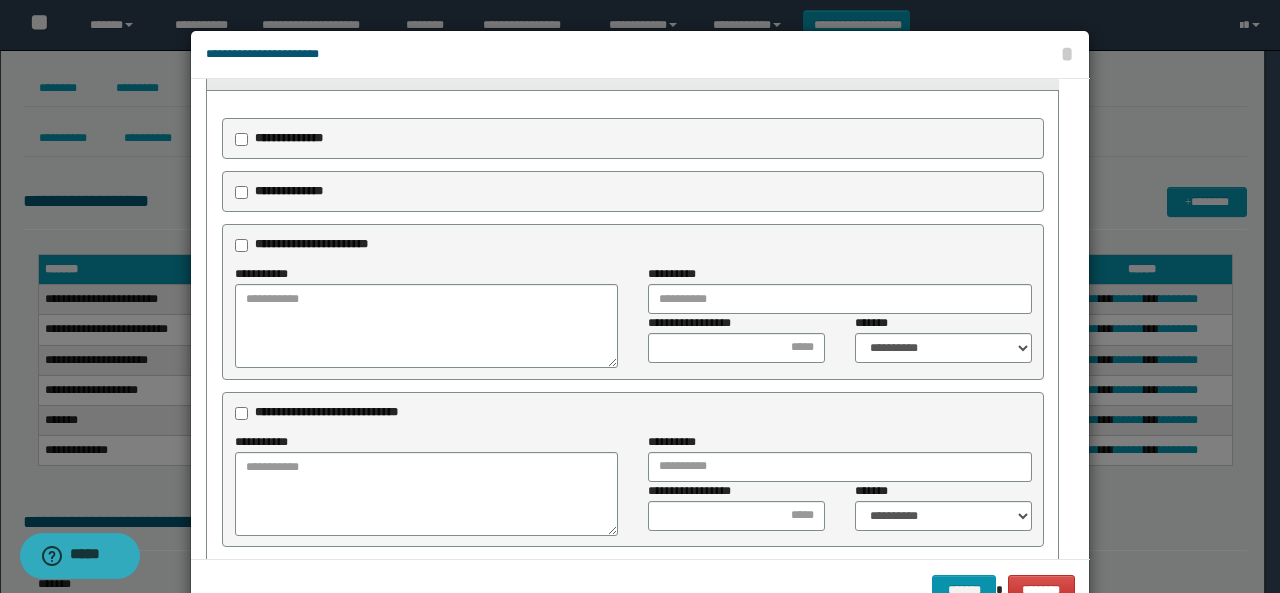 click on "**********" at bounding box center (289, 191) 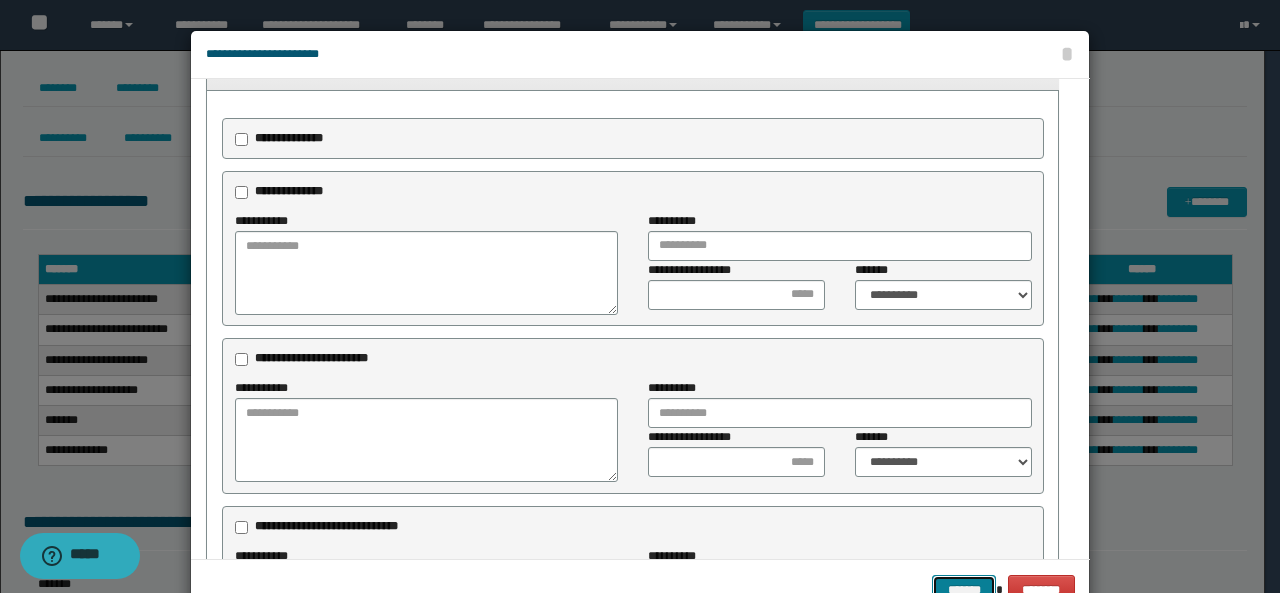 click on "*******" at bounding box center (964, 589) 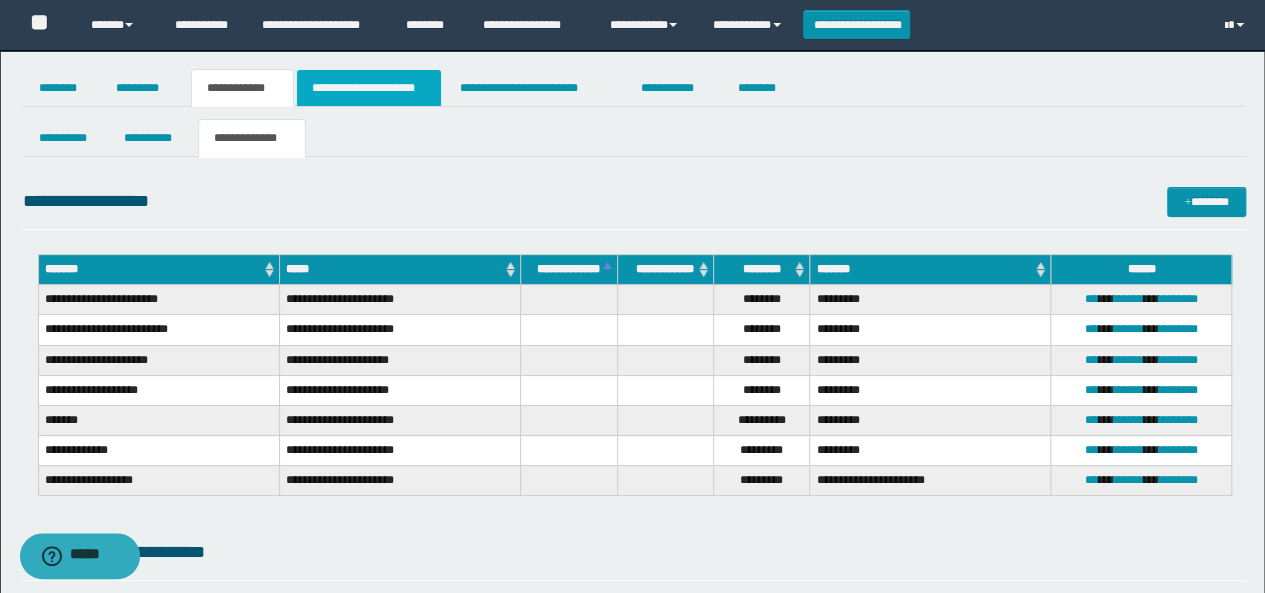 click on "**********" at bounding box center [369, 88] 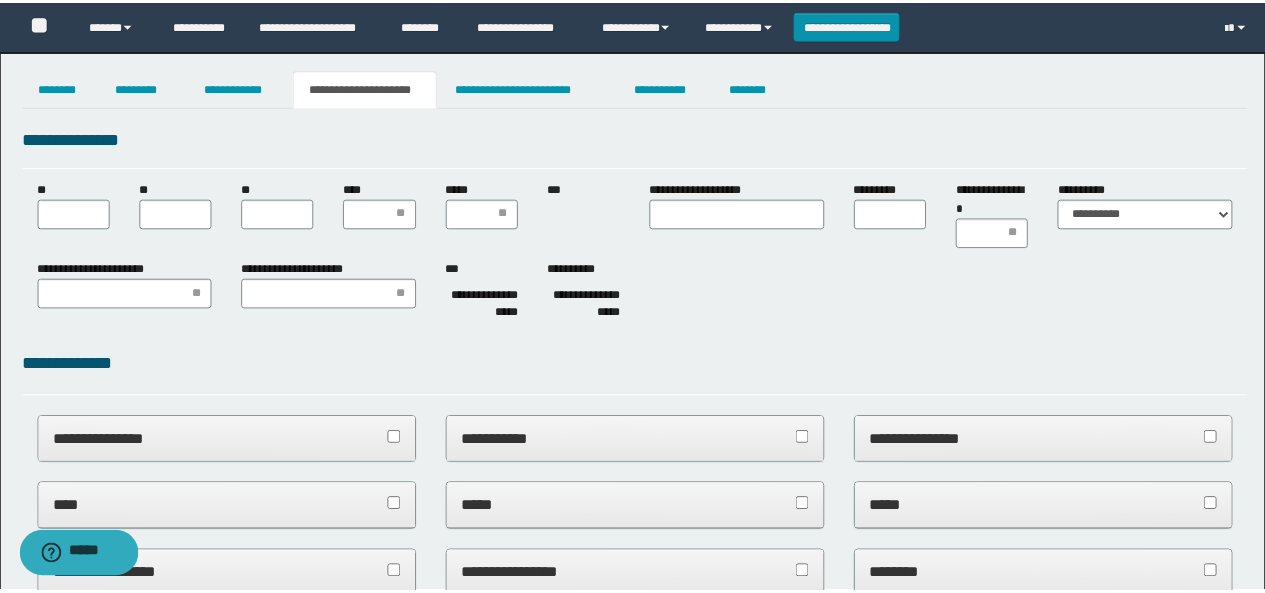 scroll, scrollTop: 0, scrollLeft: 0, axis: both 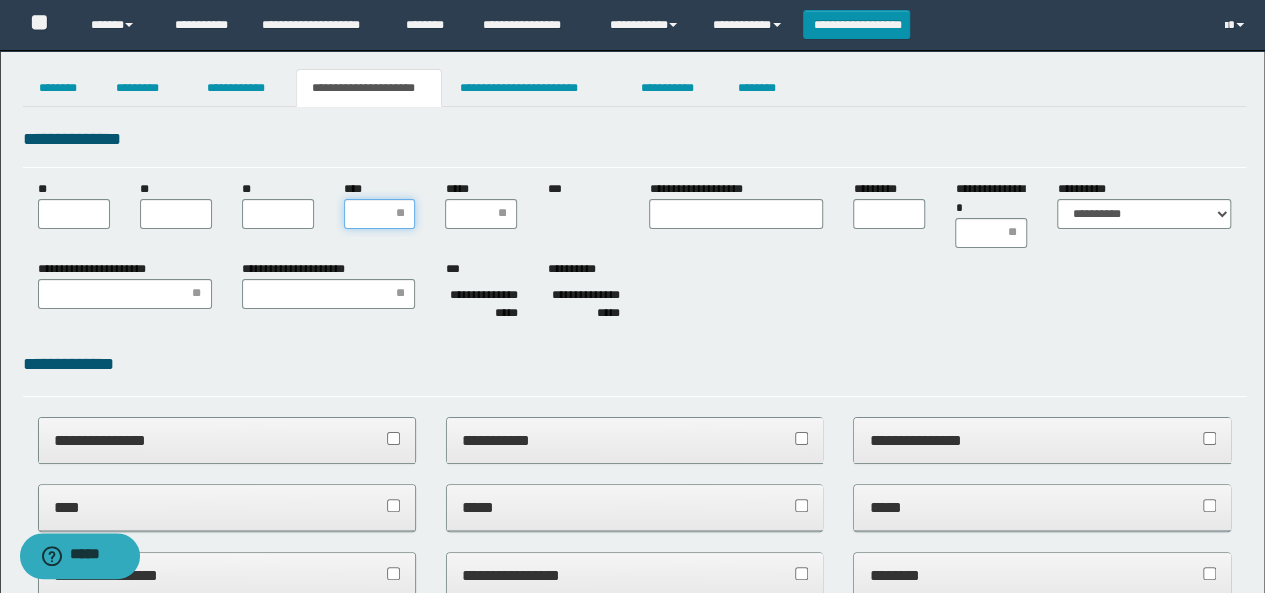 click on "****" at bounding box center [380, 214] 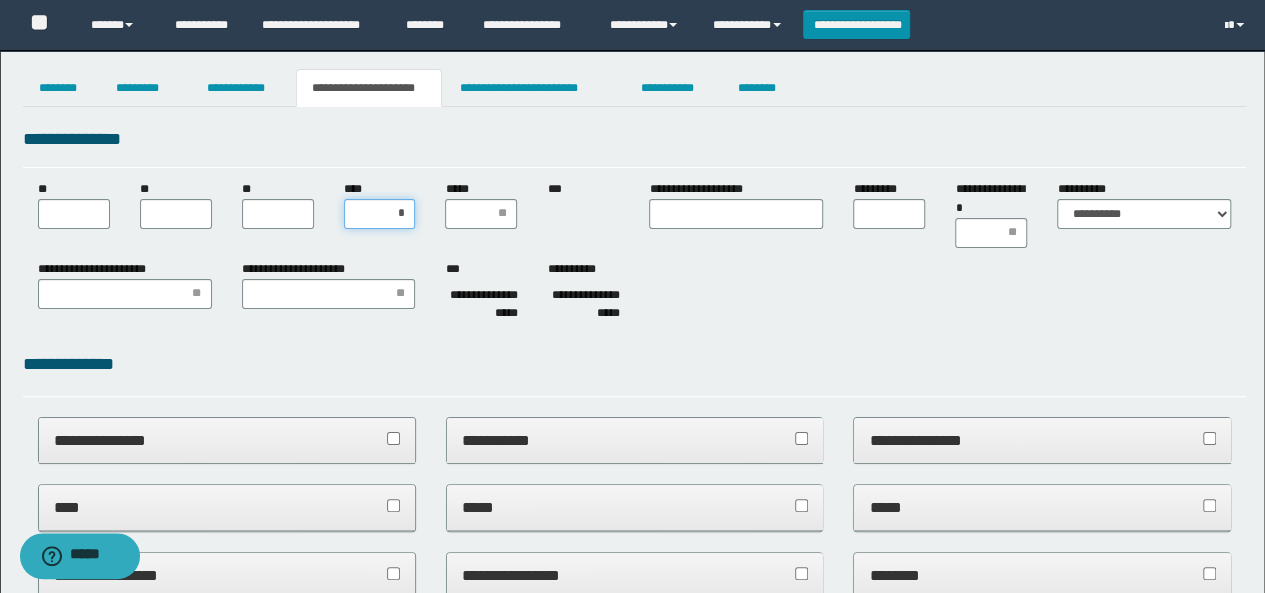 type on "**" 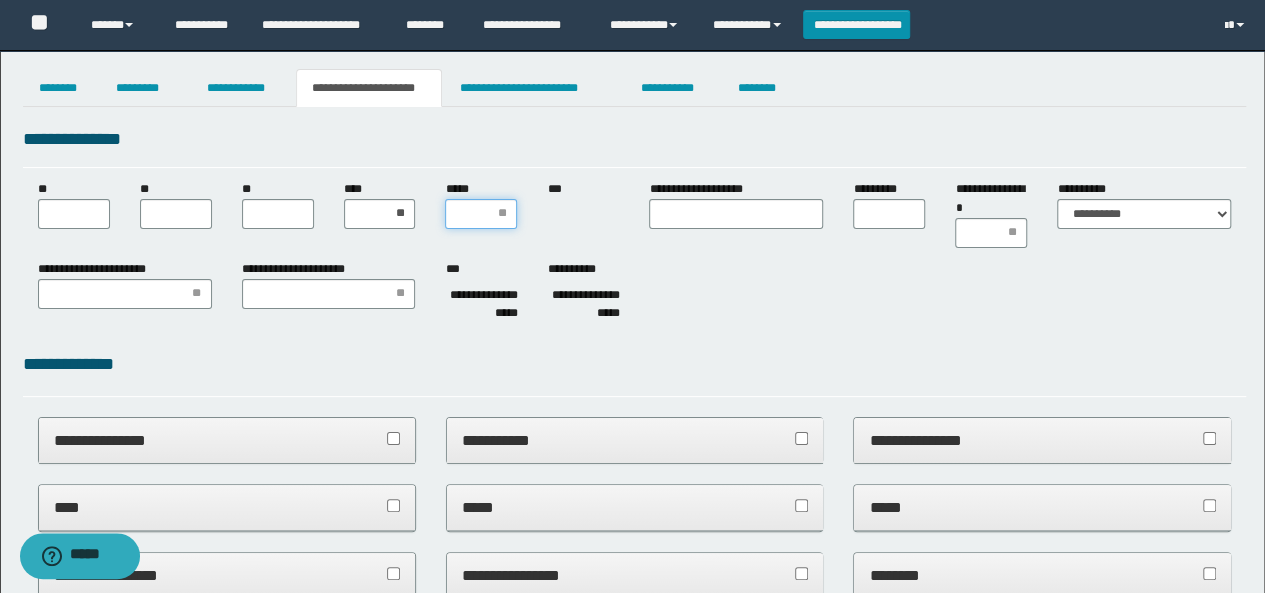 click on "*****" at bounding box center (481, 214) 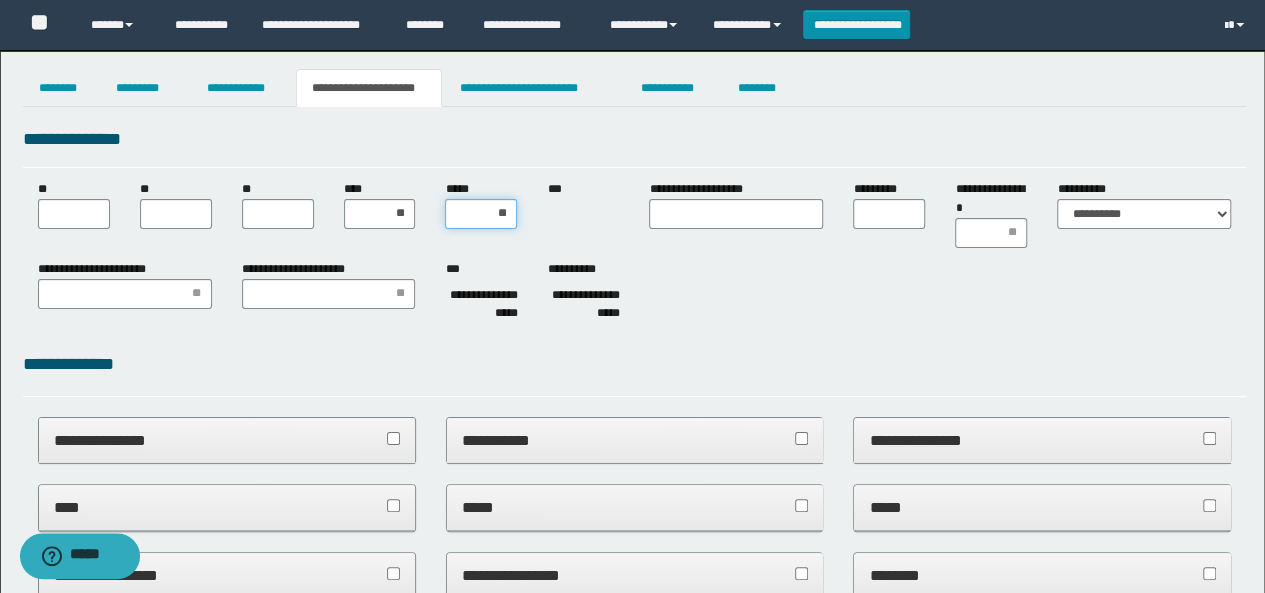 type on "***" 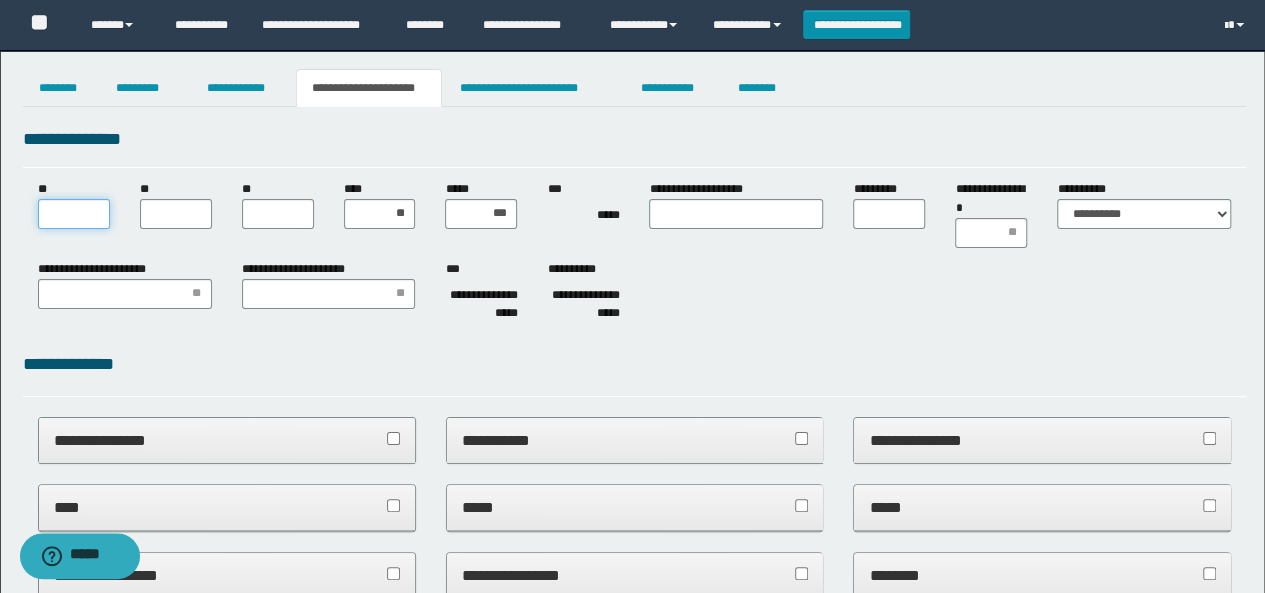 click on "**" at bounding box center (74, 214) 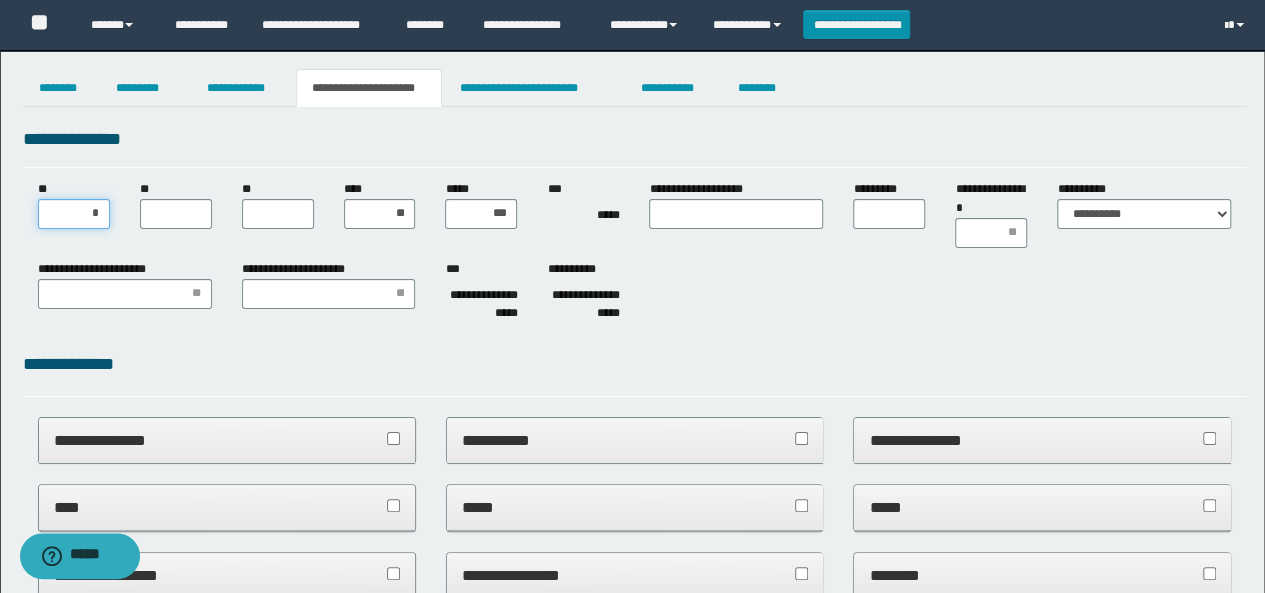 type on "**" 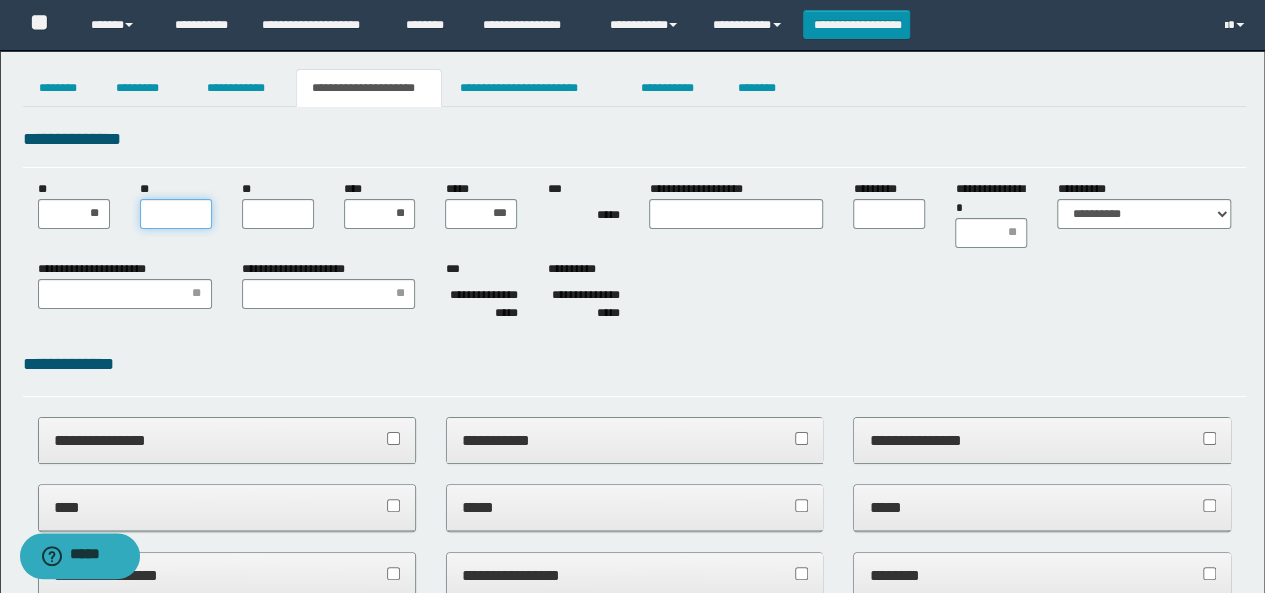 click on "**" at bounding box center (176, 214) 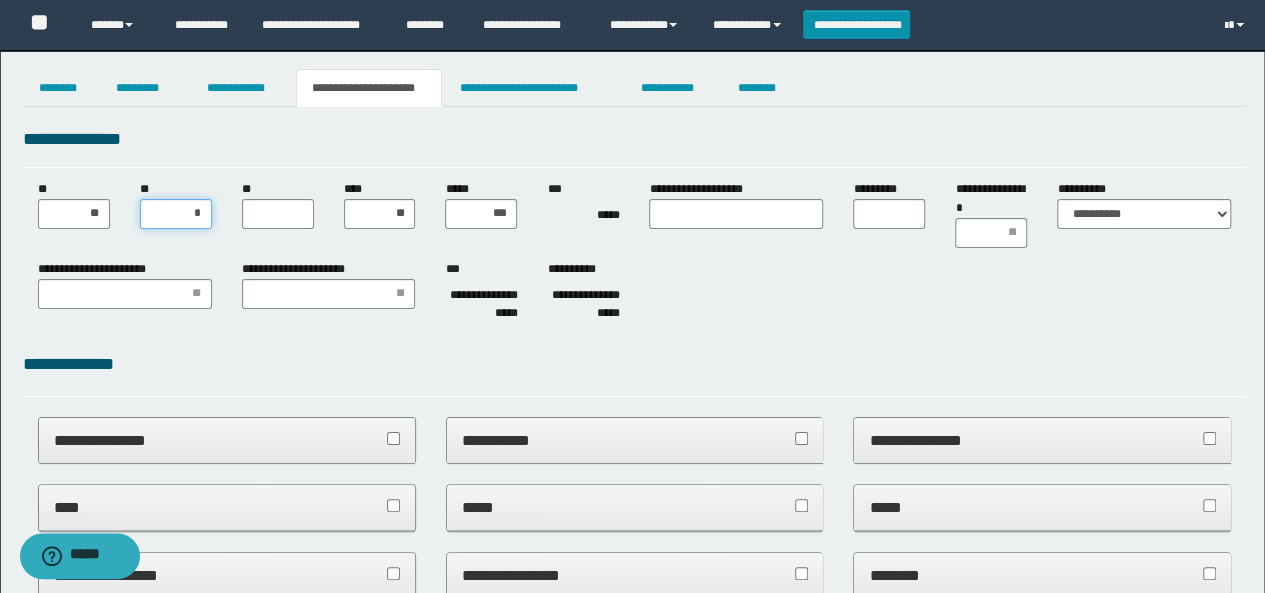 type on "**" 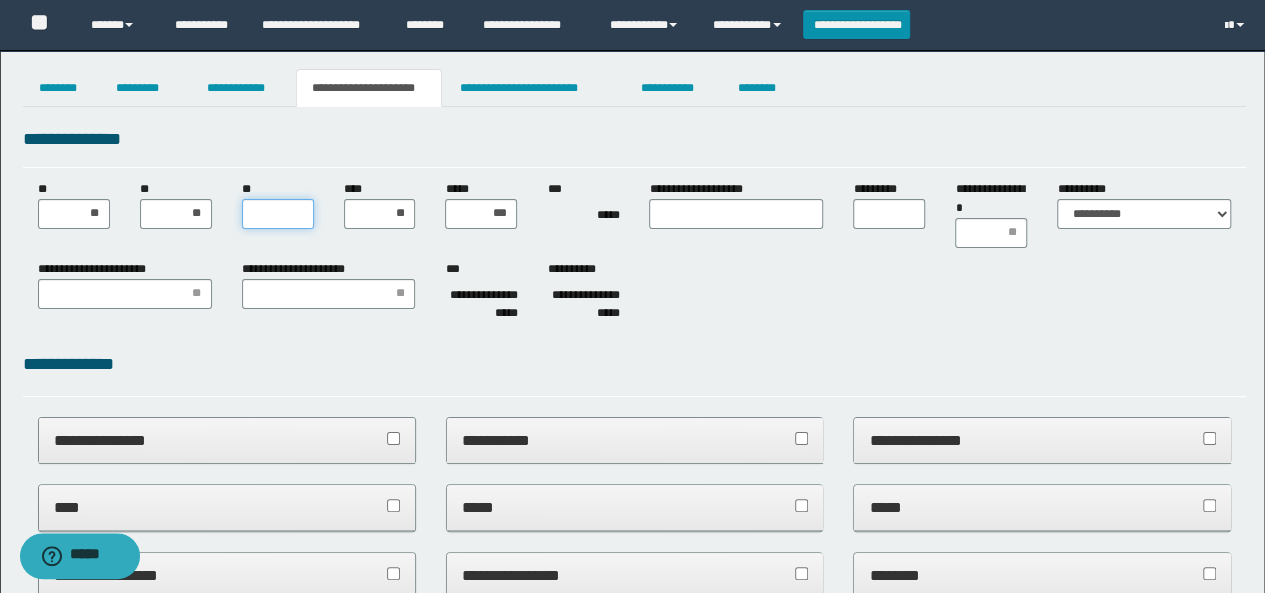 click on "**" at bounding box center (278, 214) 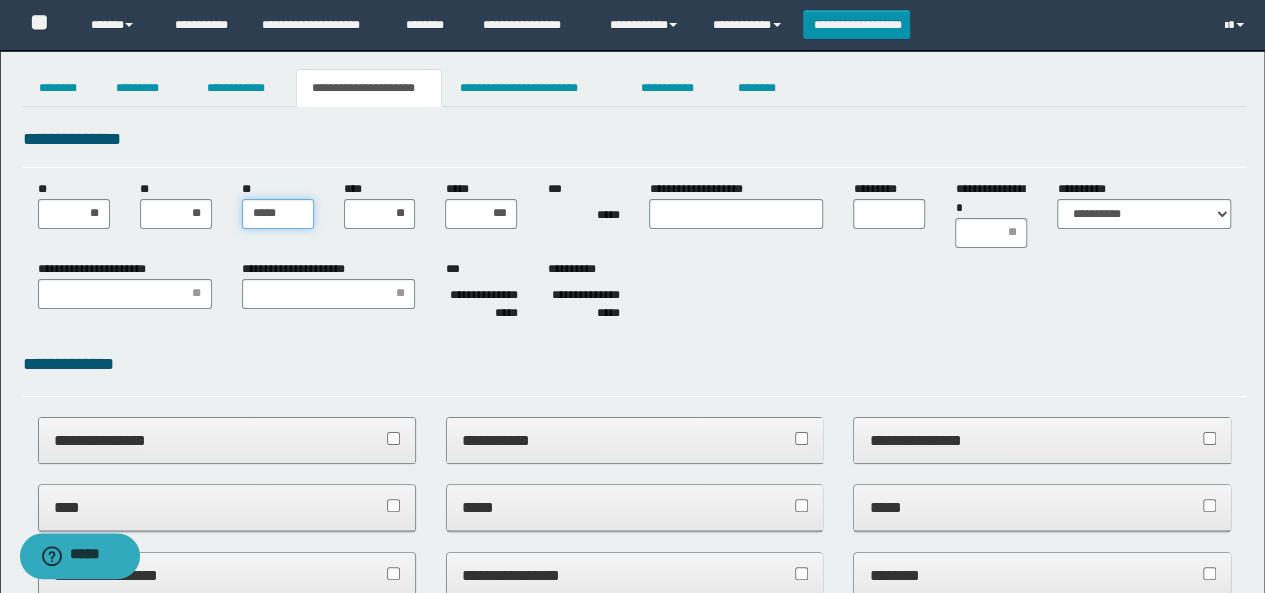 type on "******" 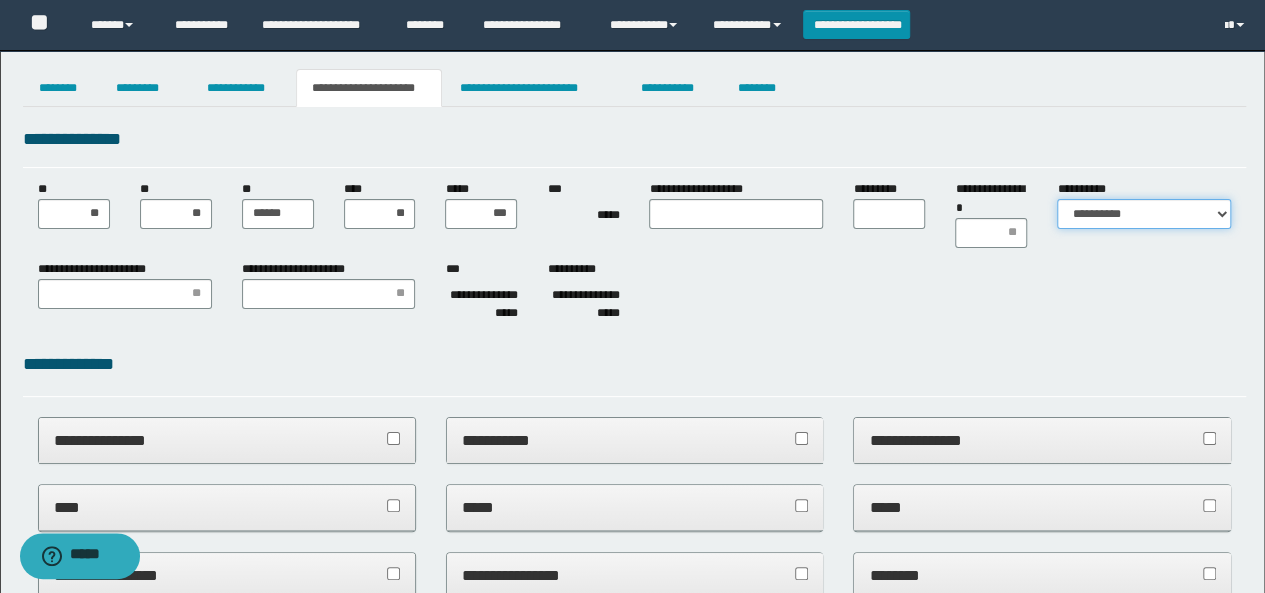 drag, startPoint x: 1098, startPoint y: 213, endPoint x: 1095, endPoint y: 223, distance: 10.440307 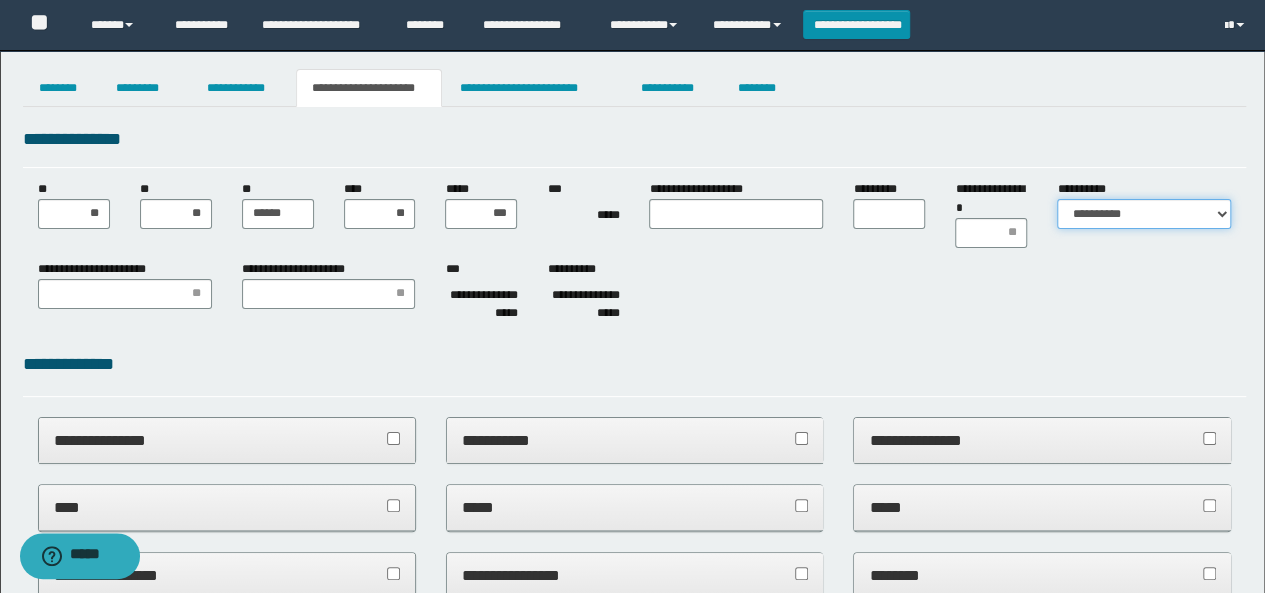 click on "**********" at bounding box center [1144, 214] 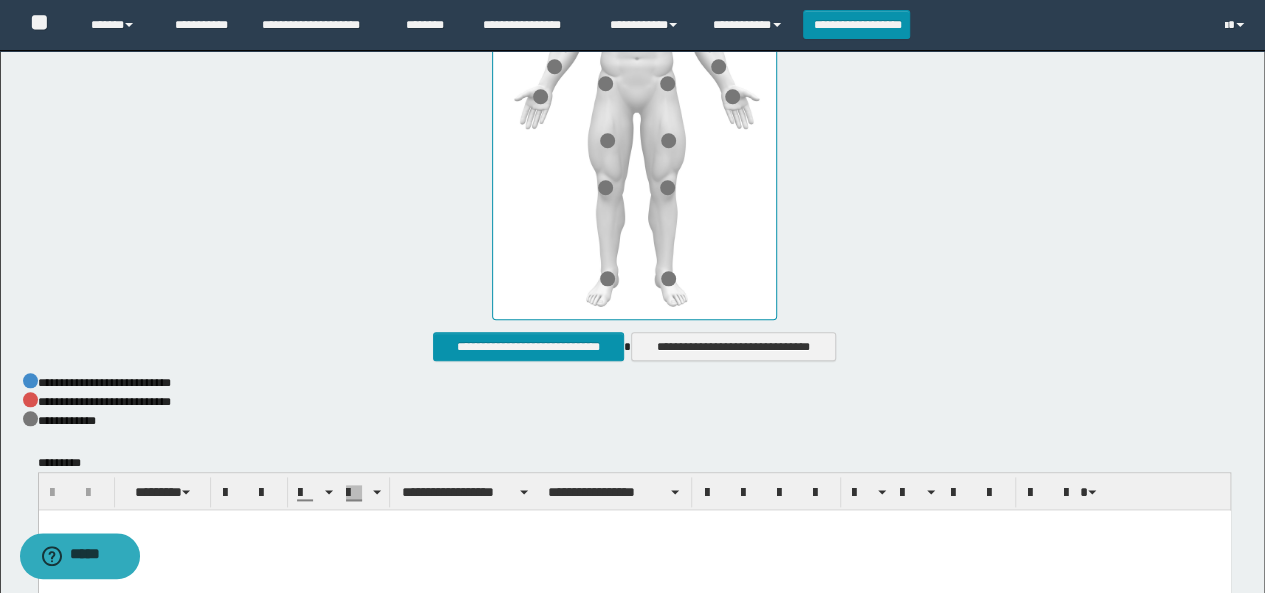 scroll, scrollTop: 1172, scrollLeft: 0, axis: vertical 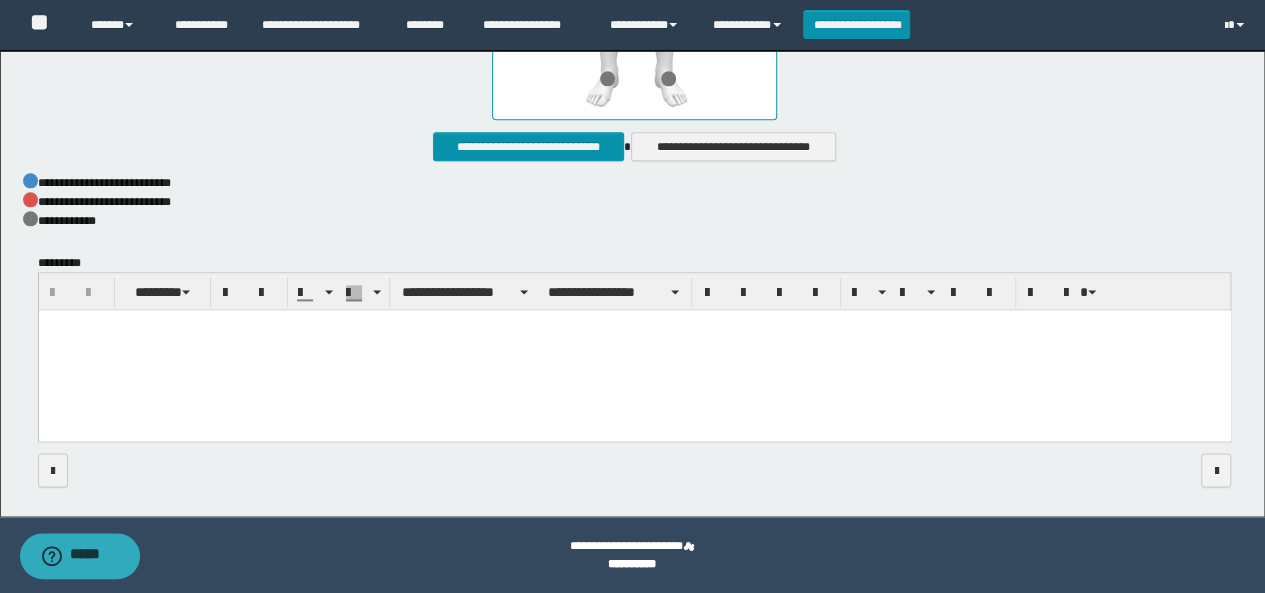 click at bounding box center (634, 351) 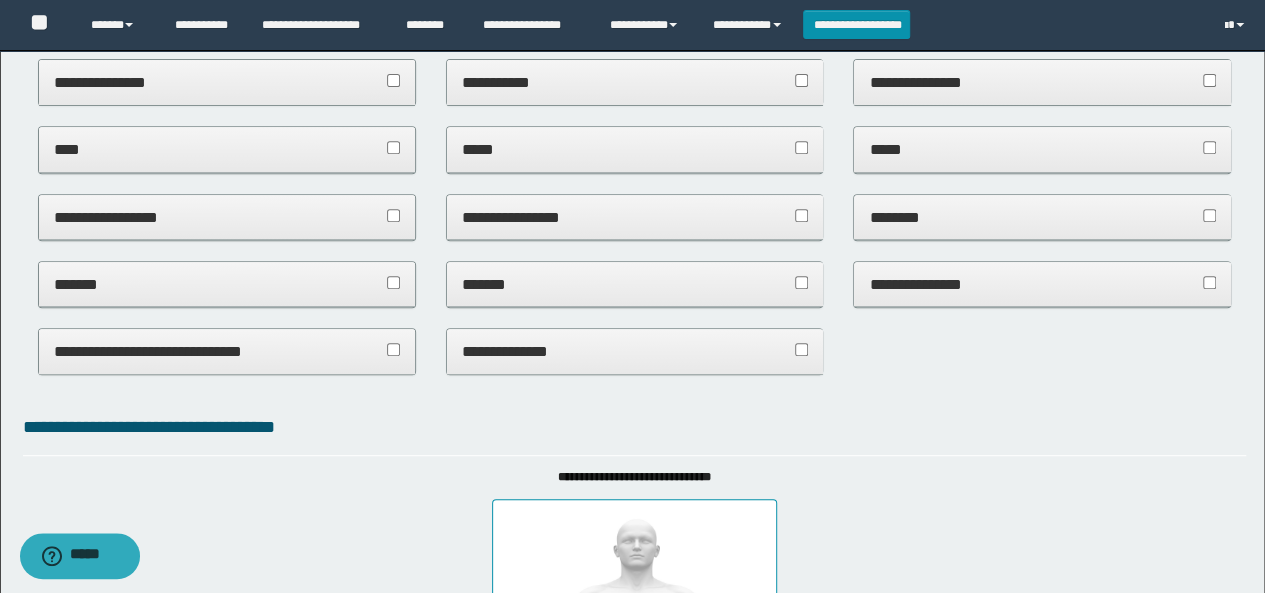 scroll, scrollTop: 0, scrollLeft: 0, axis: both 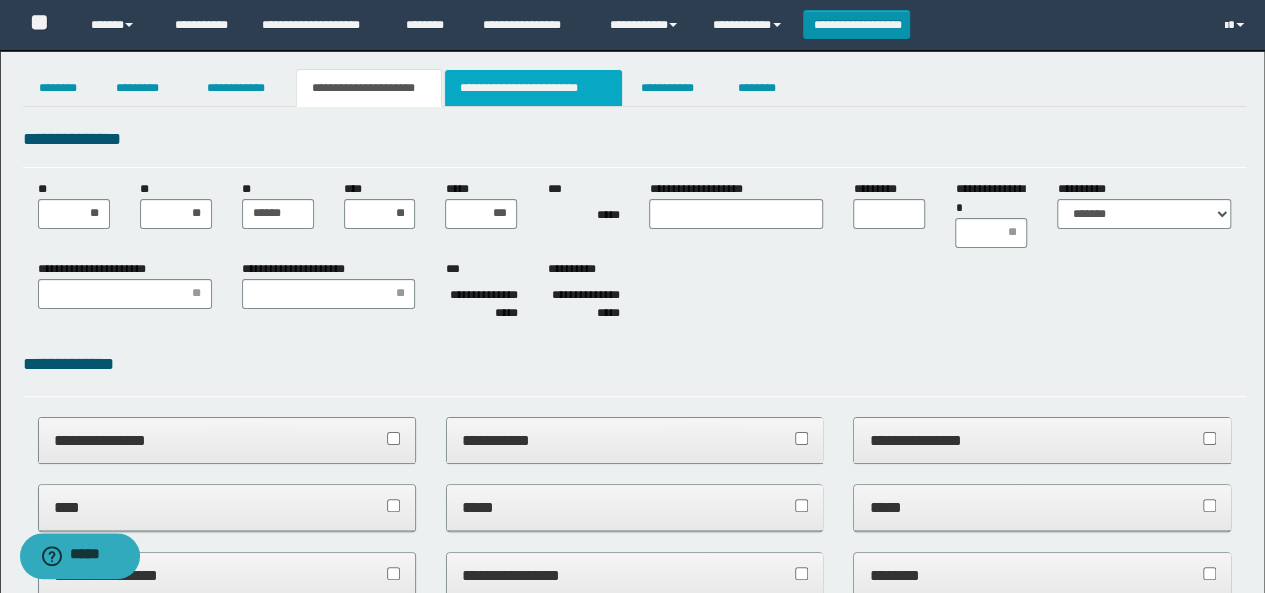 click on "**********" at bounding box center [533, 88] 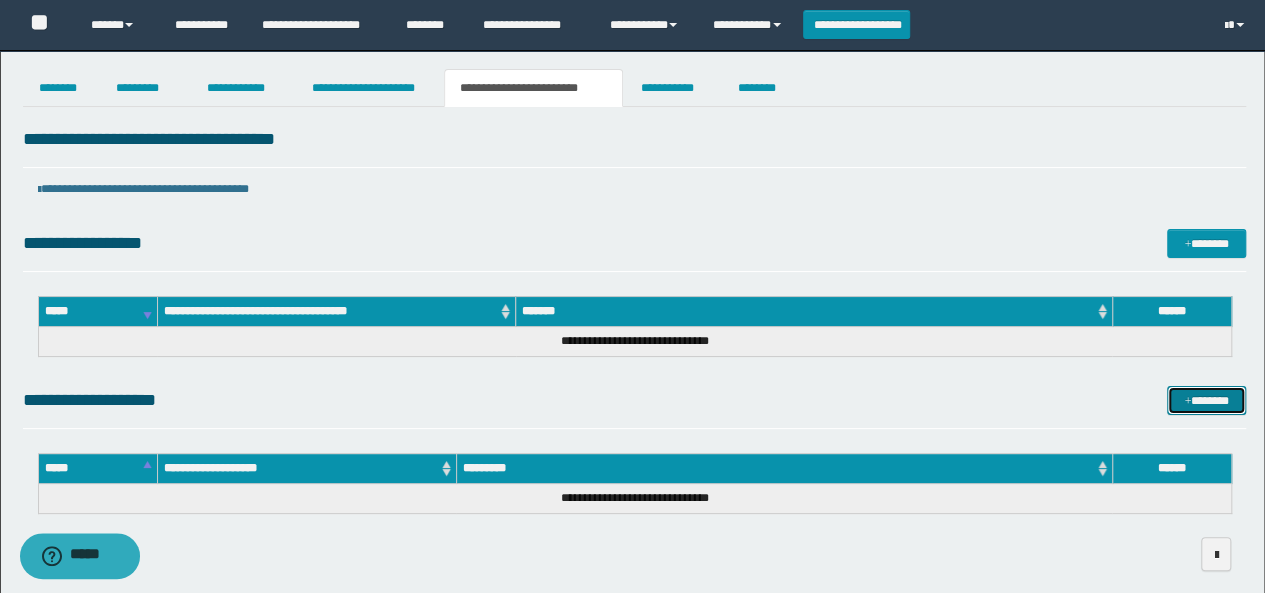click on "*******" at bounding box center [1206, 400] 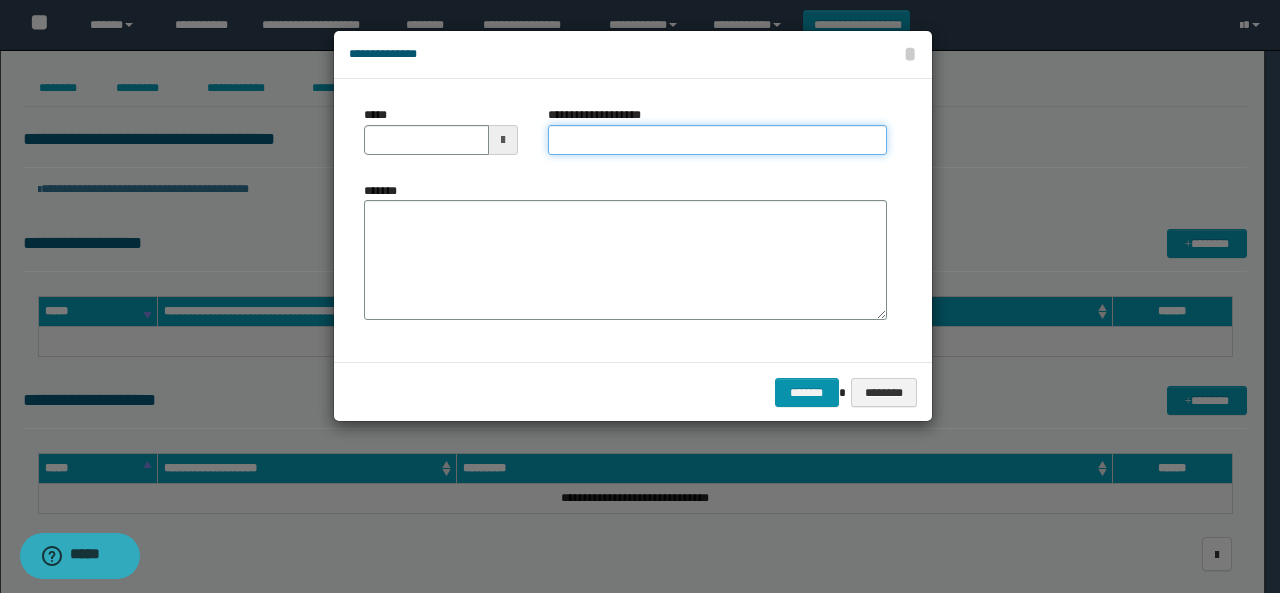 click on "**********" at bounding box center (717, 140) 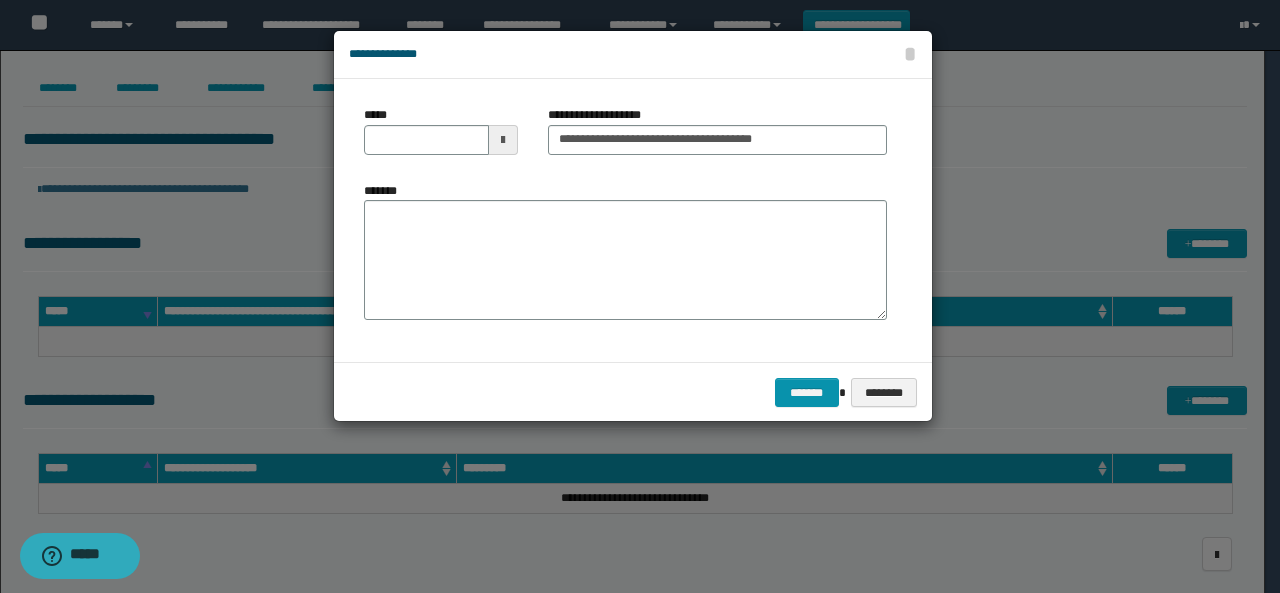 click at bounding box center [503, 140] 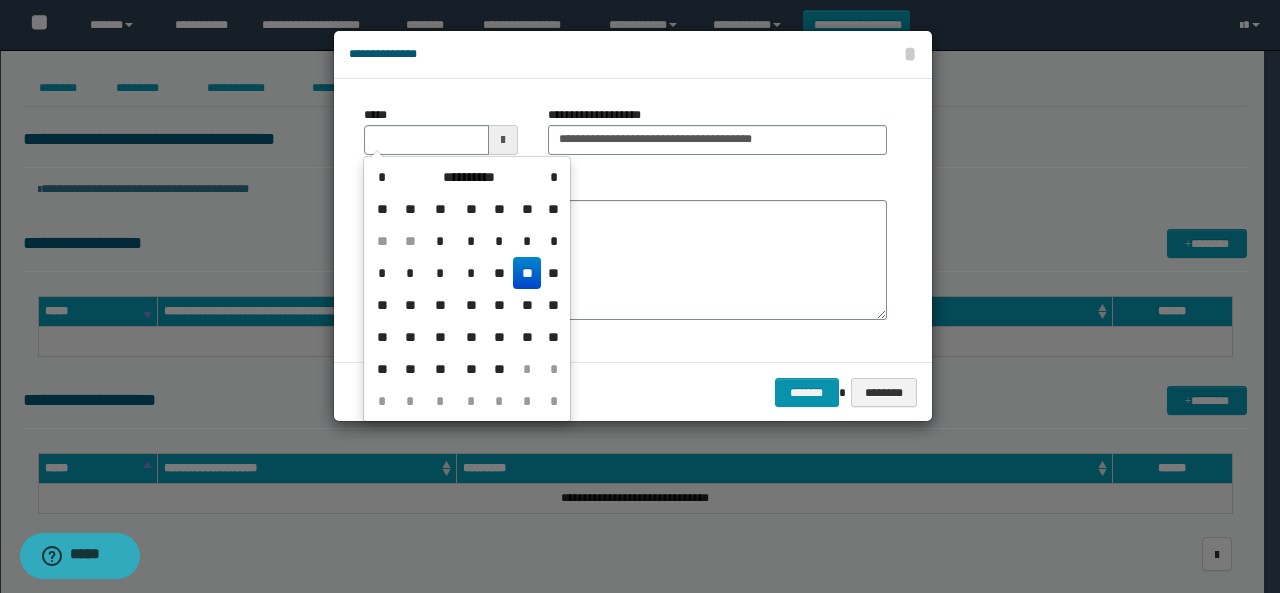 click on "**" at bounding box center [527, 273] 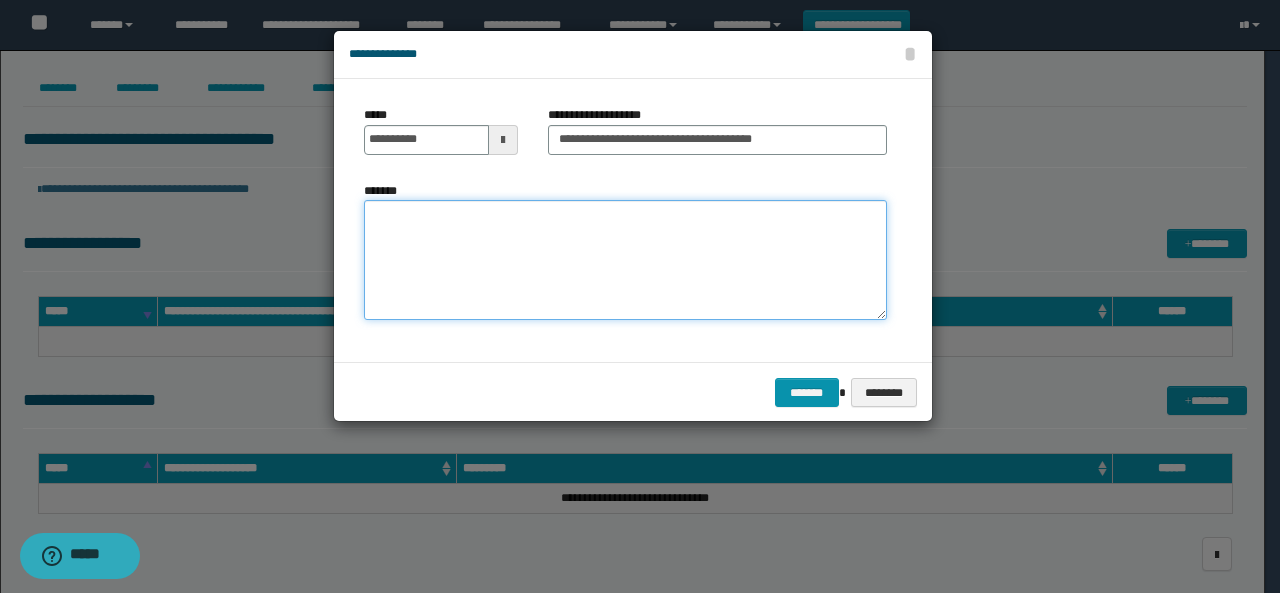click on "*******" at bounding box center (625, 260) 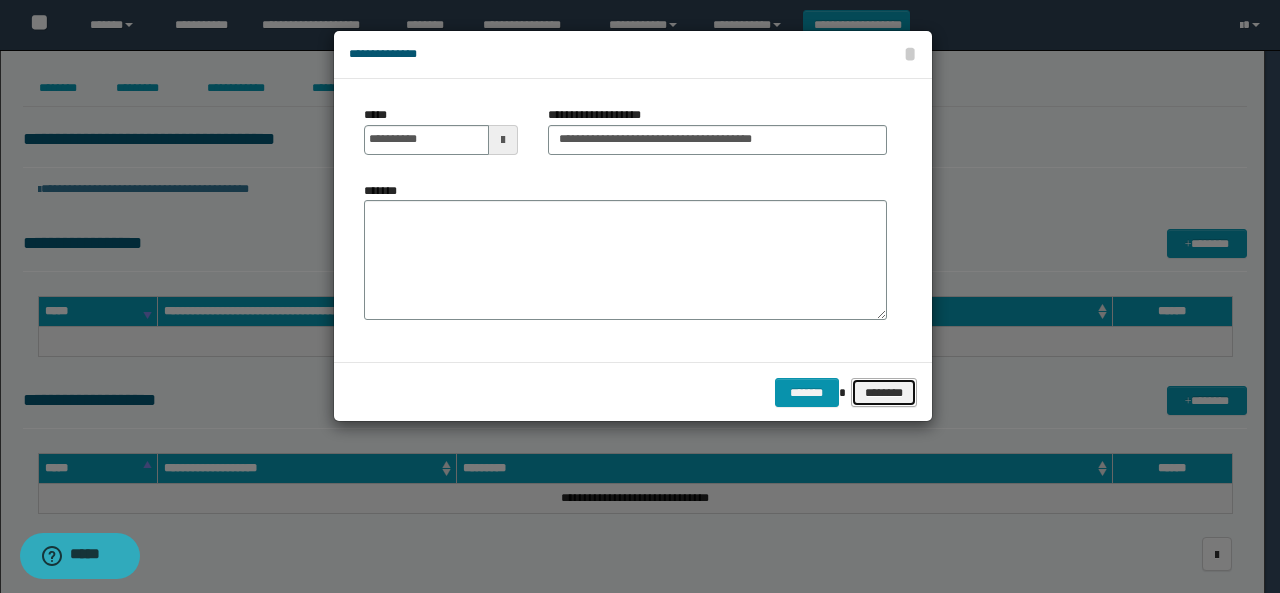 click on "********" at bounding box center [884, 392] 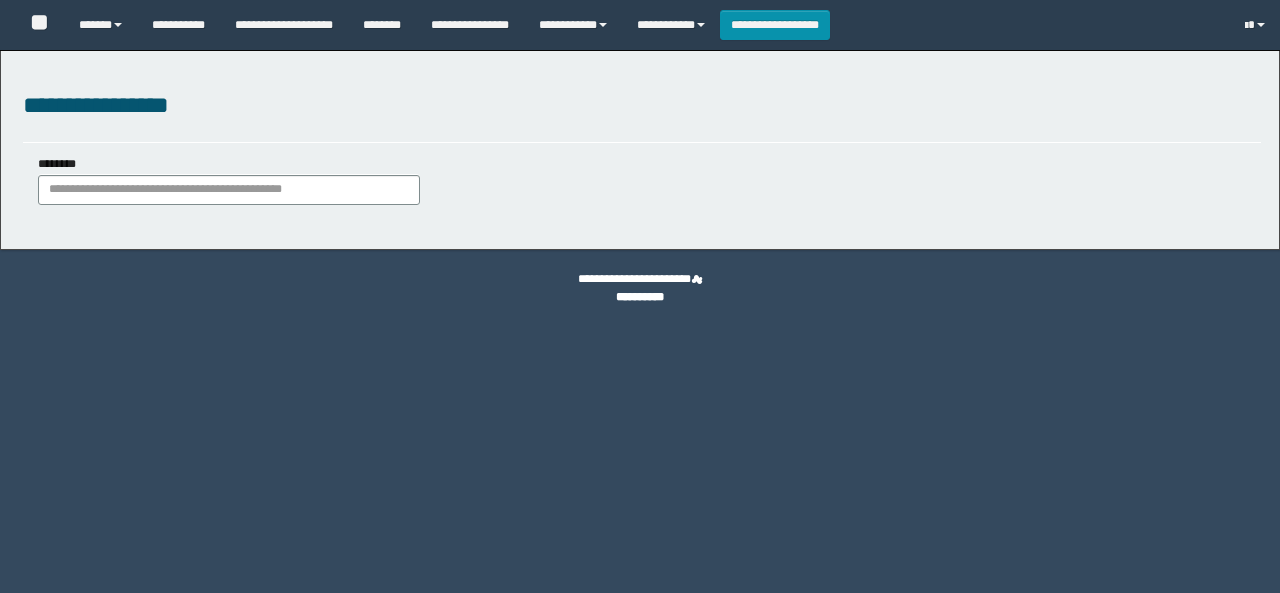 click on "********" at bounding box center (229, 190) 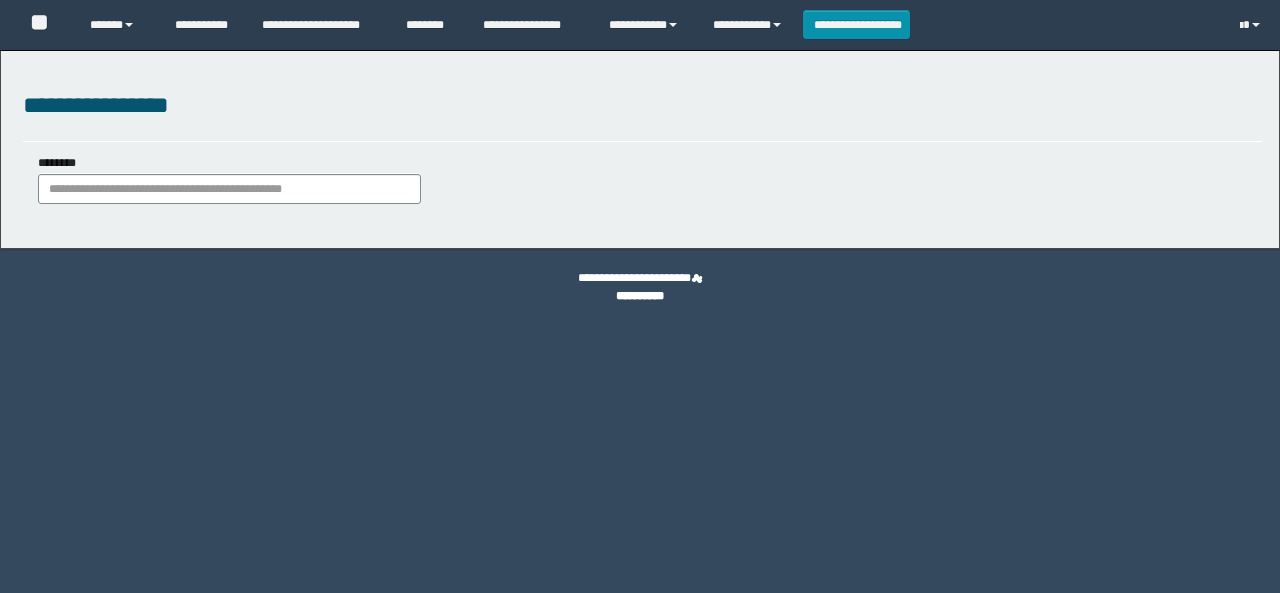 scroll, scrollTop: 0, scrollLeft: 0, axis: both 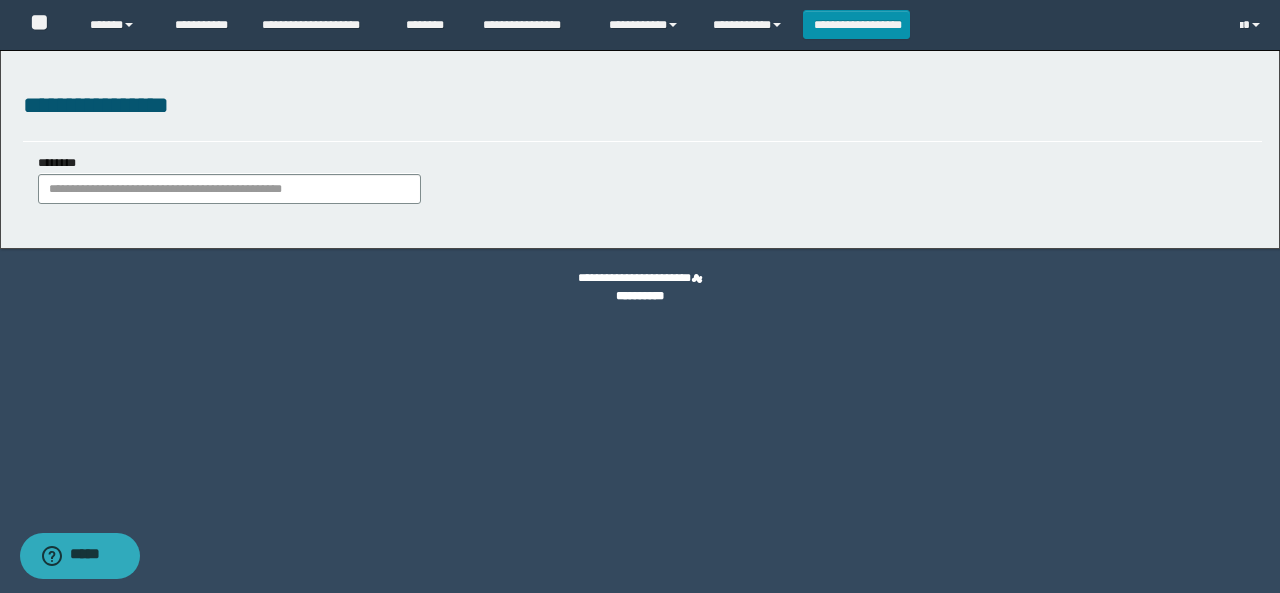type on "**********" 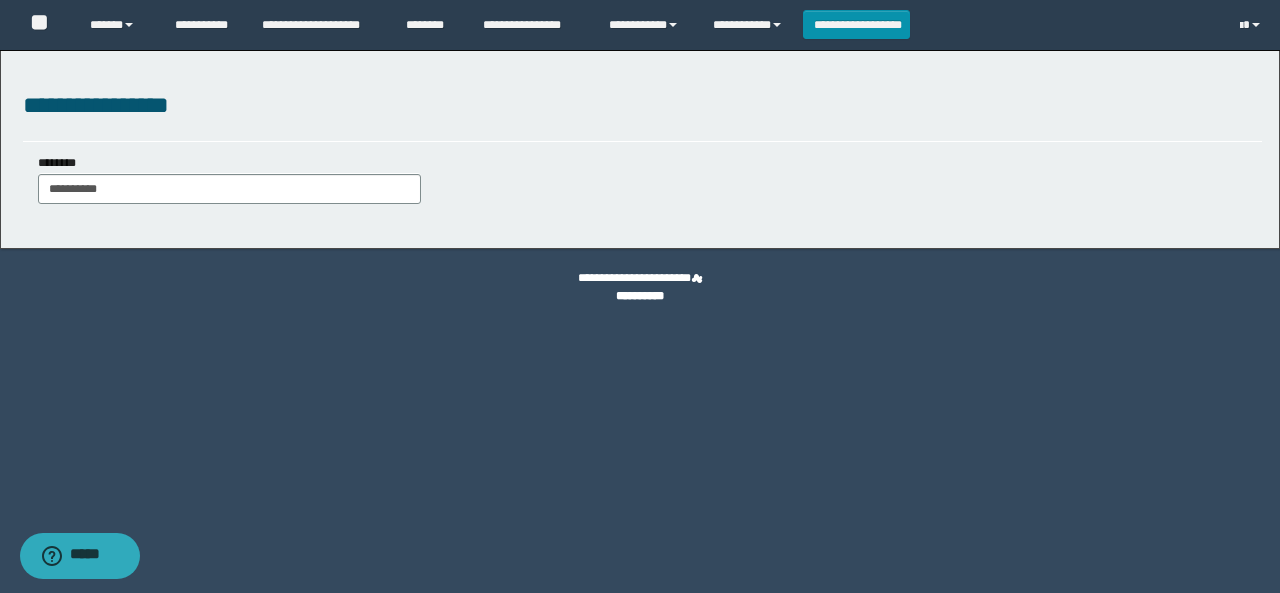 type on "**********" 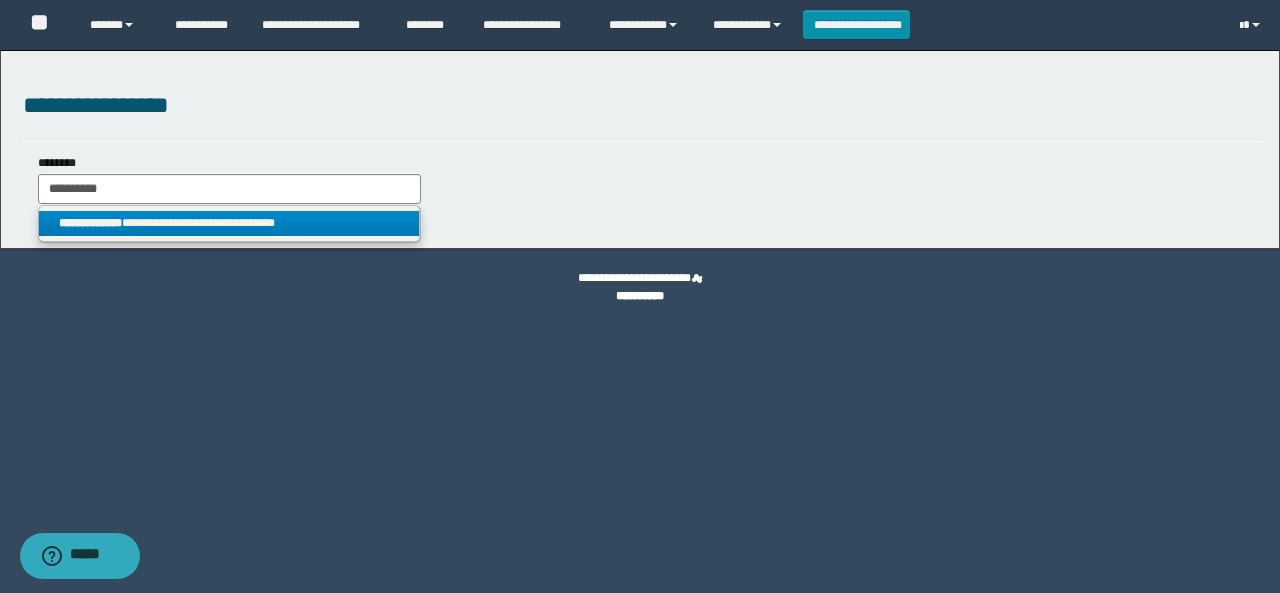 type on "**********" 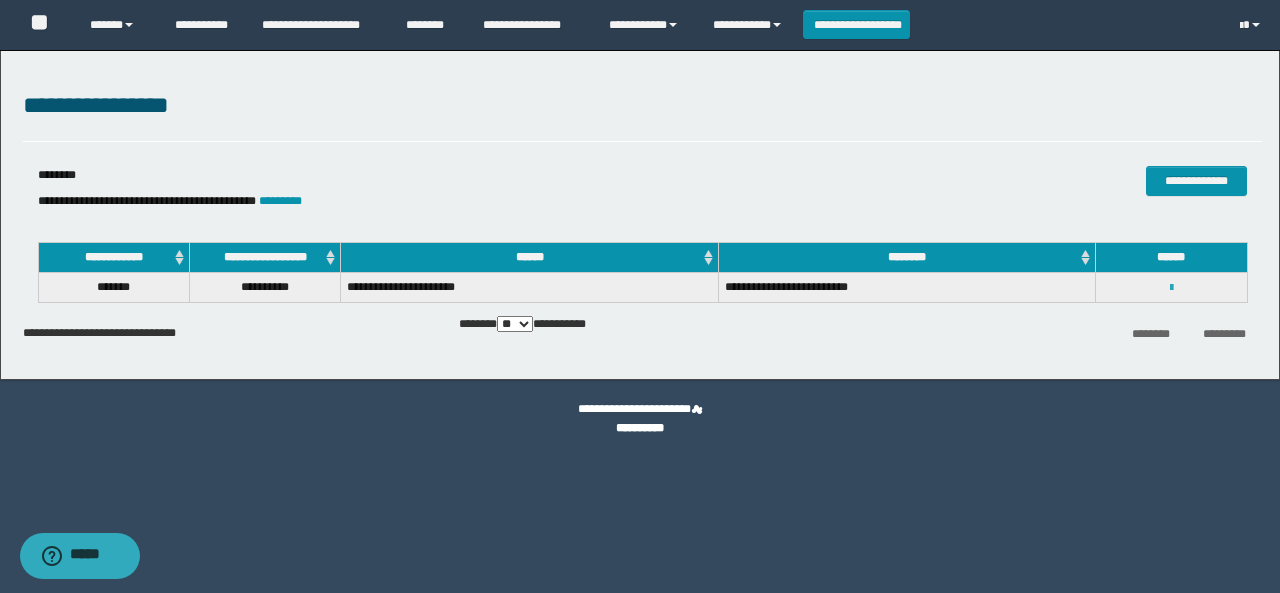 click at bounding box center (1171, 288) 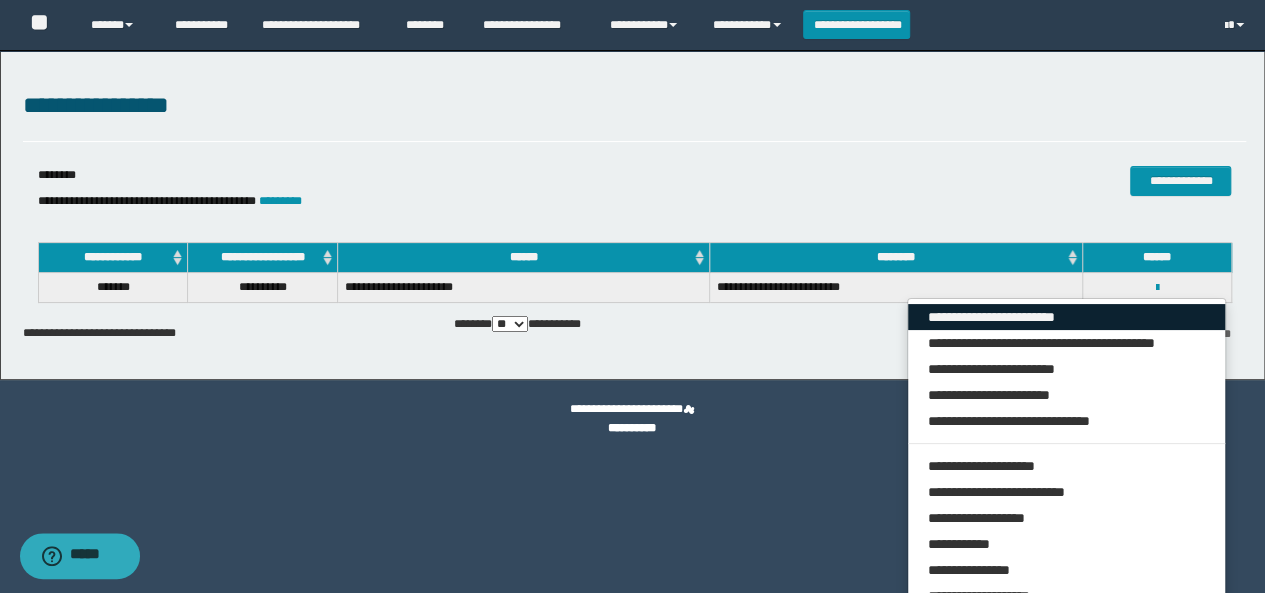 click on "**********" at bounding box center (1067, 317) 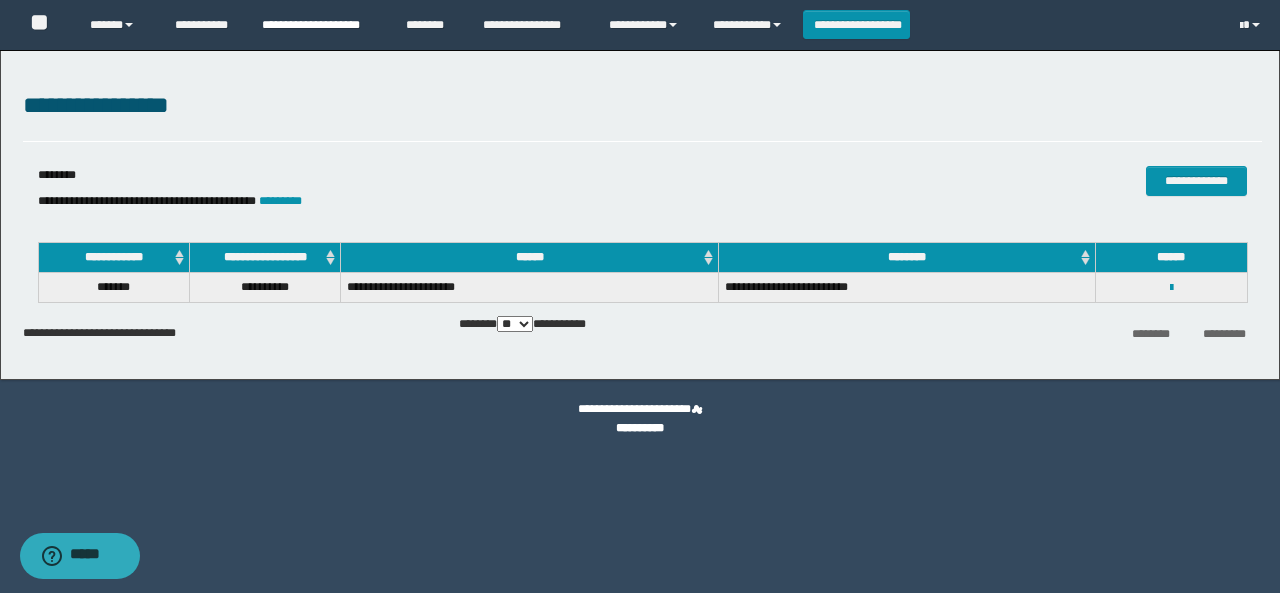 click on "**********" at bounding box center (319, 25) 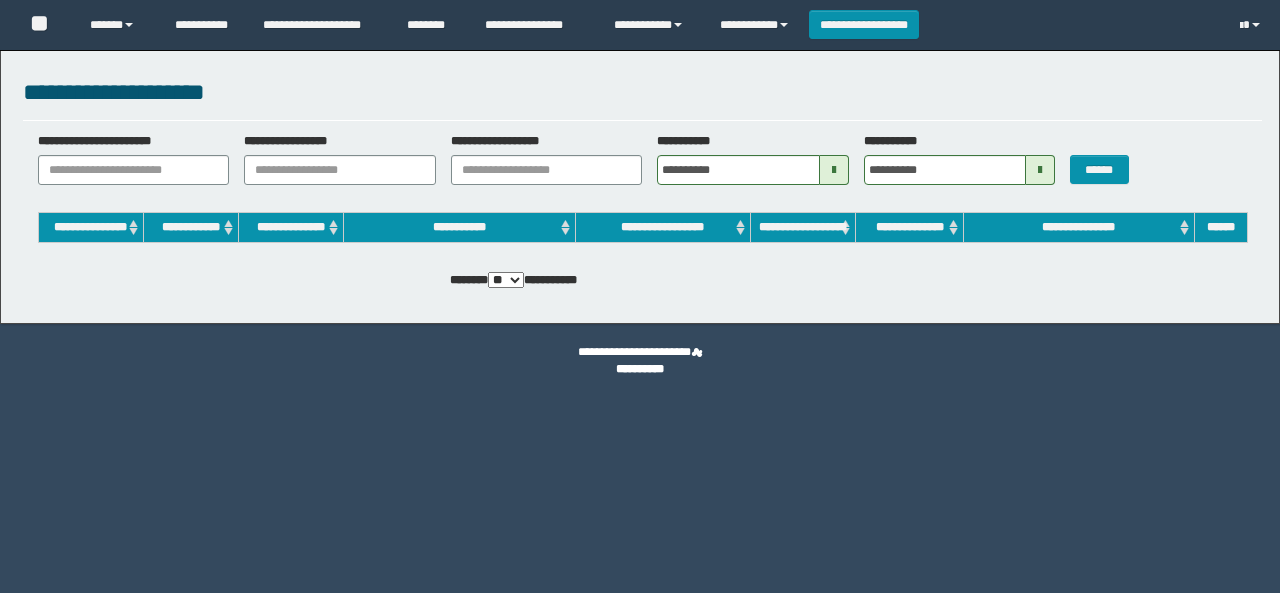 scroll, scrollTop: 0, scrollLeft: 0, axis: both 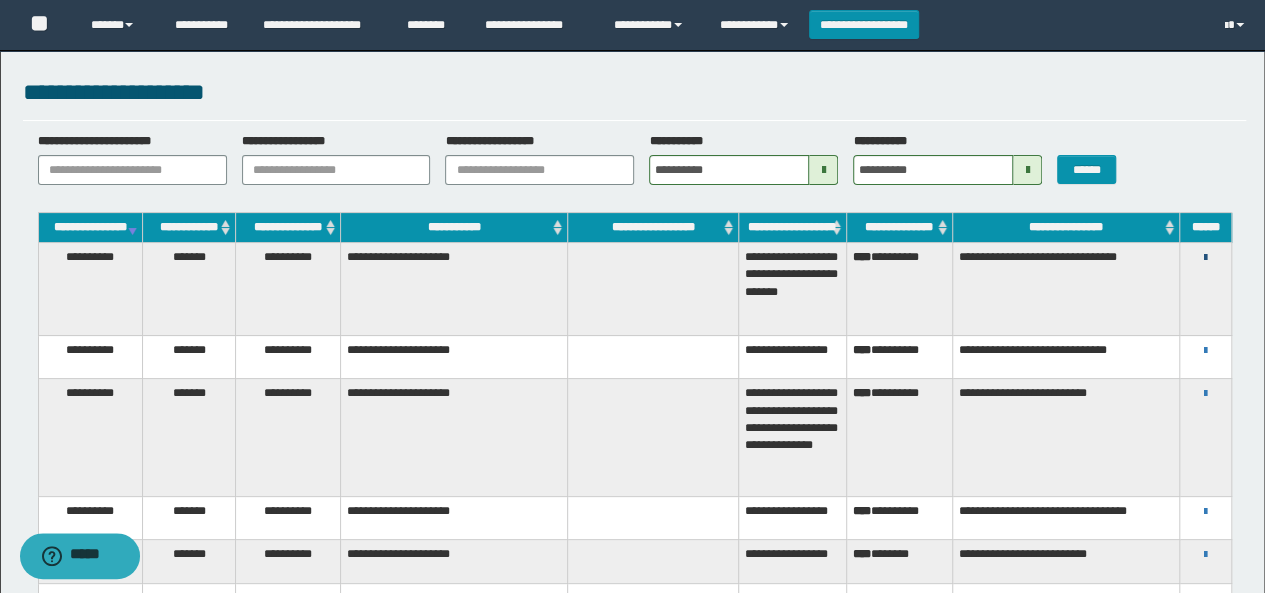 click at bounding box center (1205, 258) 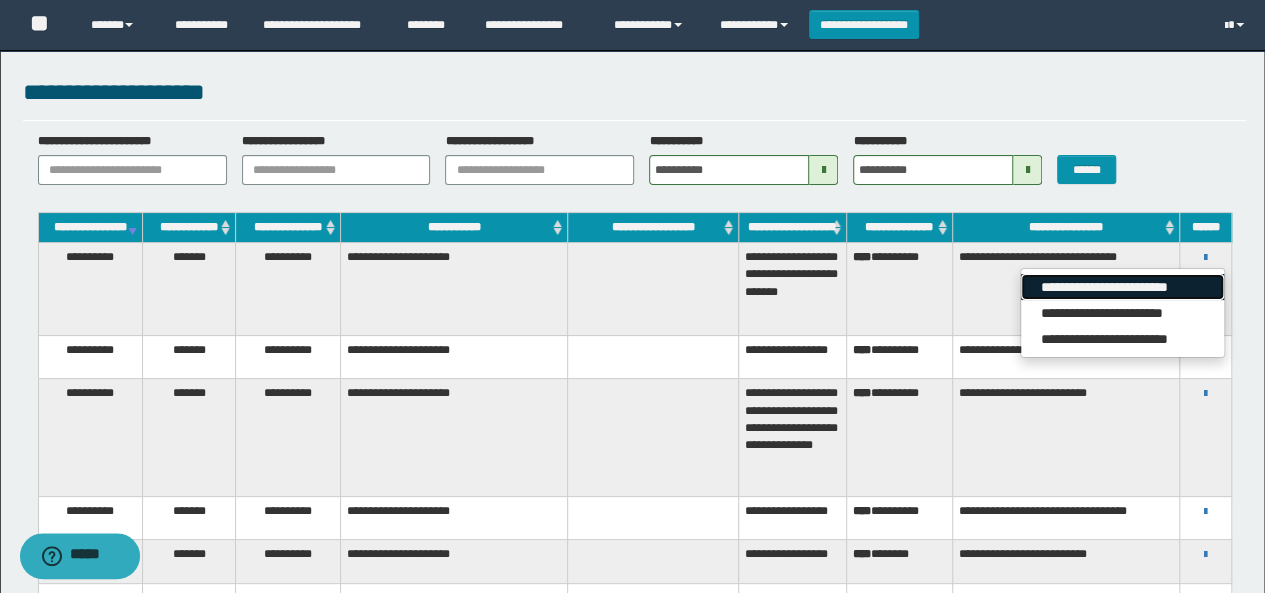 click on "**********" at bounding box center (1122, 287) 